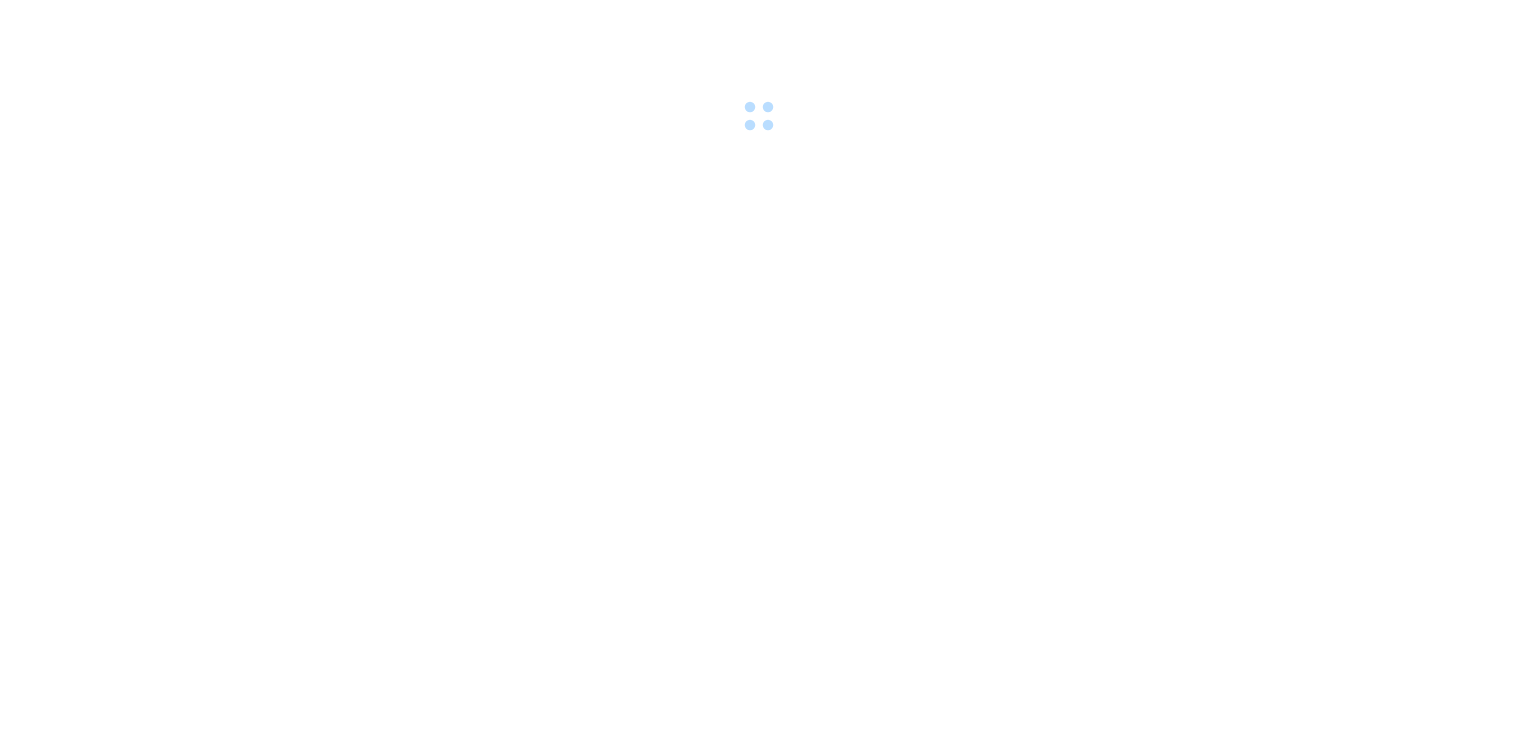 scroll, scrollTop: 0, scrollLeft: 0, axis: both 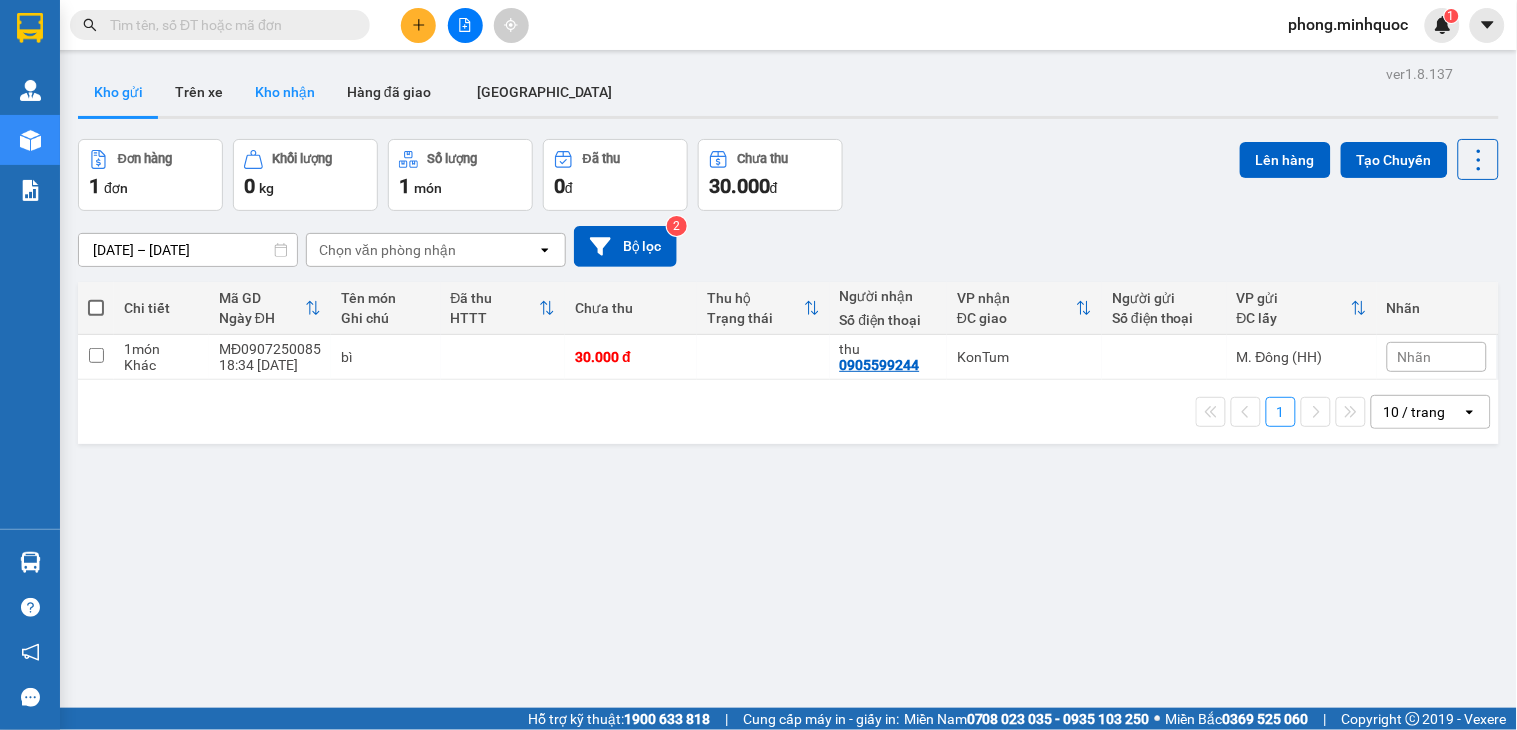 click on "Kho nhận" at bounding box center [285, 92] 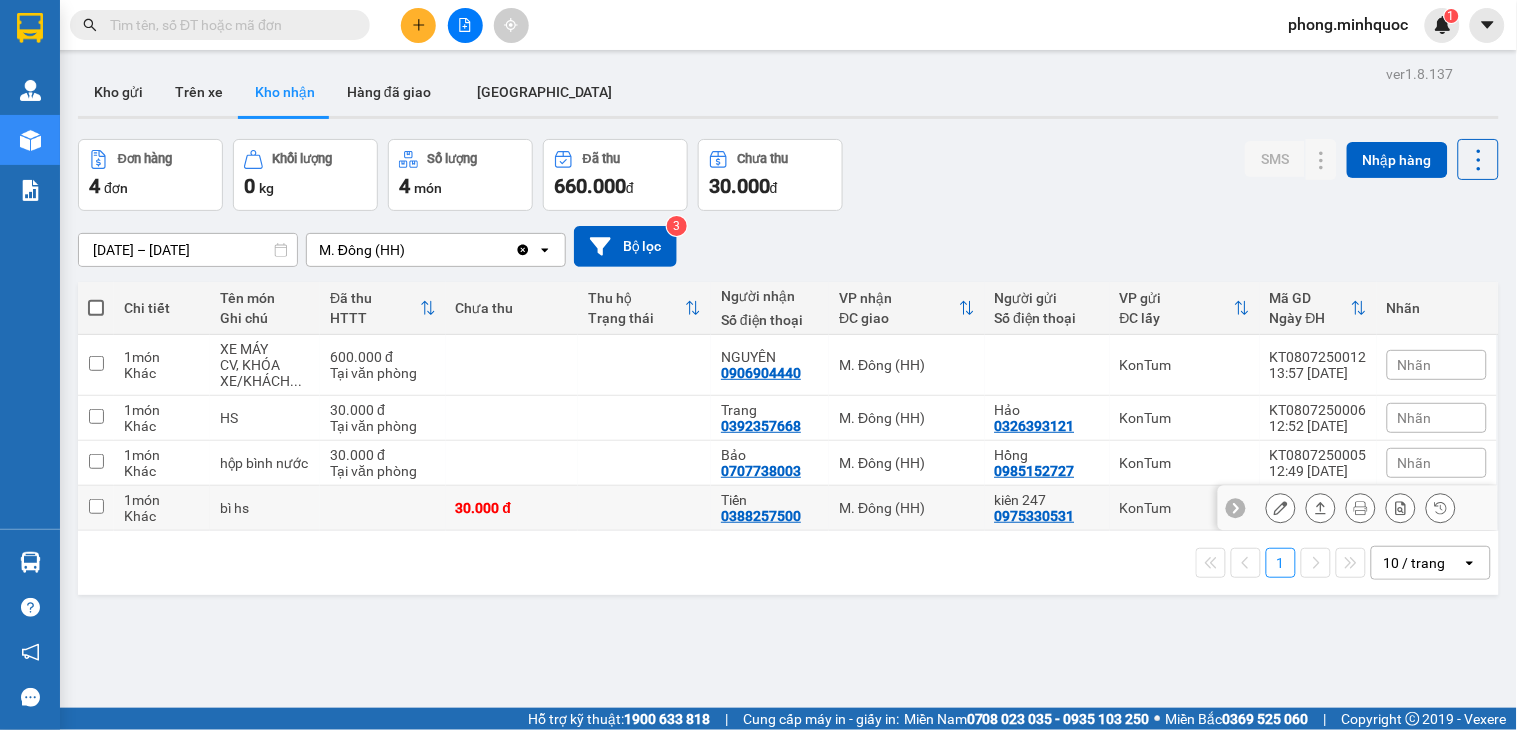 scroll, scrollTop: 92, scrollLeft: 0, axis: vertical 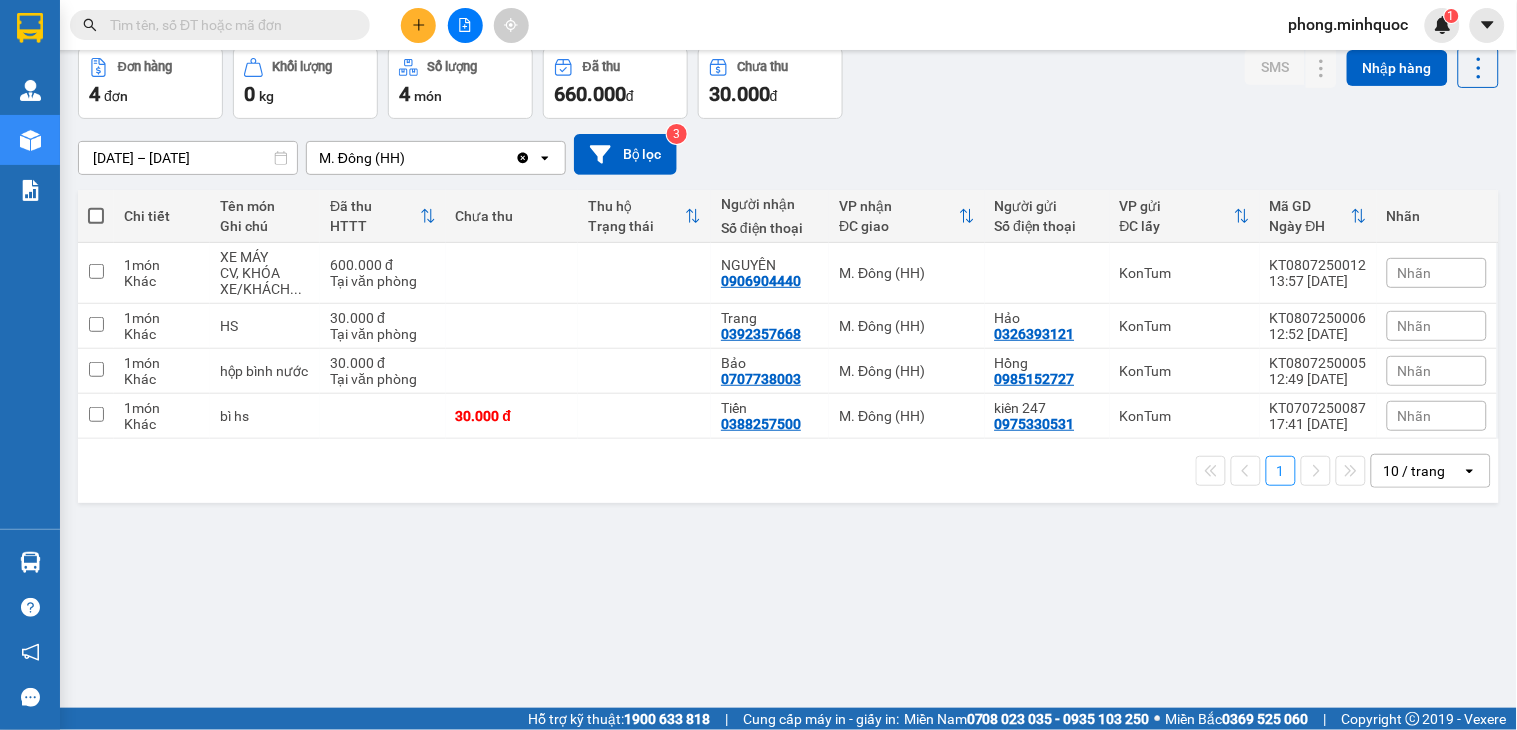 click on "10 / trang" at bounding box center [1415, 471] 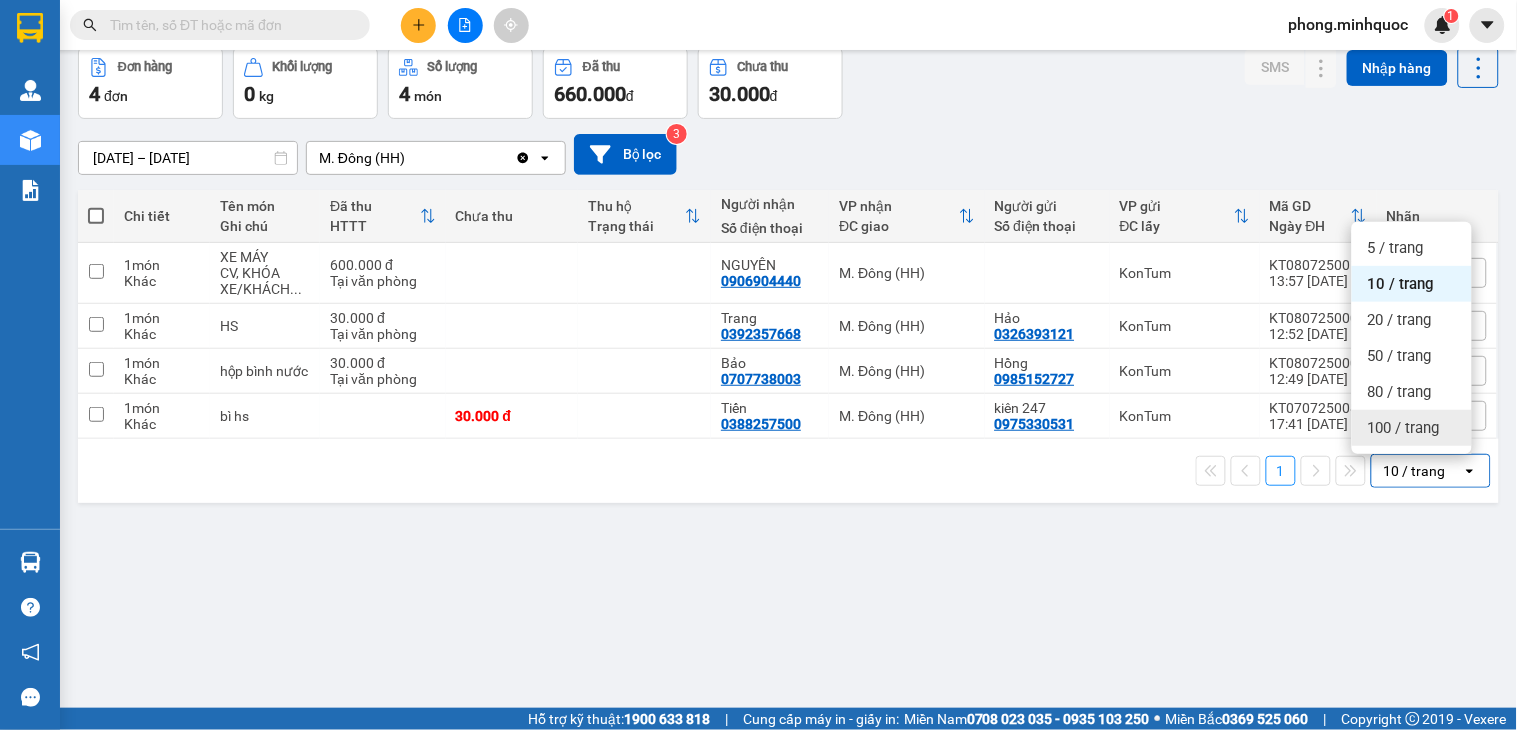 click on "100 / trang" at bounding box center [1404, 428] 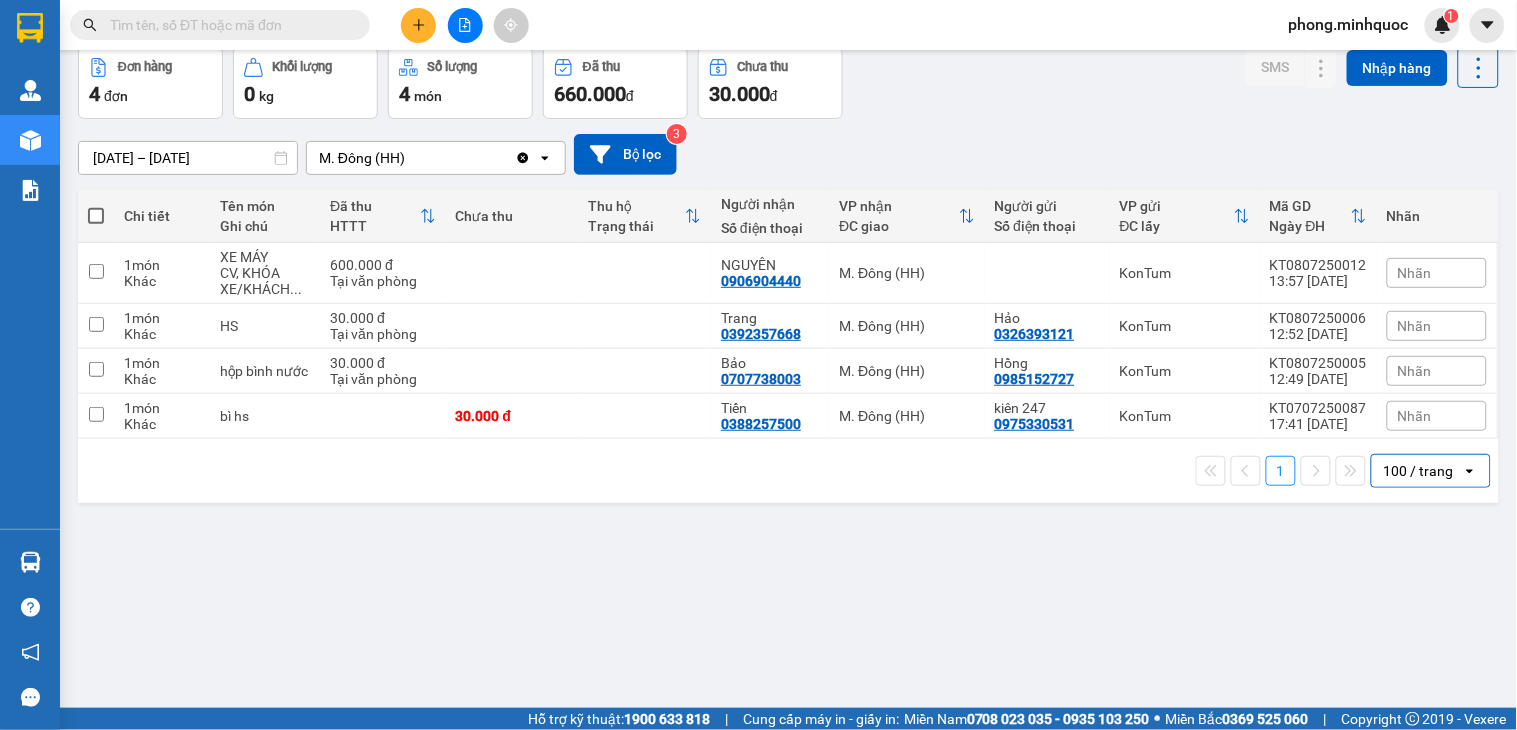 click on "[DATE] – [DATE]" at bounding box center (188, 158) 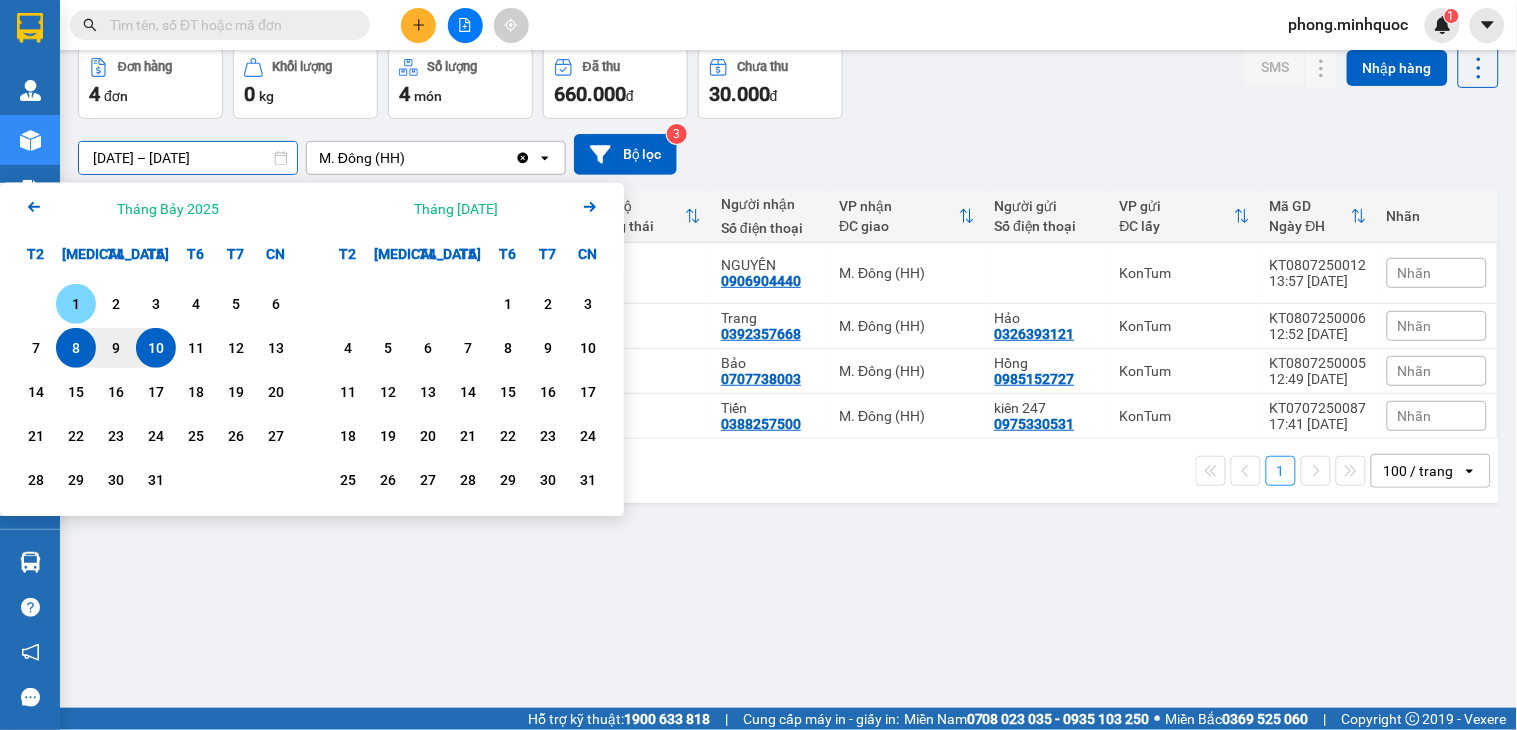 click on "1" at bounding box center [76, 304] 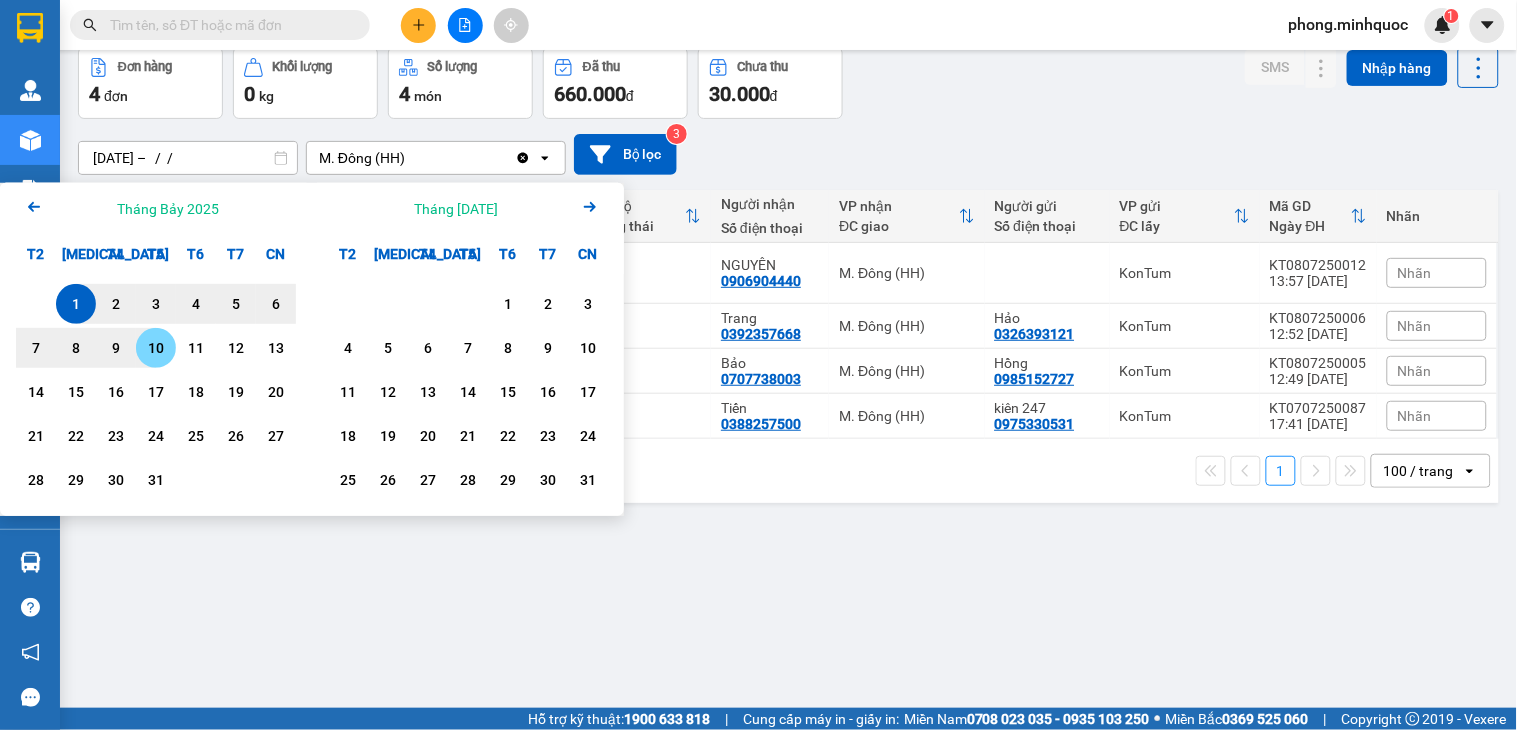 click on "10" at bounding box center [156, 348] 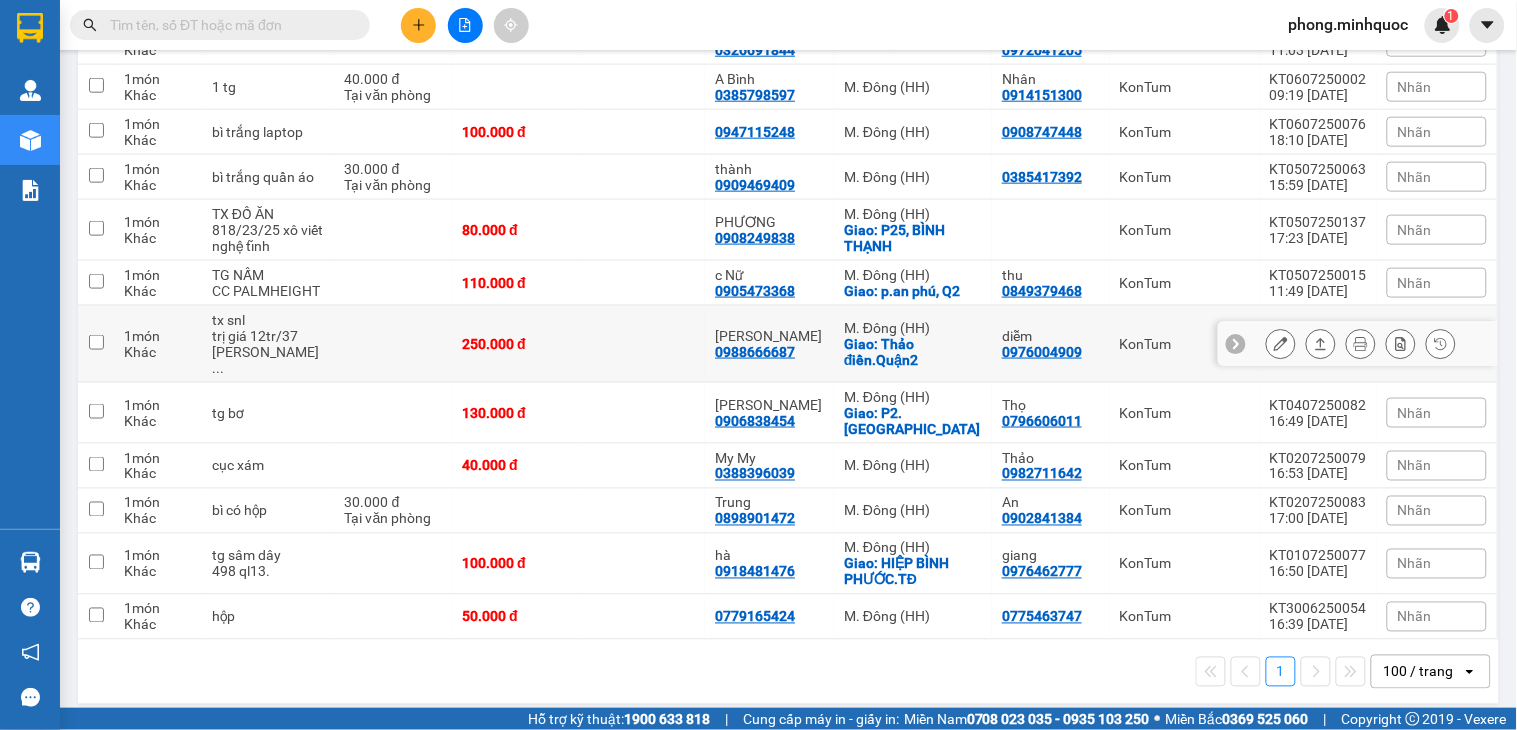 scroll, scrollTop: 288, scrollLeft: 0, axis: vertical 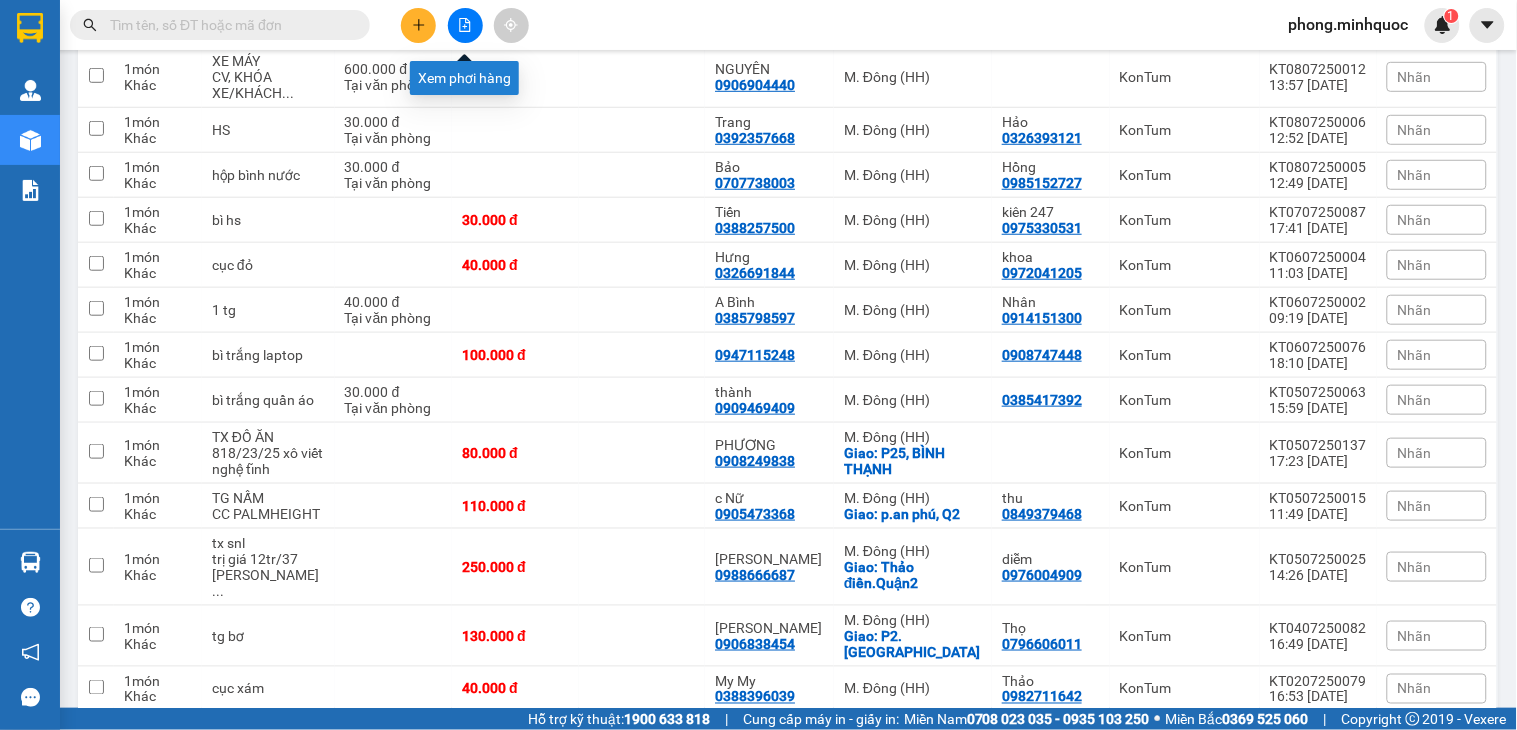 click 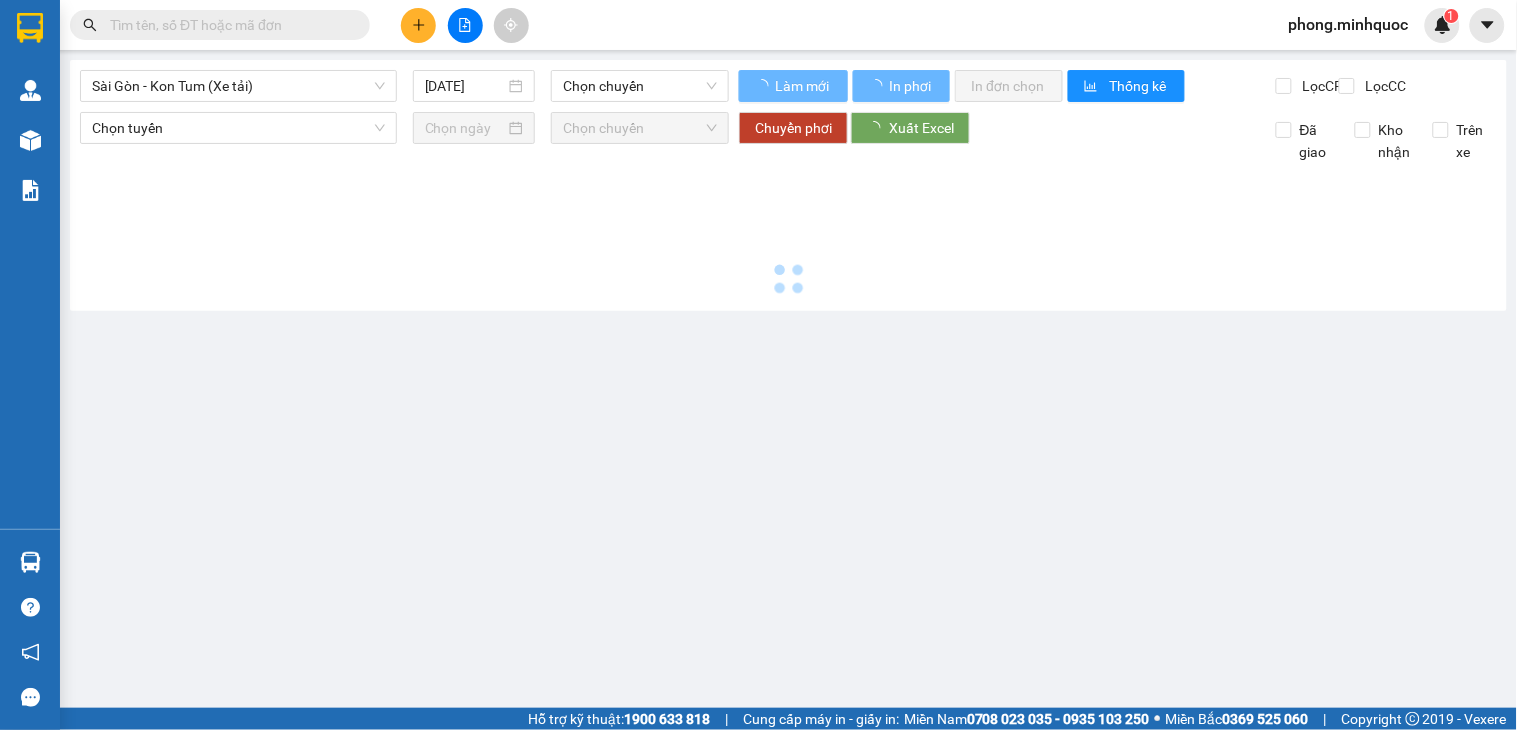 scroll, scrollTop: 0, scrollLeft: 0, axis: both 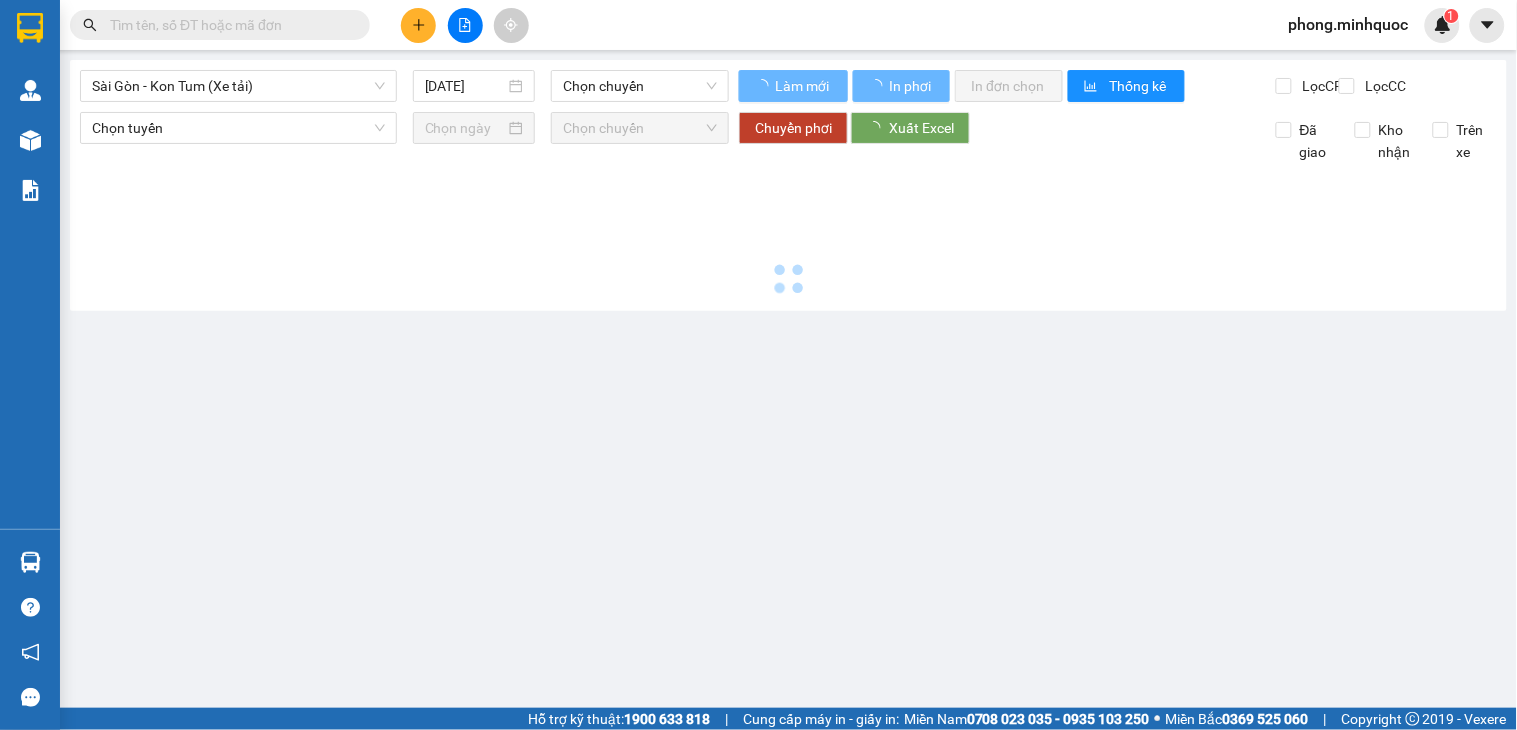 type on "[DATE]" 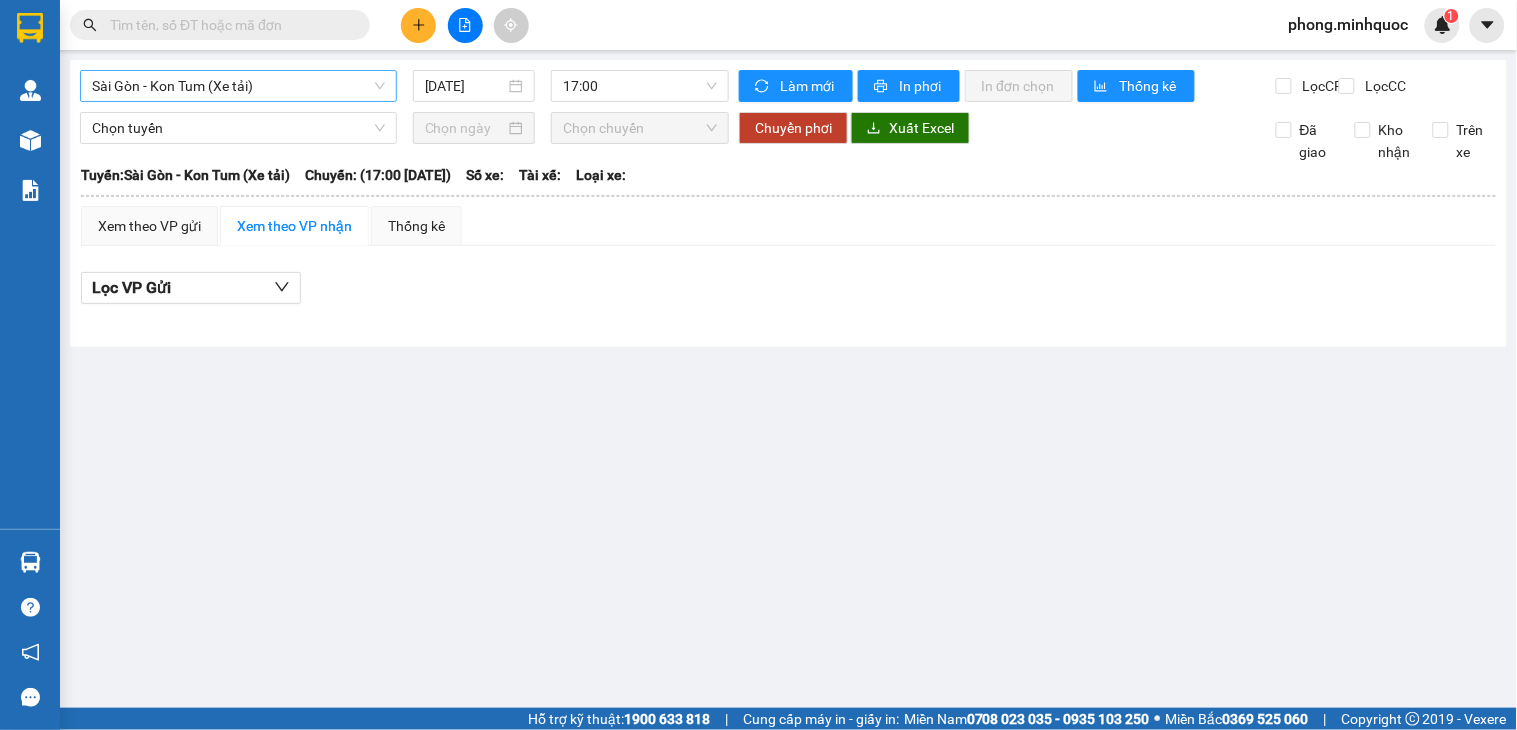 click on "Sài Gòn - Kon Tum (Xe tải)" at bounding box center [238, 86] 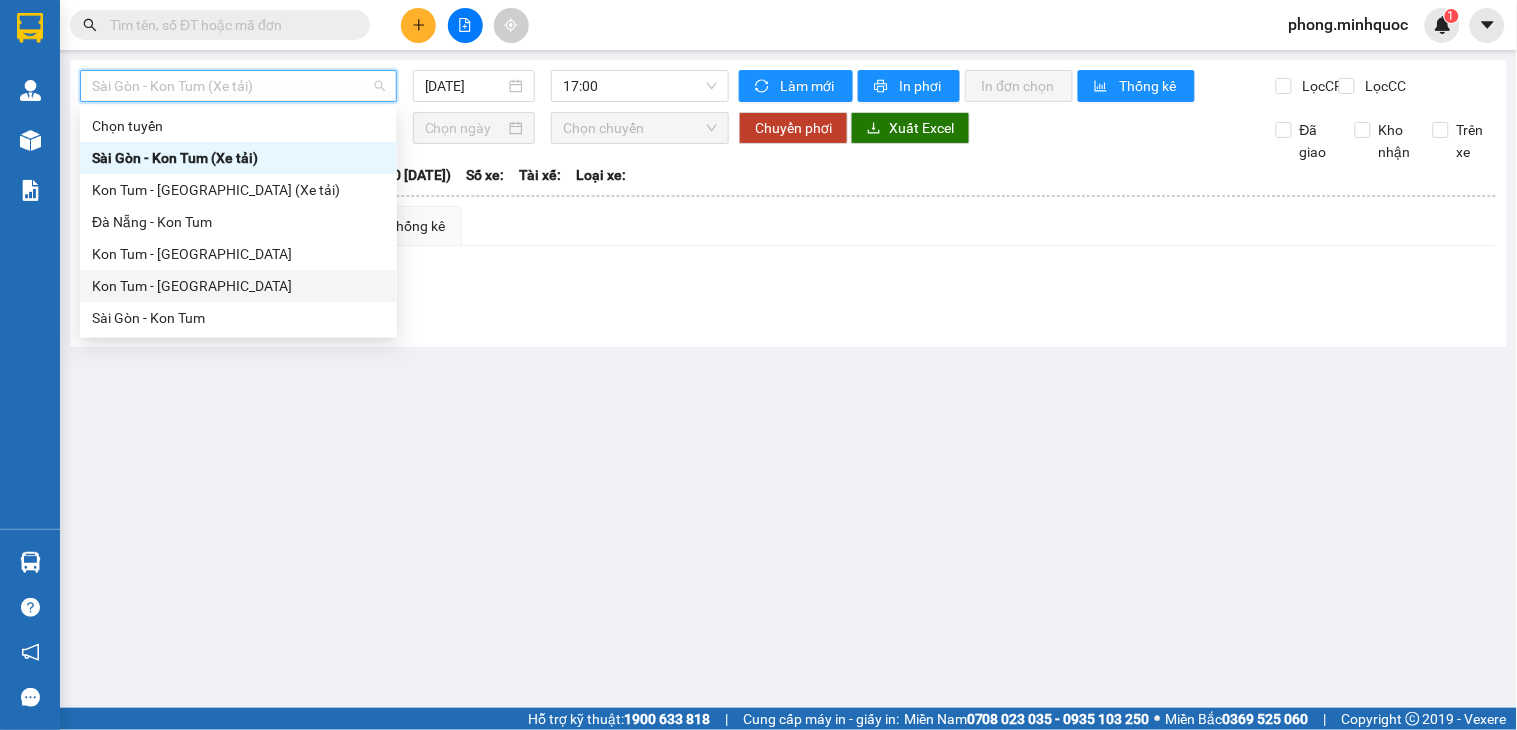 click on "Kon Tum - [GEOGRAPHIC_DATA]" at bounding box center [238, 286] 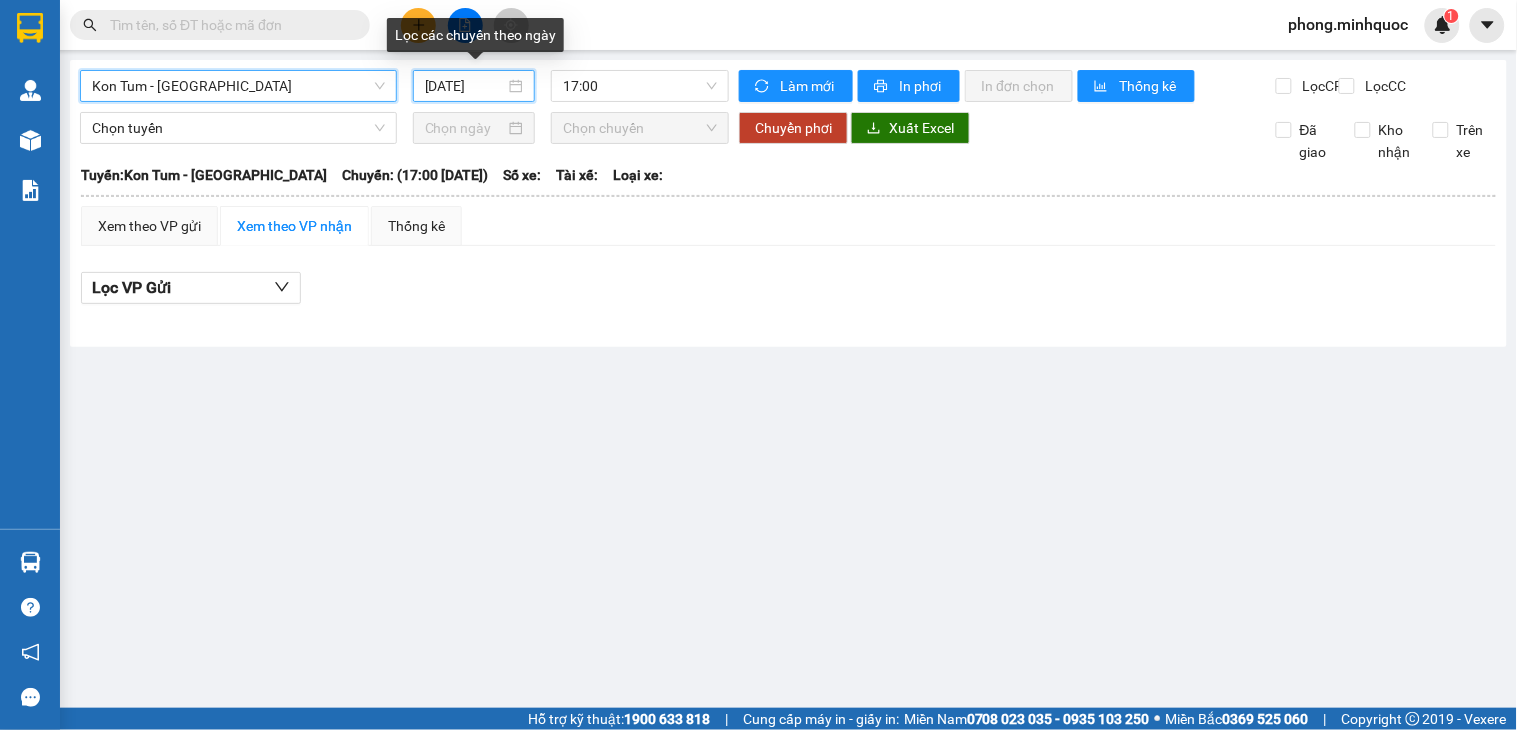 click on "[DATE]" at bounding box center [465, 86] 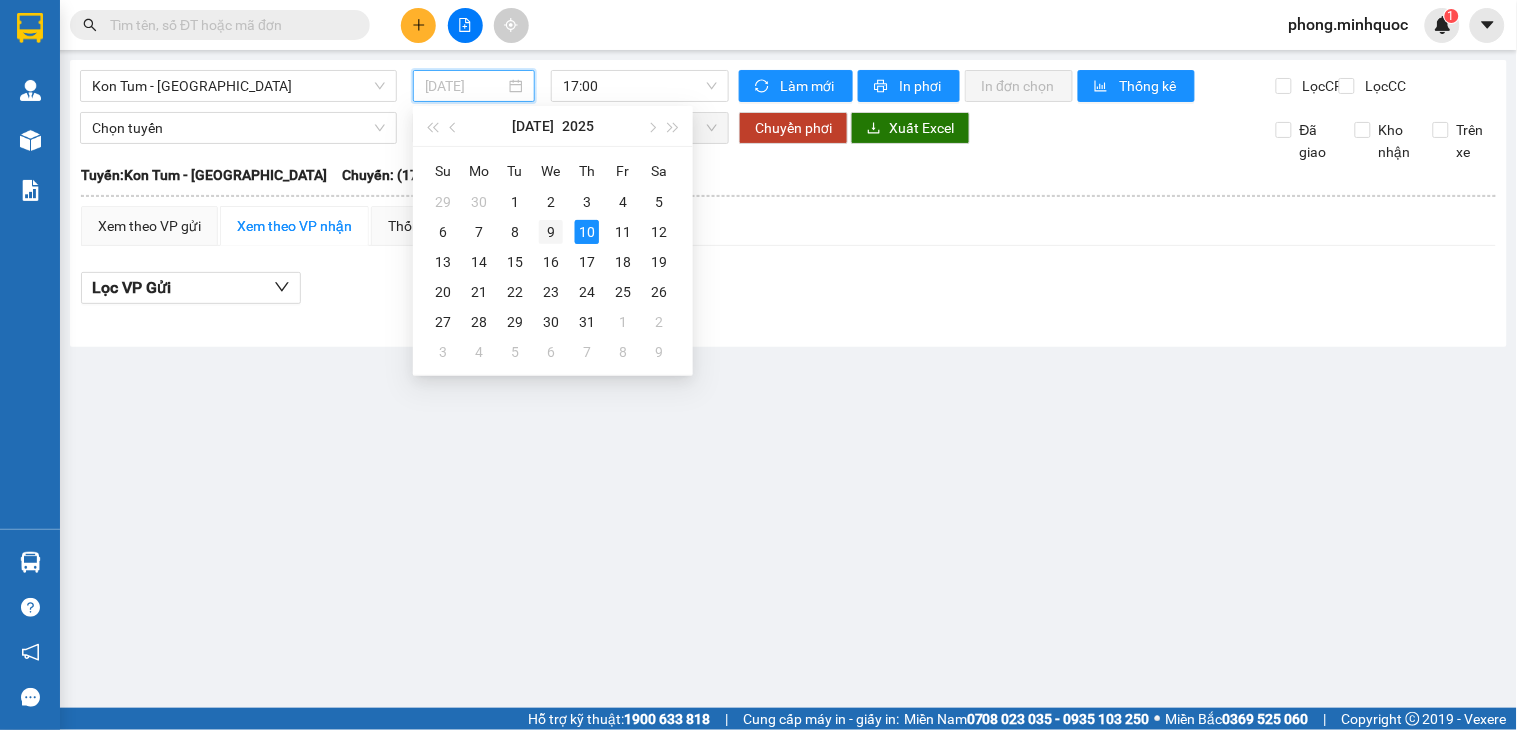 click on "9" at bounding box center [551, 232] 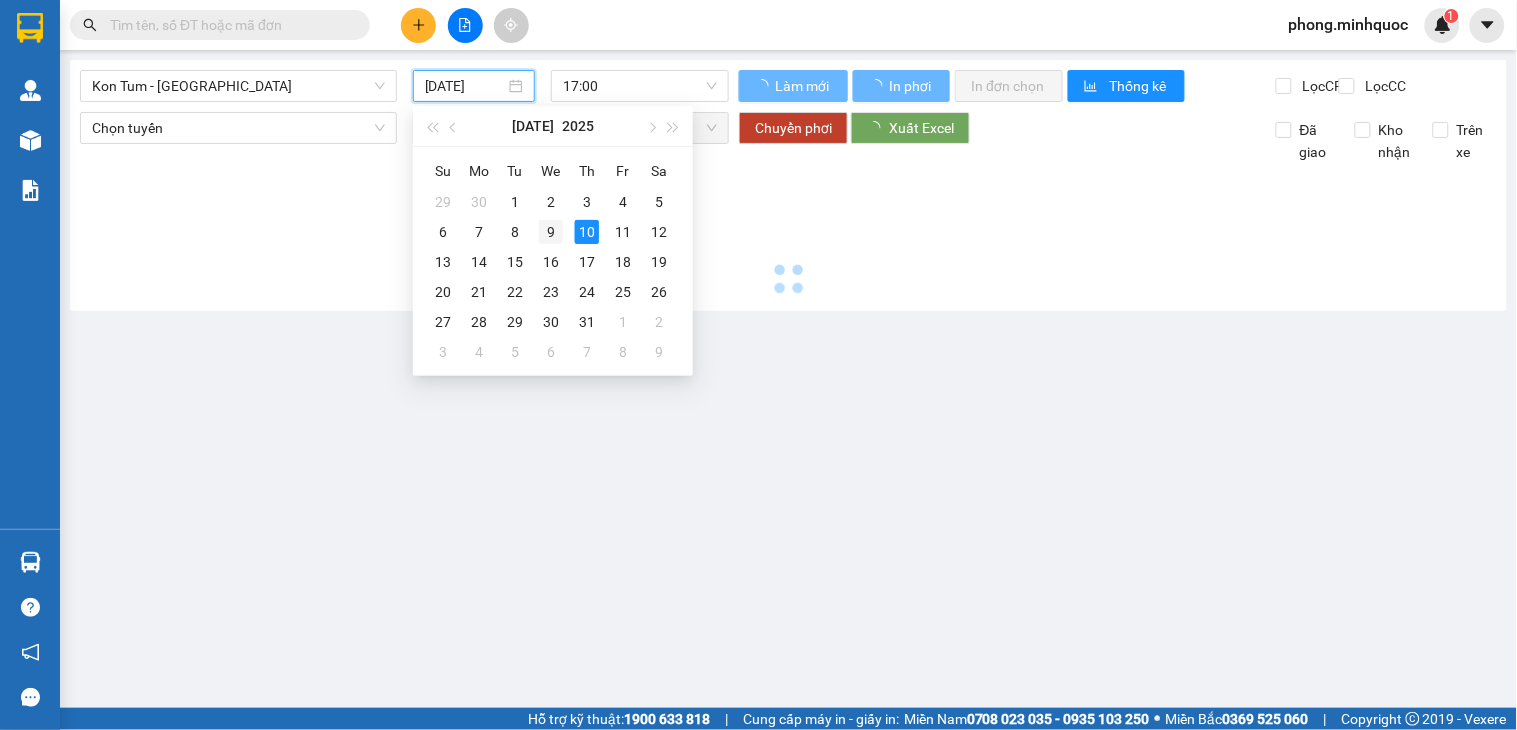 type on "[DATE]" 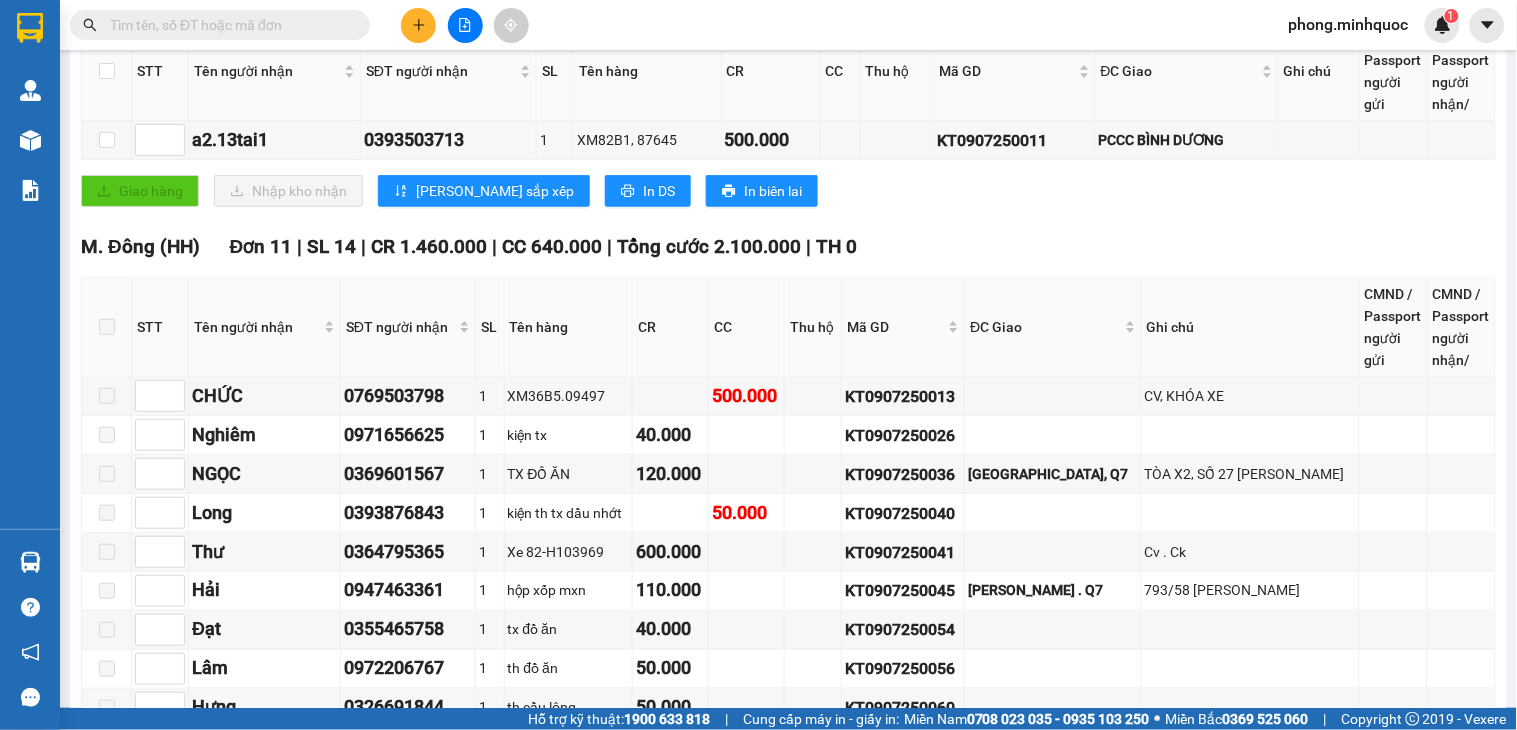 scroll, scrollTop: 0, scrollLeft: 0, axis: both 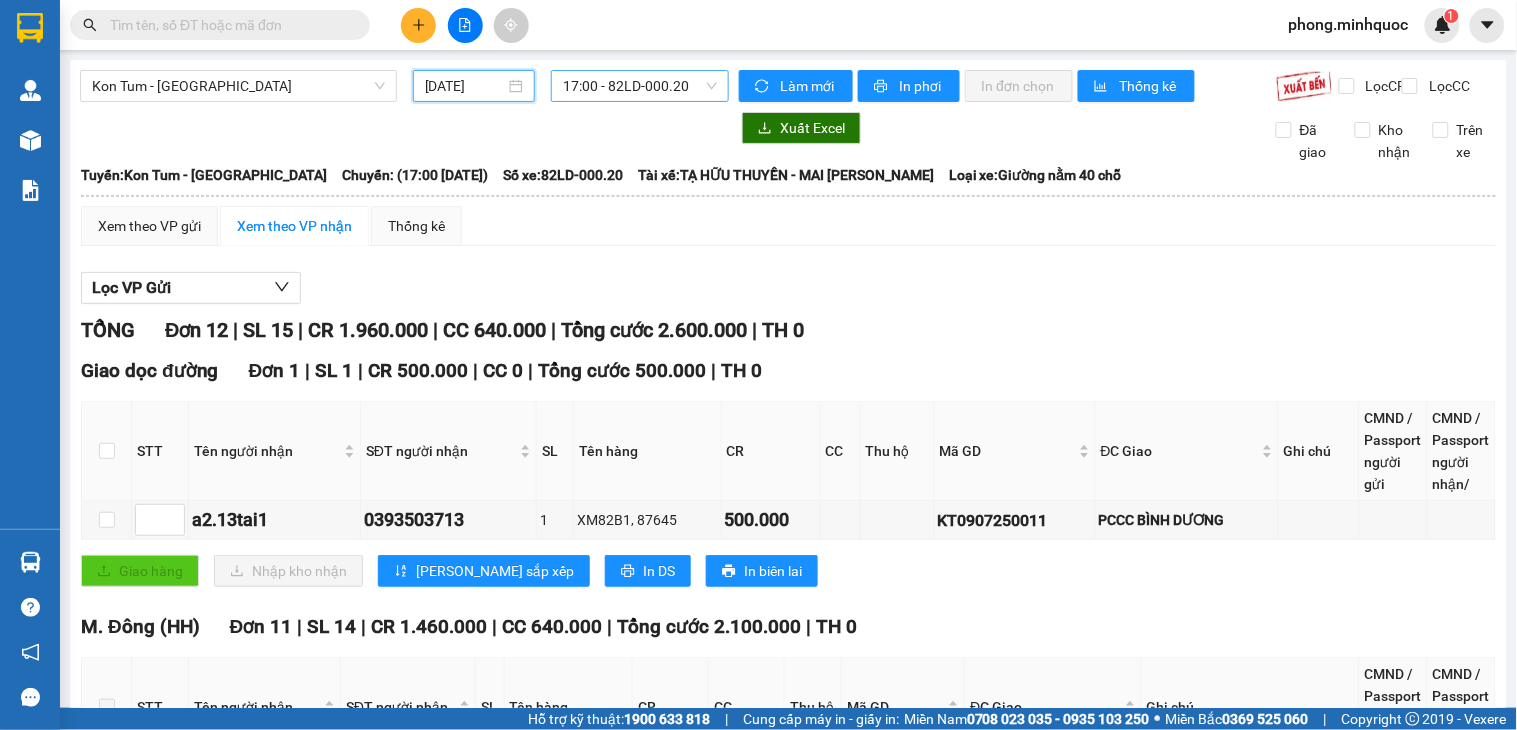 click on "17:00     - 82LD-000.20" at bounding box center [640, 86] 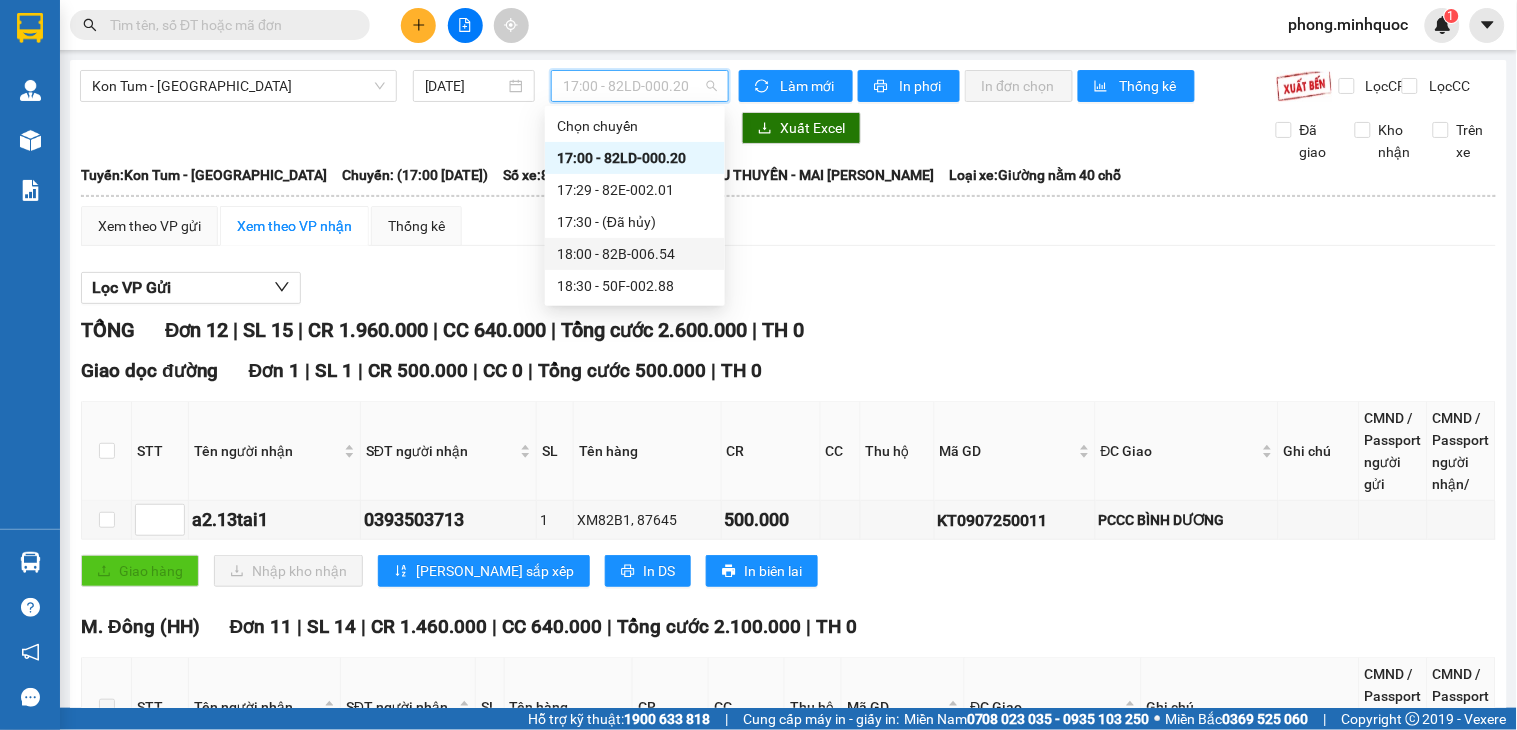 click on "18:00     - 82B-006.54" at bounding box center [635, 254] 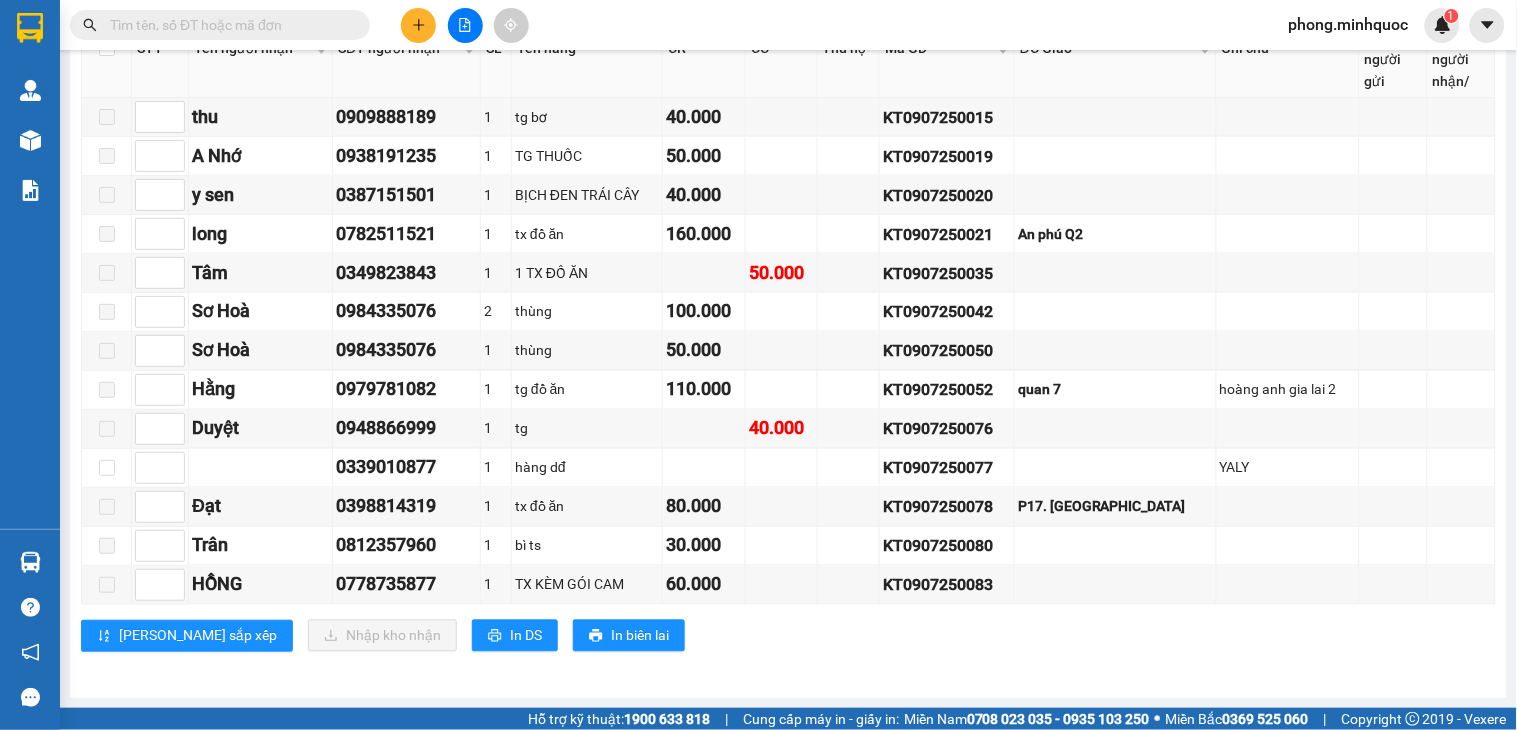 scroll, scrollTop: 333, scrollLeft: 0, axis: vertical 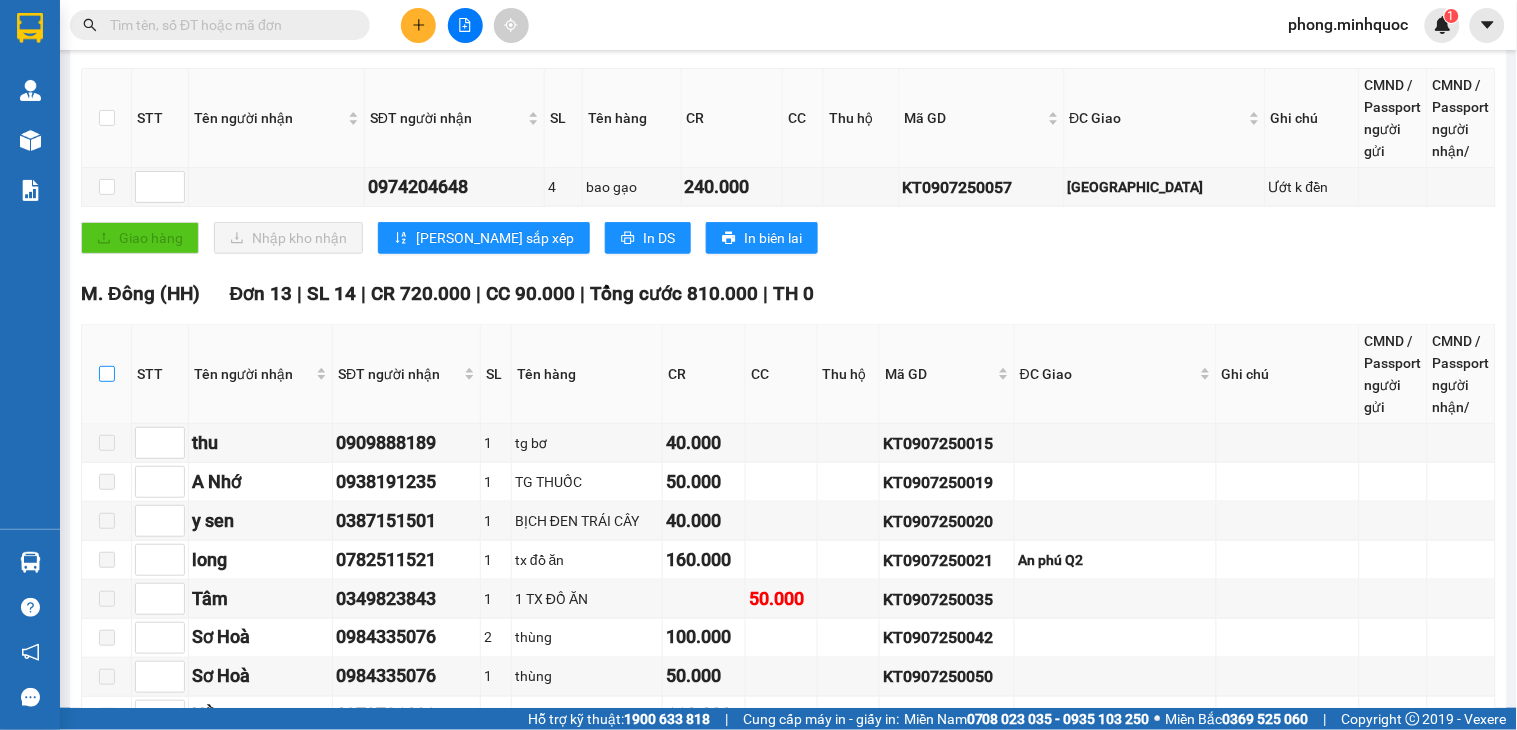 click at bounding box center (107, 374) 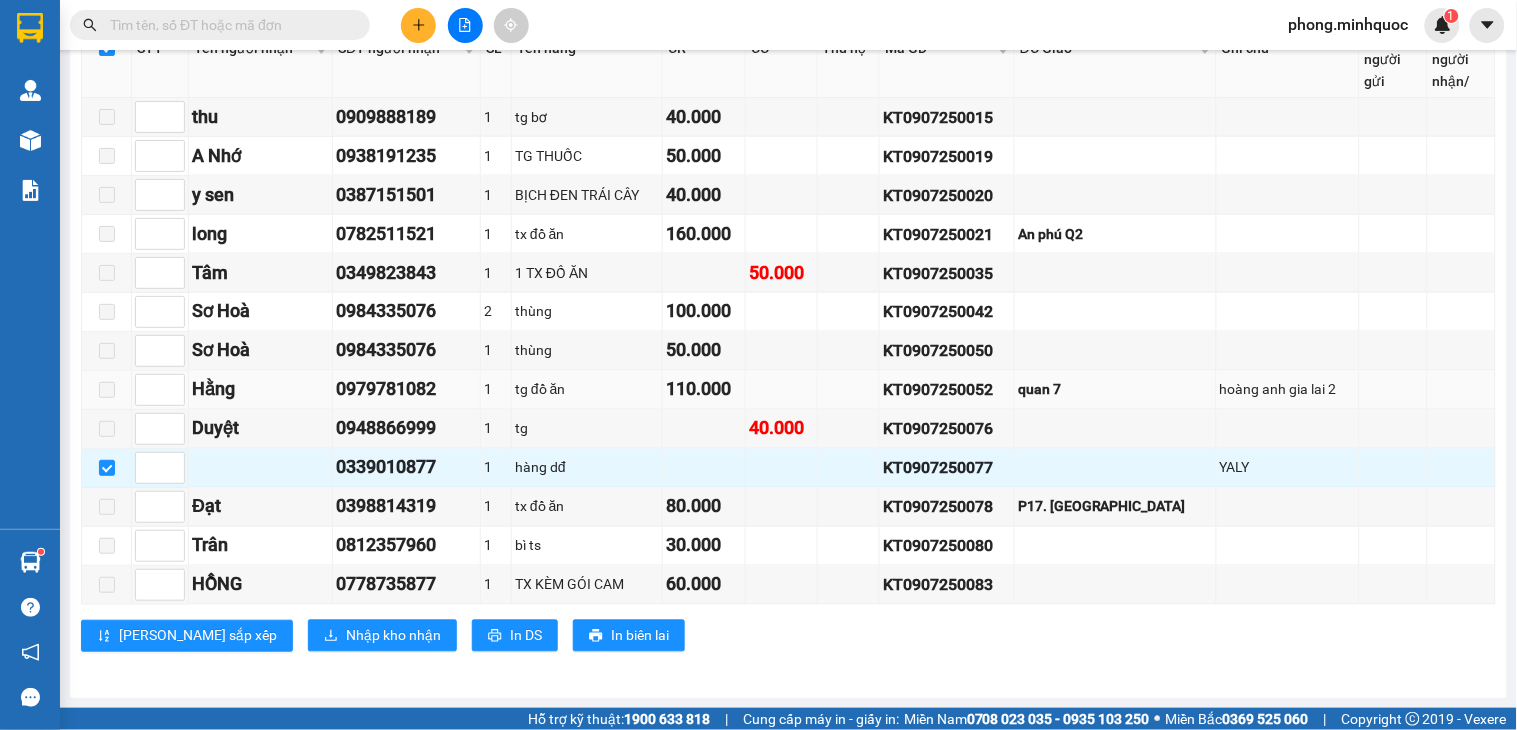 scroll, scrollTop: 0, scrollLeft: 0, axis: both 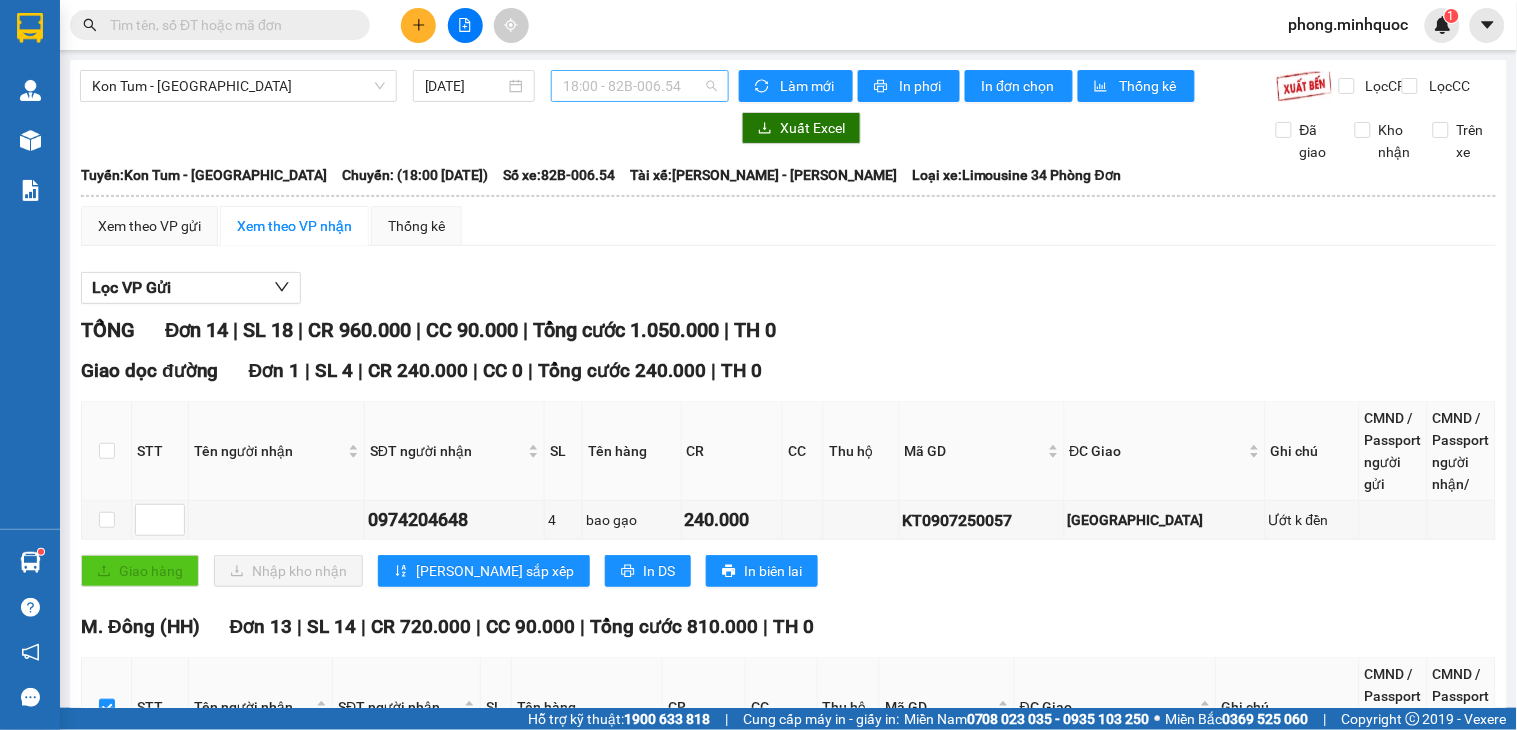 click on "18:00     - 82B-006.54" at bounding box center (640, 86) 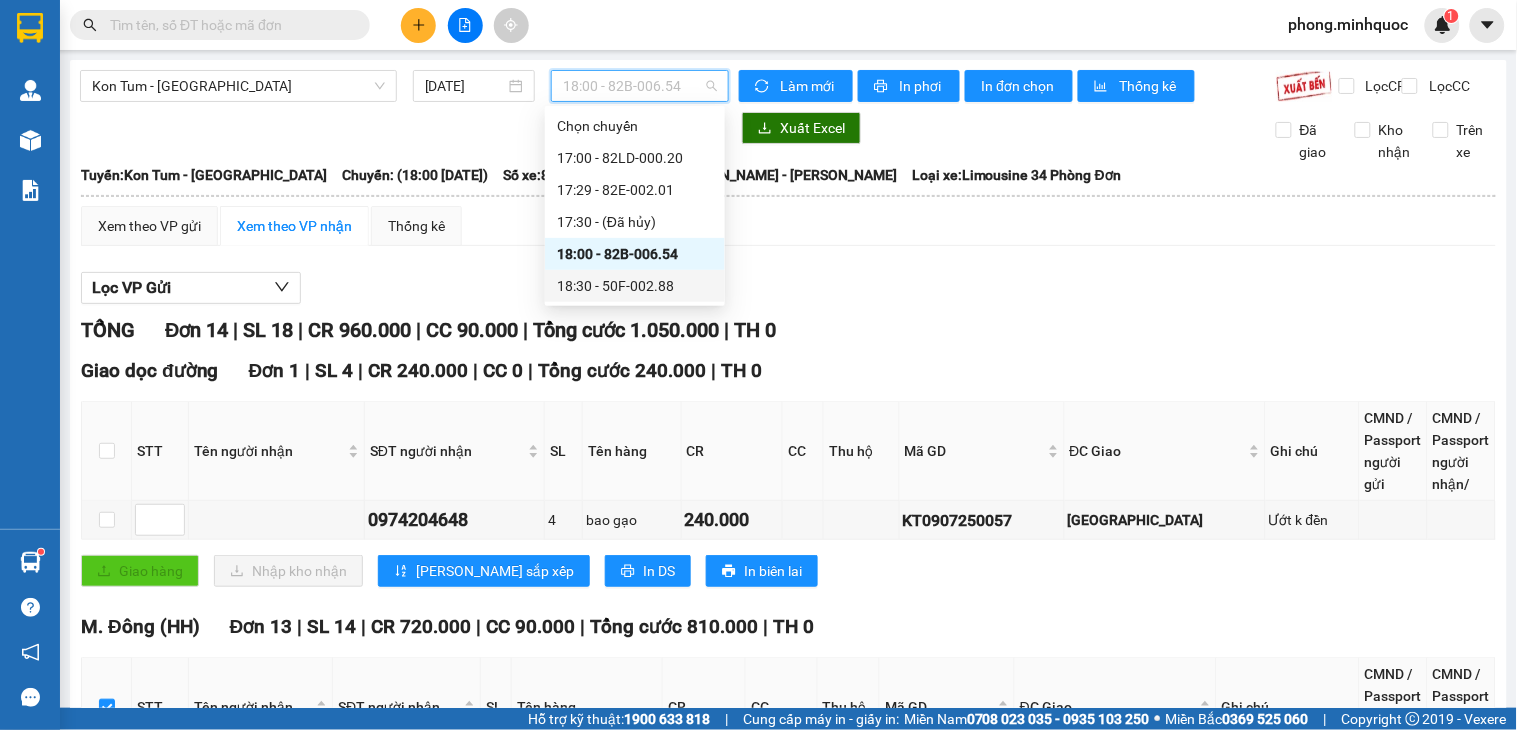click on "18:30     - 50F-002.88" at bounding box center [635, 286] 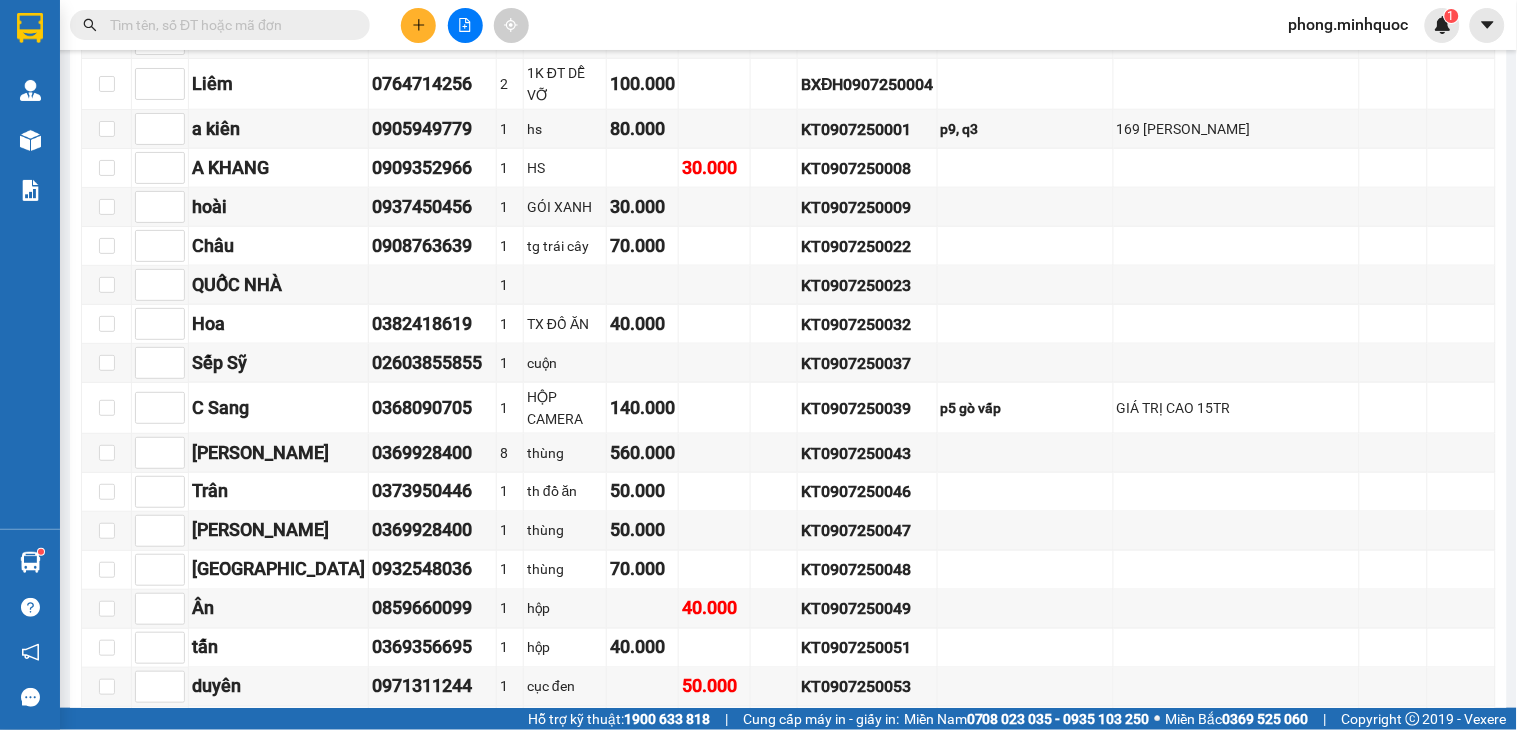 scroll, scrollTop: 0, scrollLeft: 0, axis: both 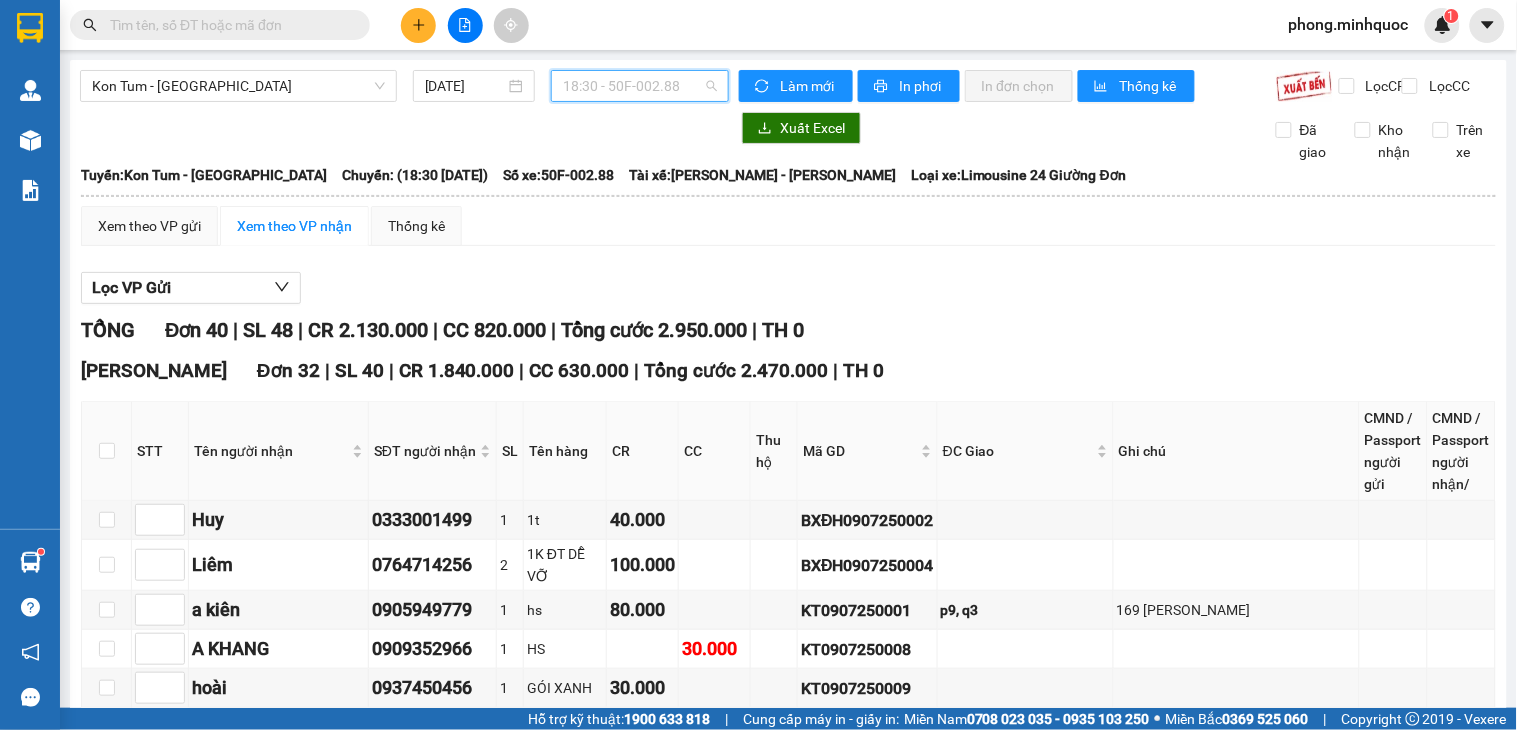 click on "18:30     - 50F-002.88" at bounding box center [640, 86] 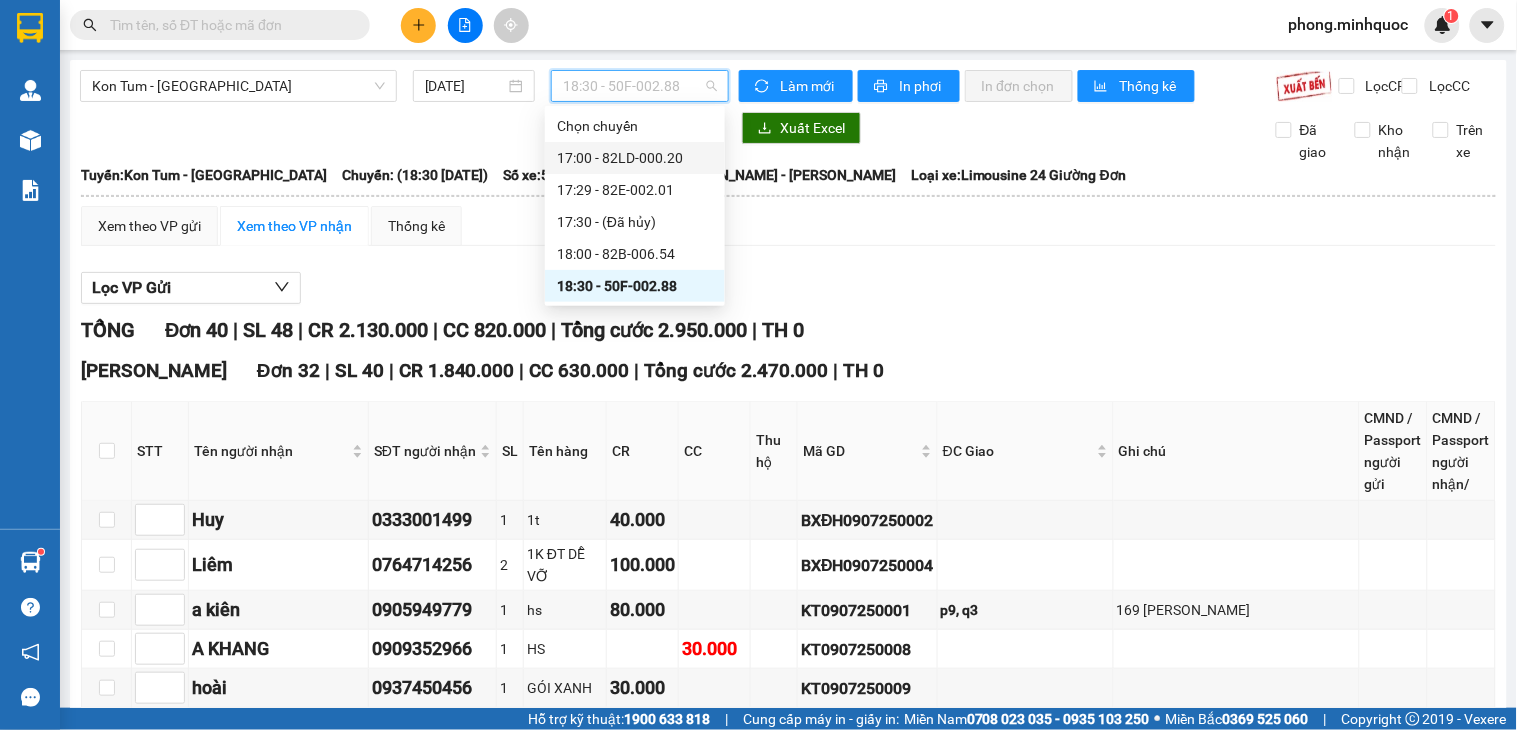 click on "17:00     - 82LD-000.20" at bounding box center (635, 158) 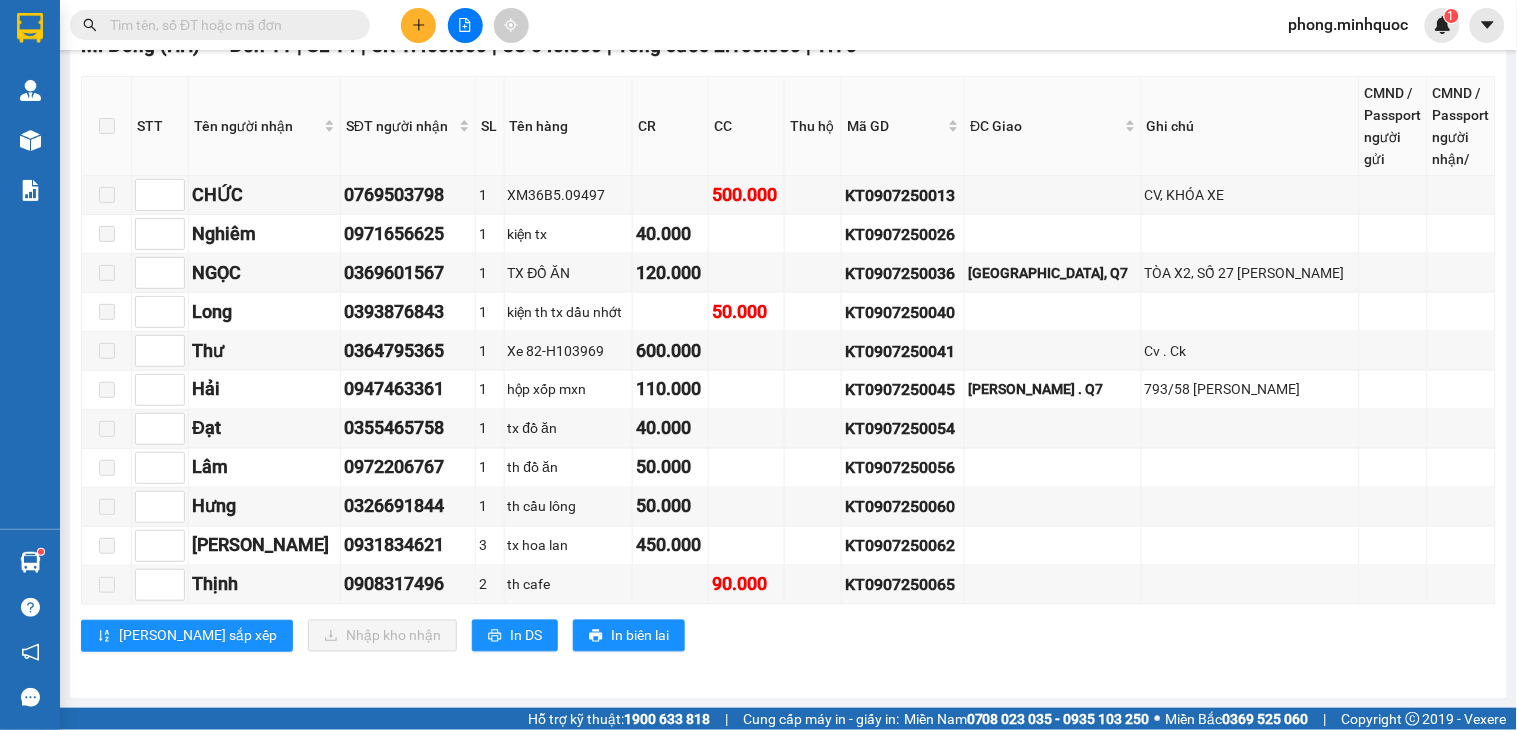 scroll, scrollTop: 0, scrollLeft: 0, axis: both 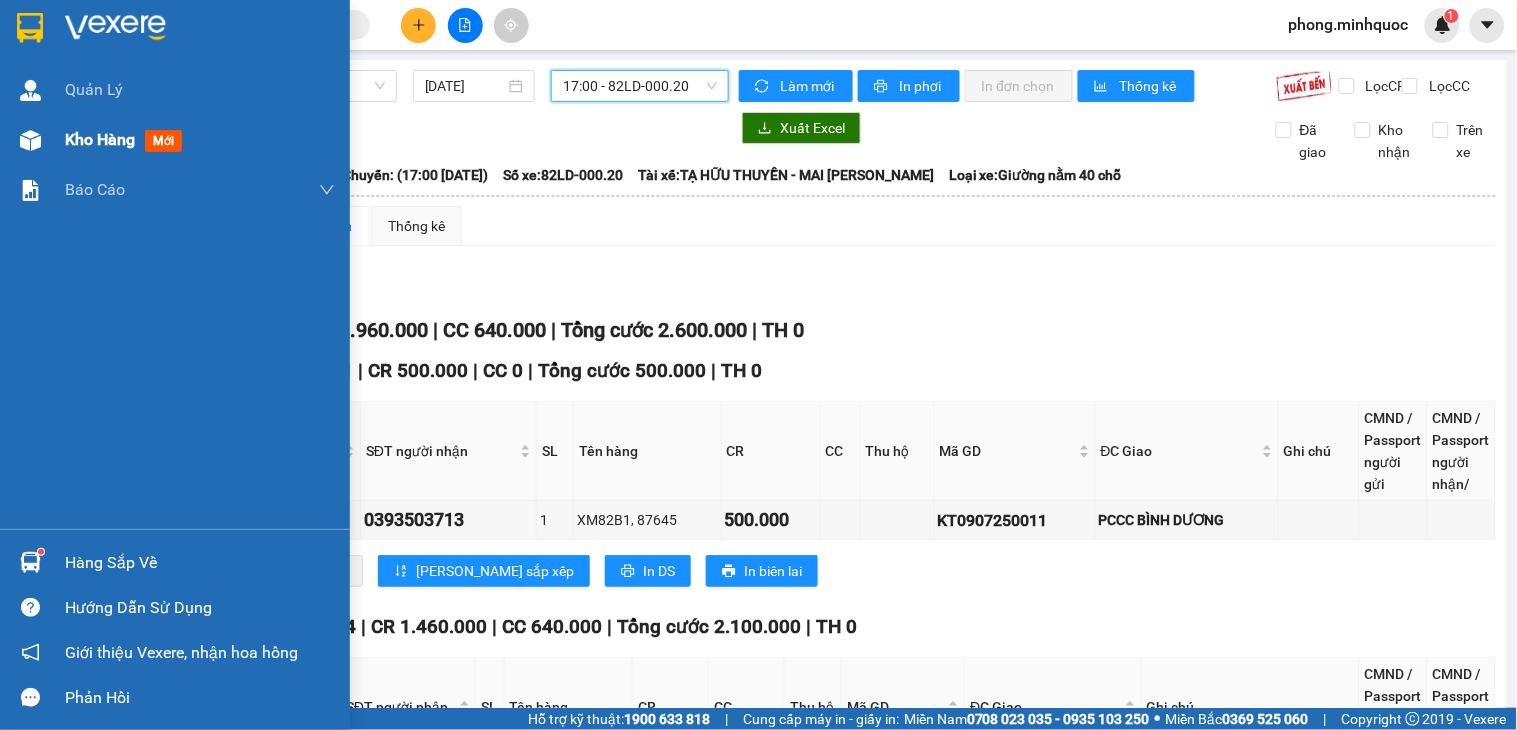 click on "mới" at bounding box center (163, 141) 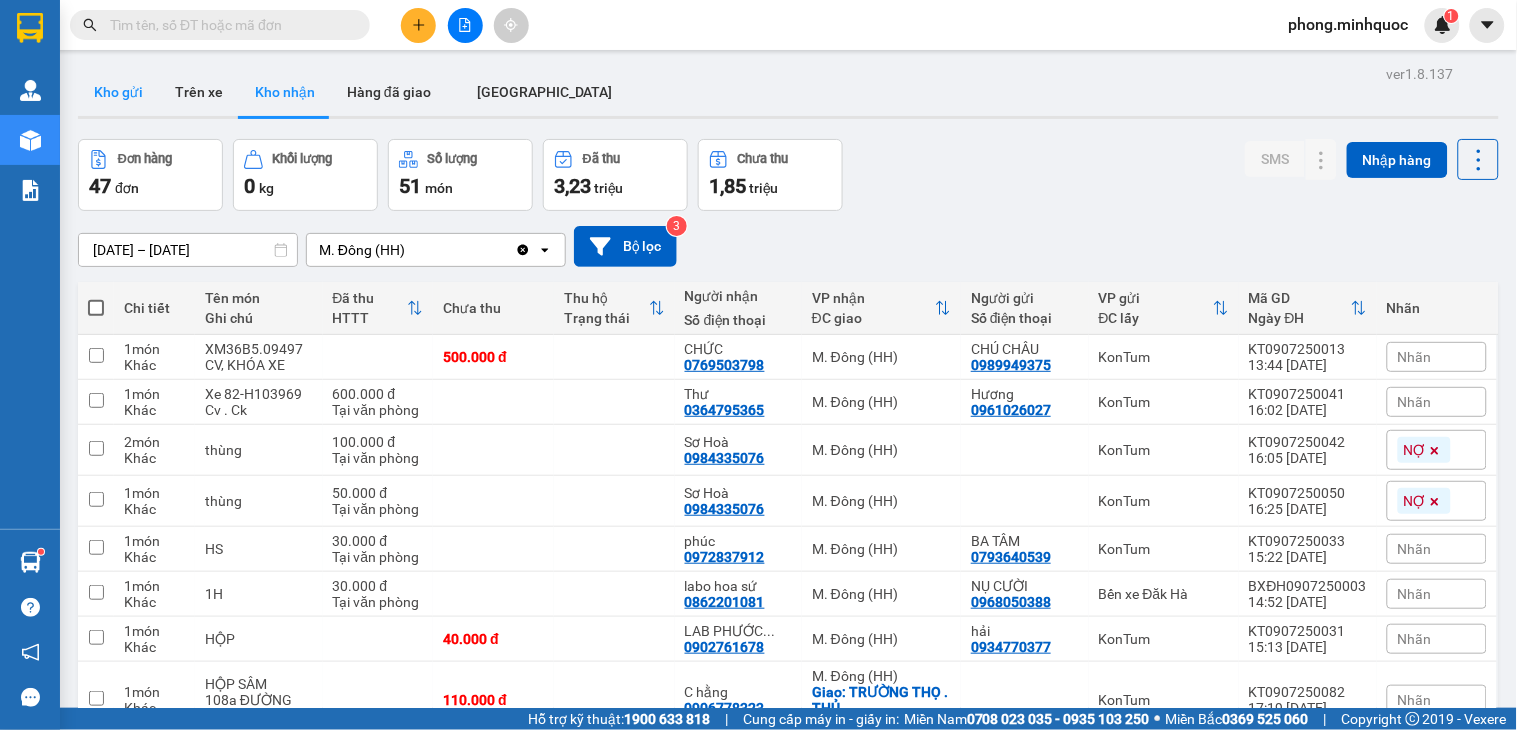 click on "Kho gửi" at bounding box center [118, 92] 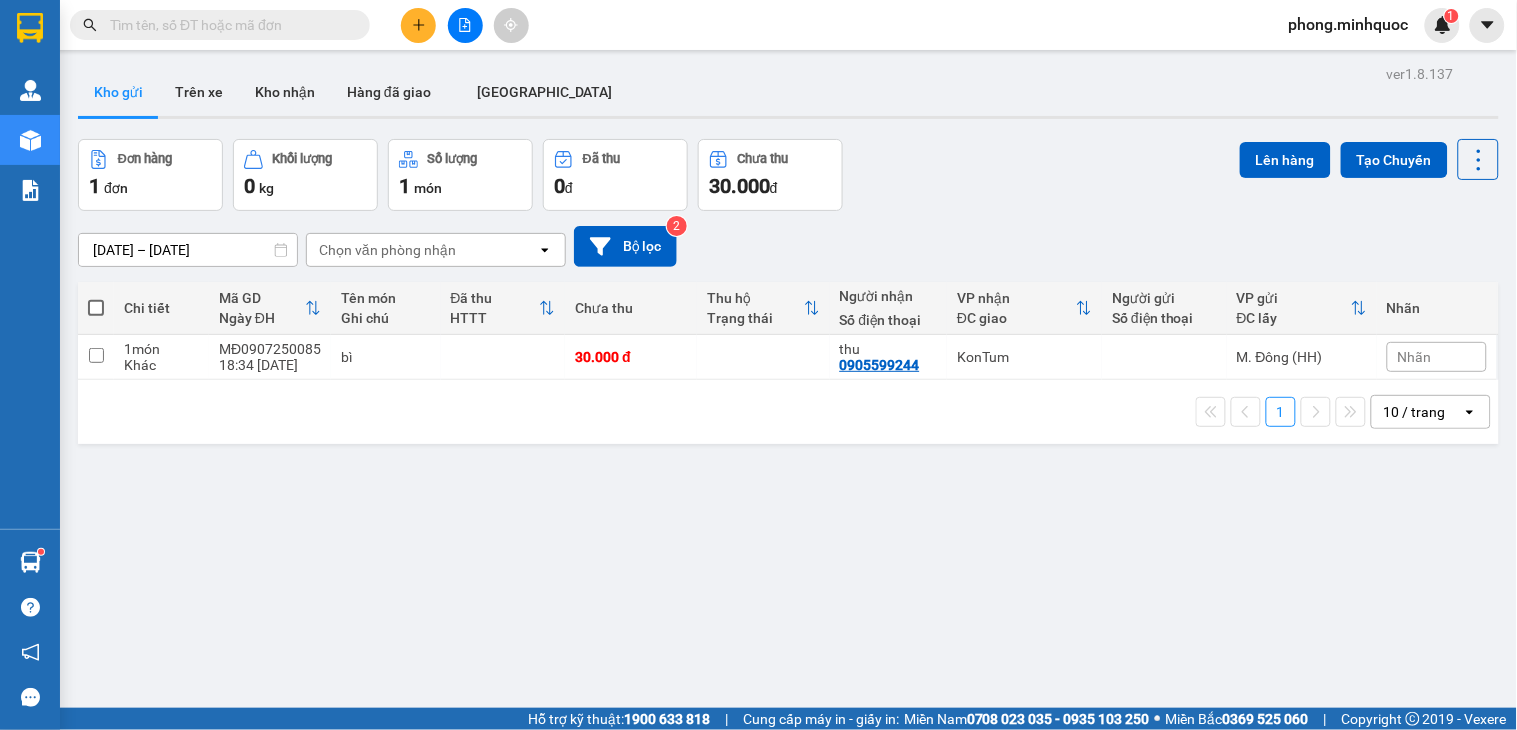 scroll, scrollTop: 92, scrollLeft: 0, axis: vertical 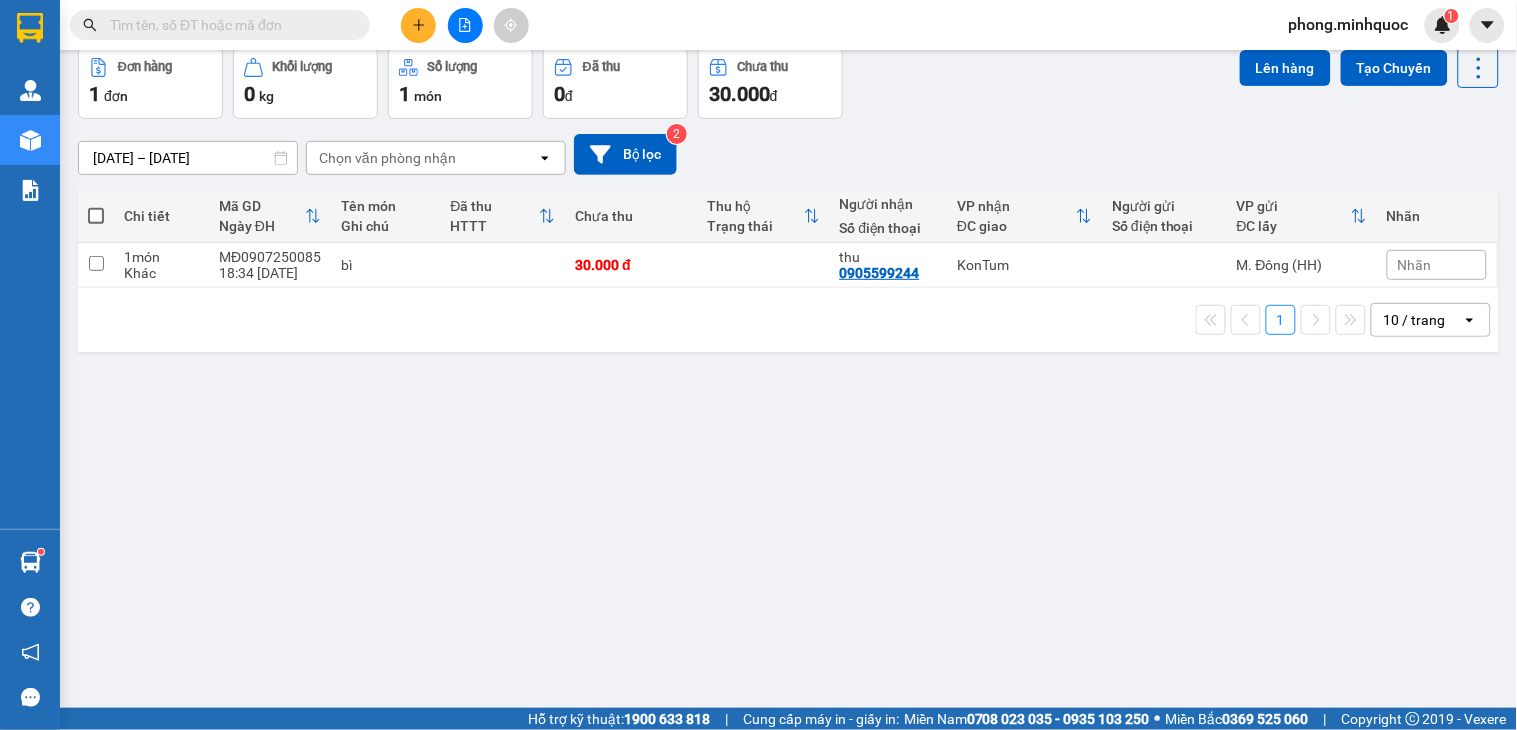 click on "10 / trang" at bounding box center [1415, 320] 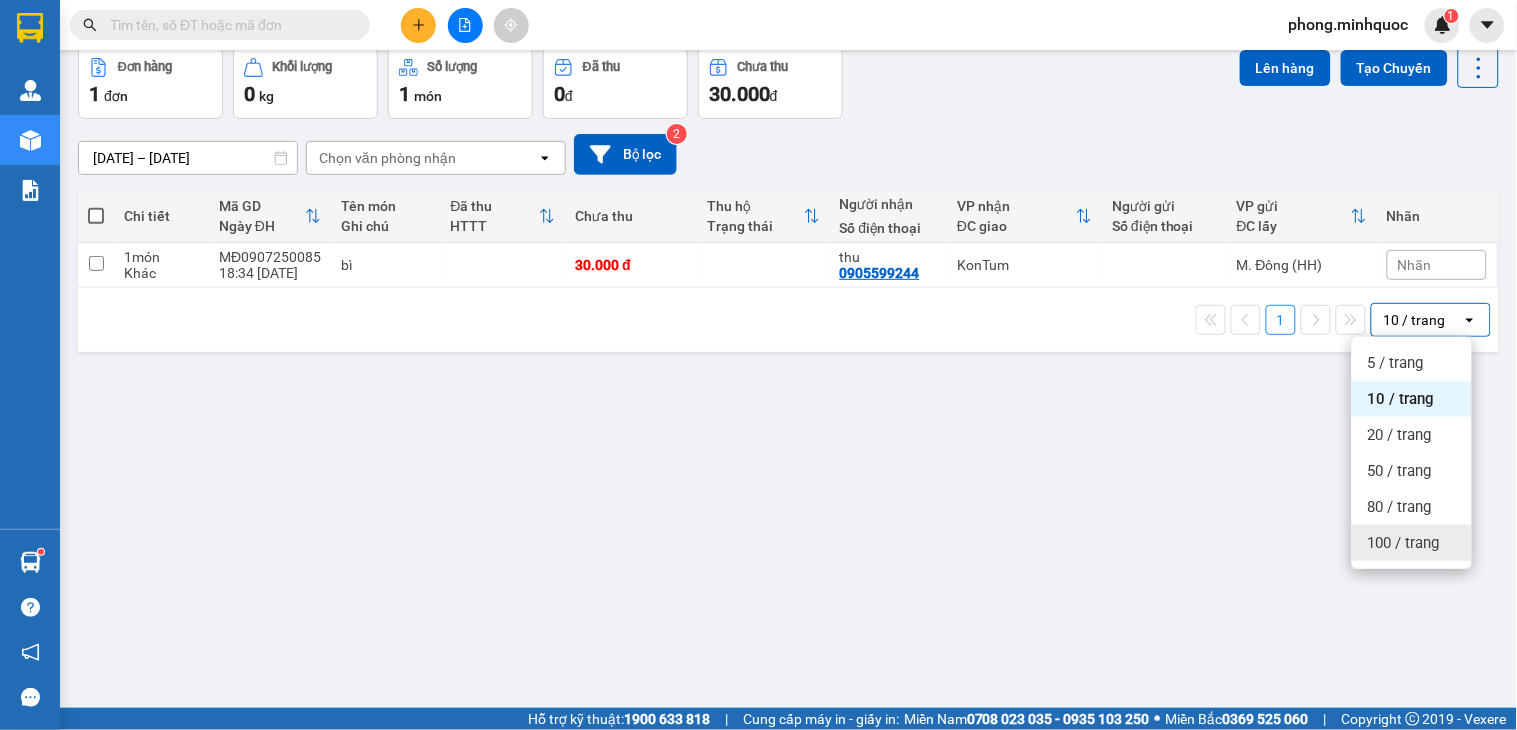 click on "100 / trang" at bounding box center [1404, 543] 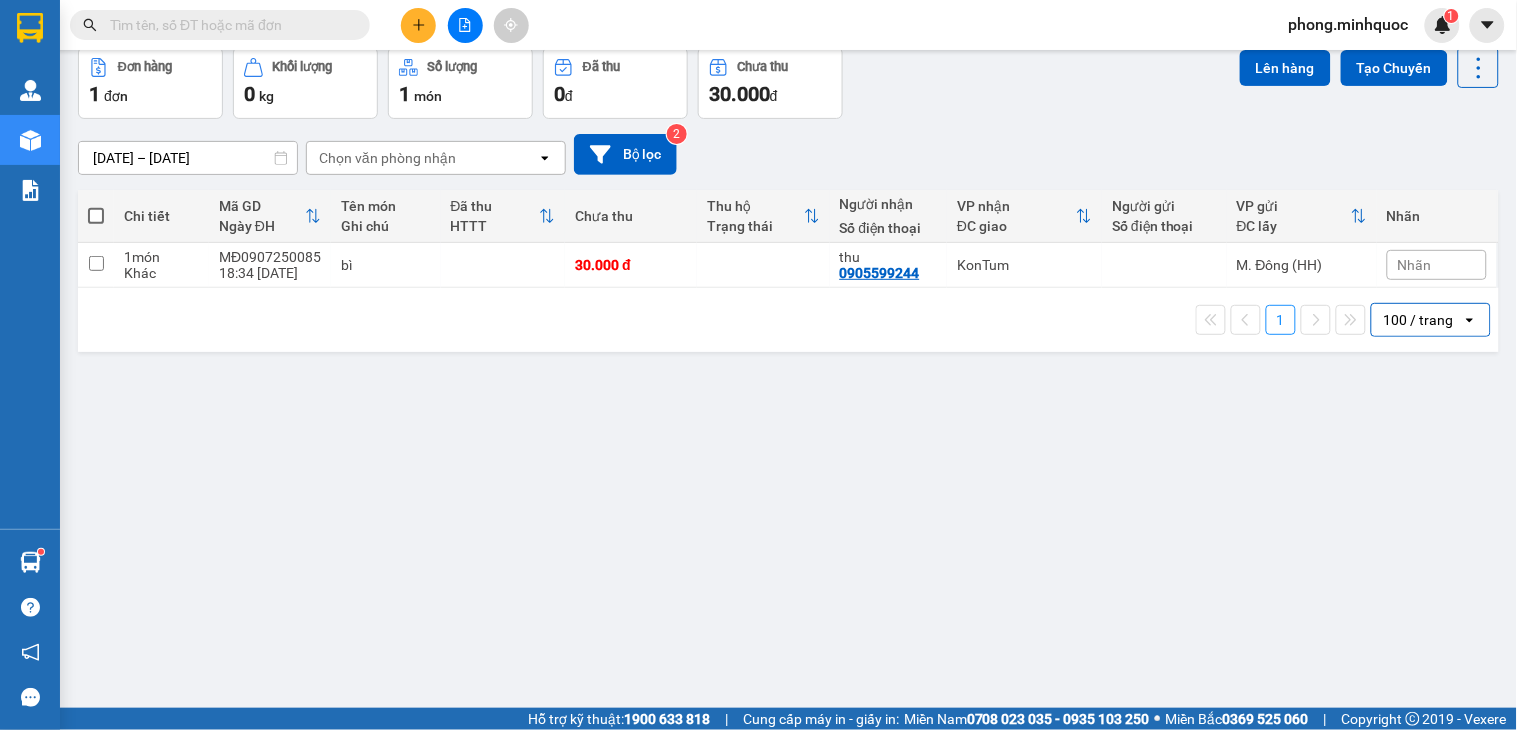 scroll, scrollTop: 0, scrollLeft: 0, axis: both 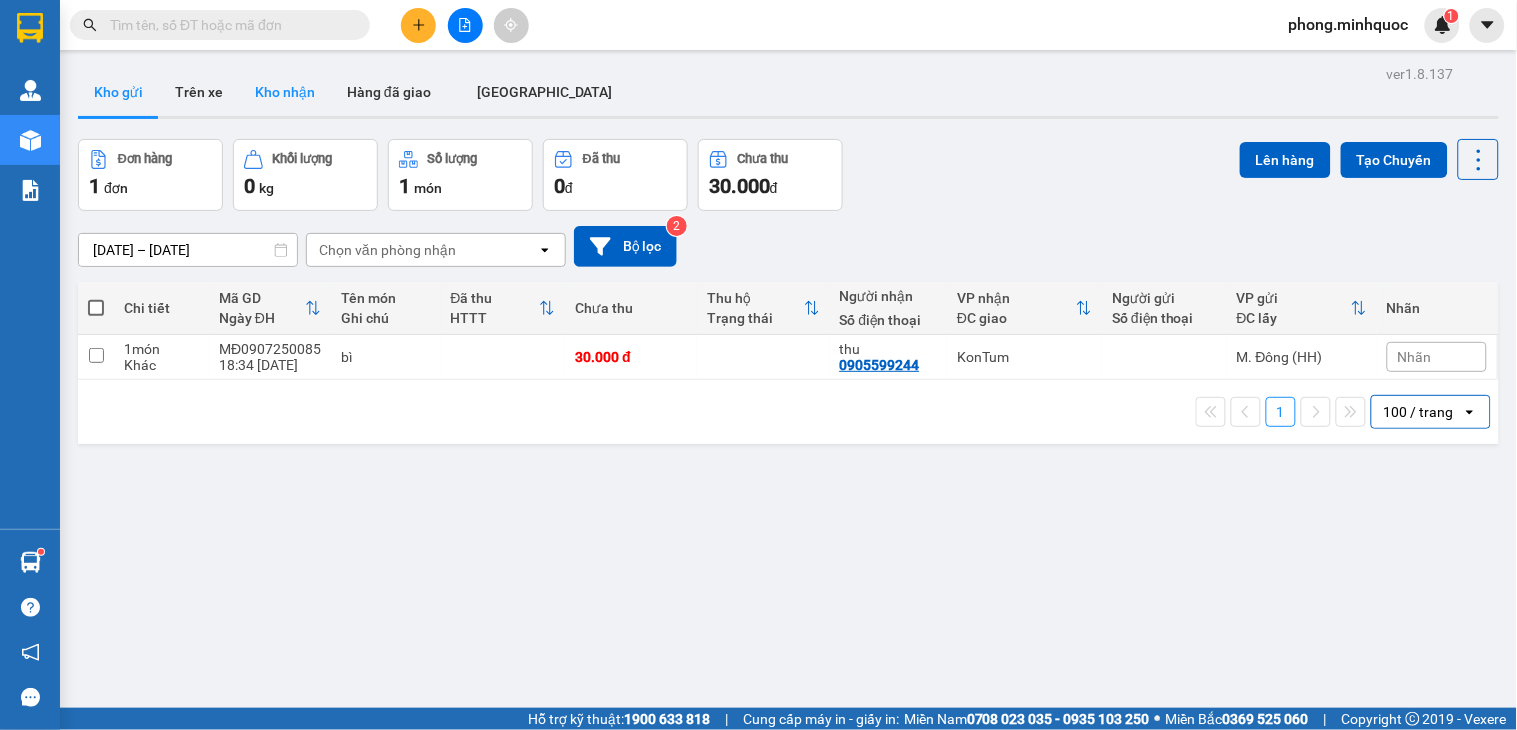 click on "Kho nhận" at bounding box center [285, 92] 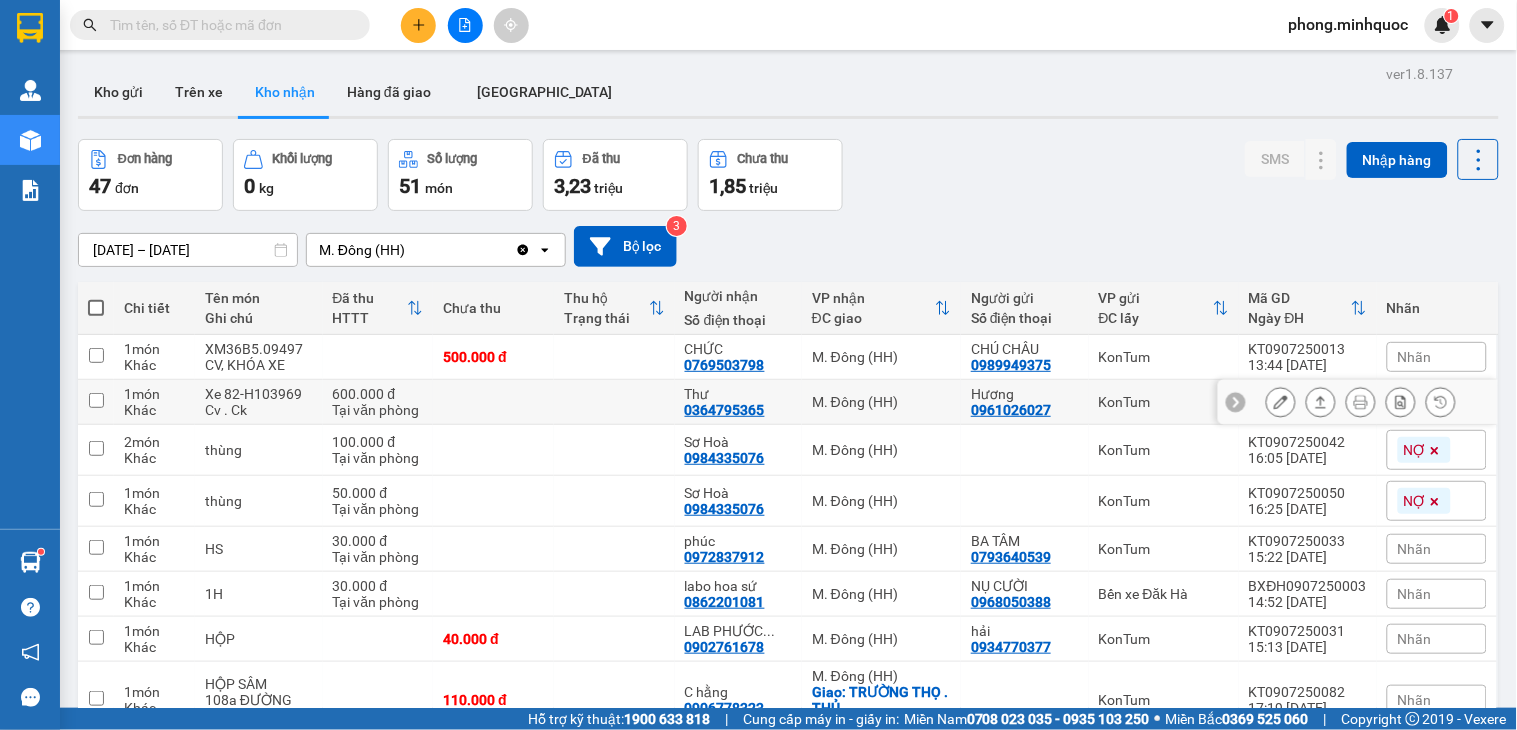 scroll, scrollTop: 222, scrollLeft: 0, axis: vertical 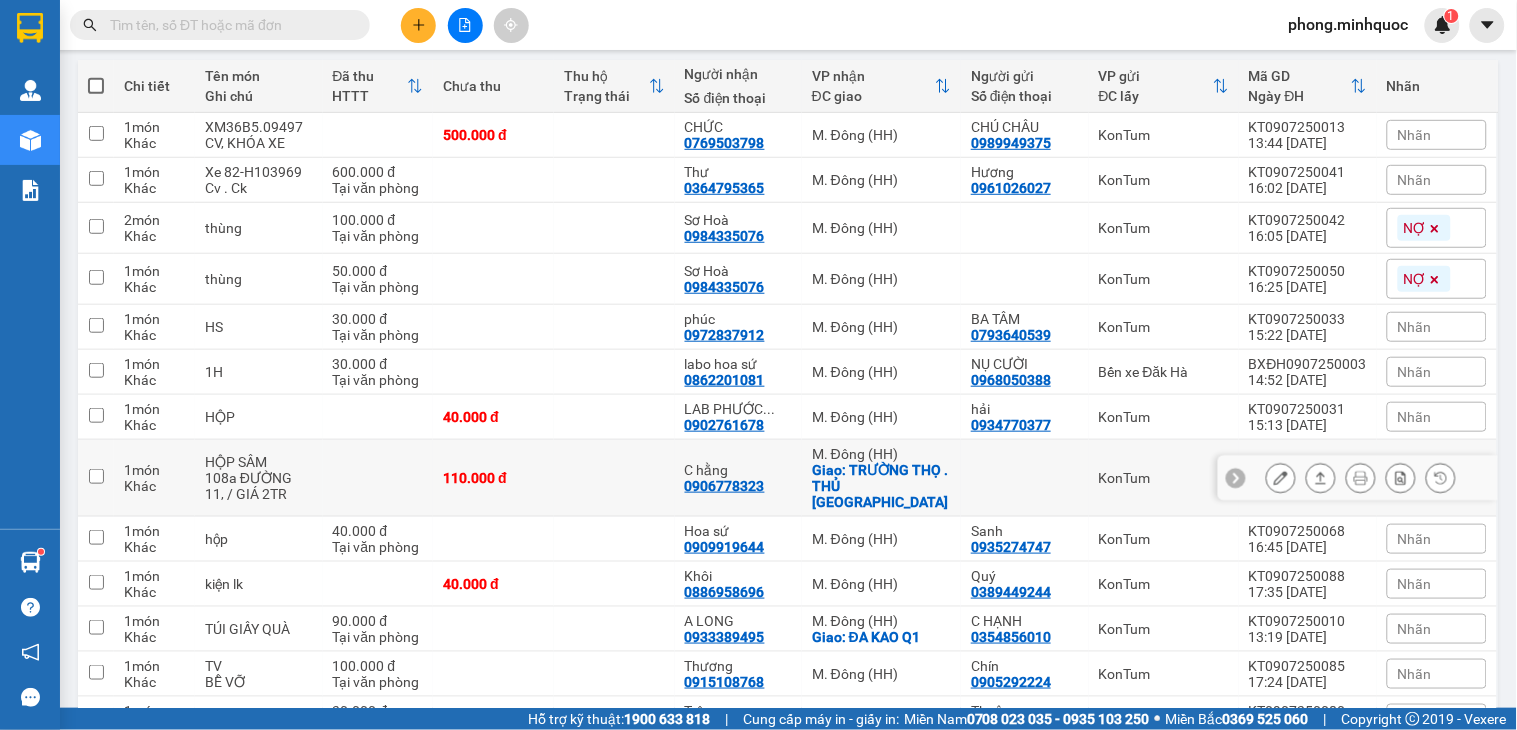 click on "Giao: TRƯỜNG THỌ . THỦ [GEOGRAPHIC_DATA]" at bounding box center [881, 486] 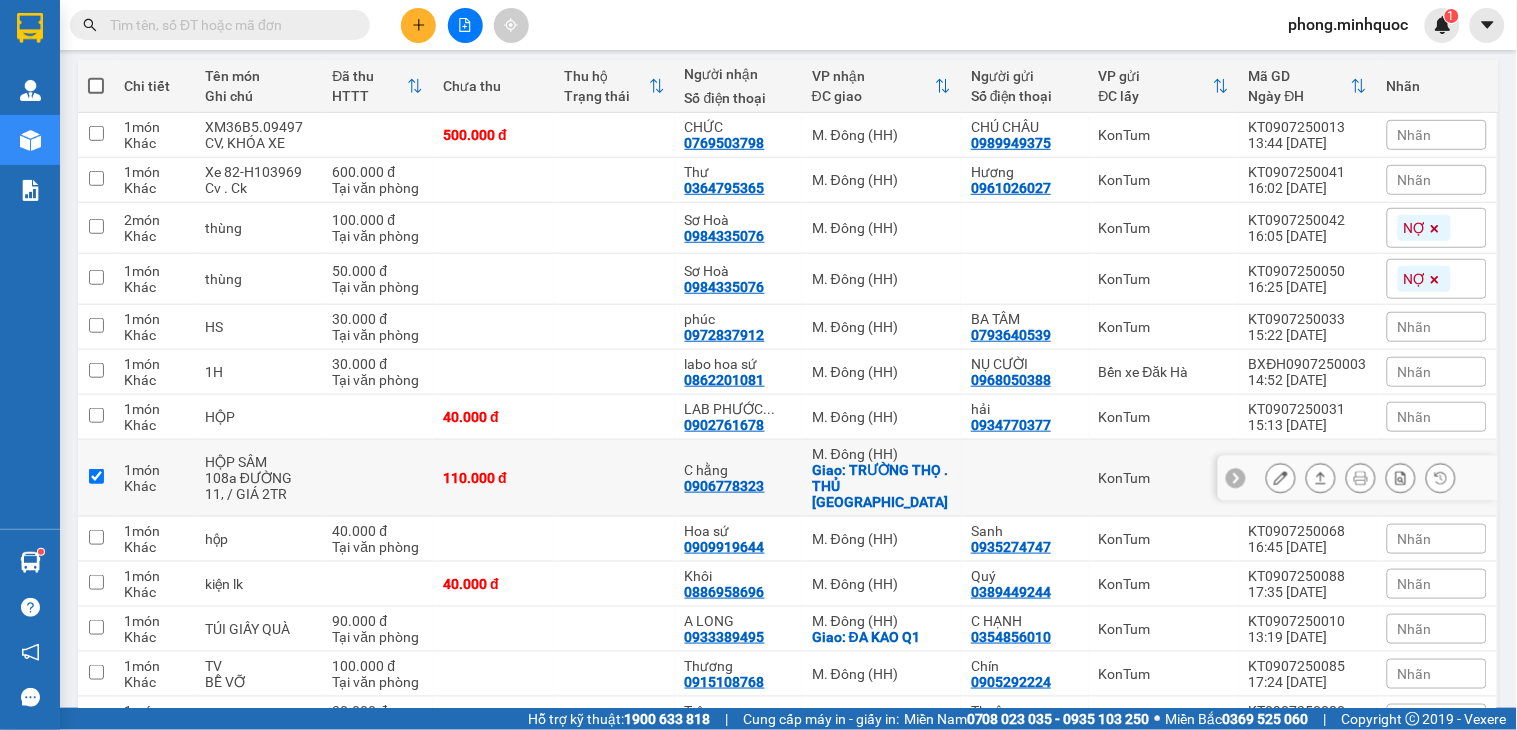 checkbox on "true" 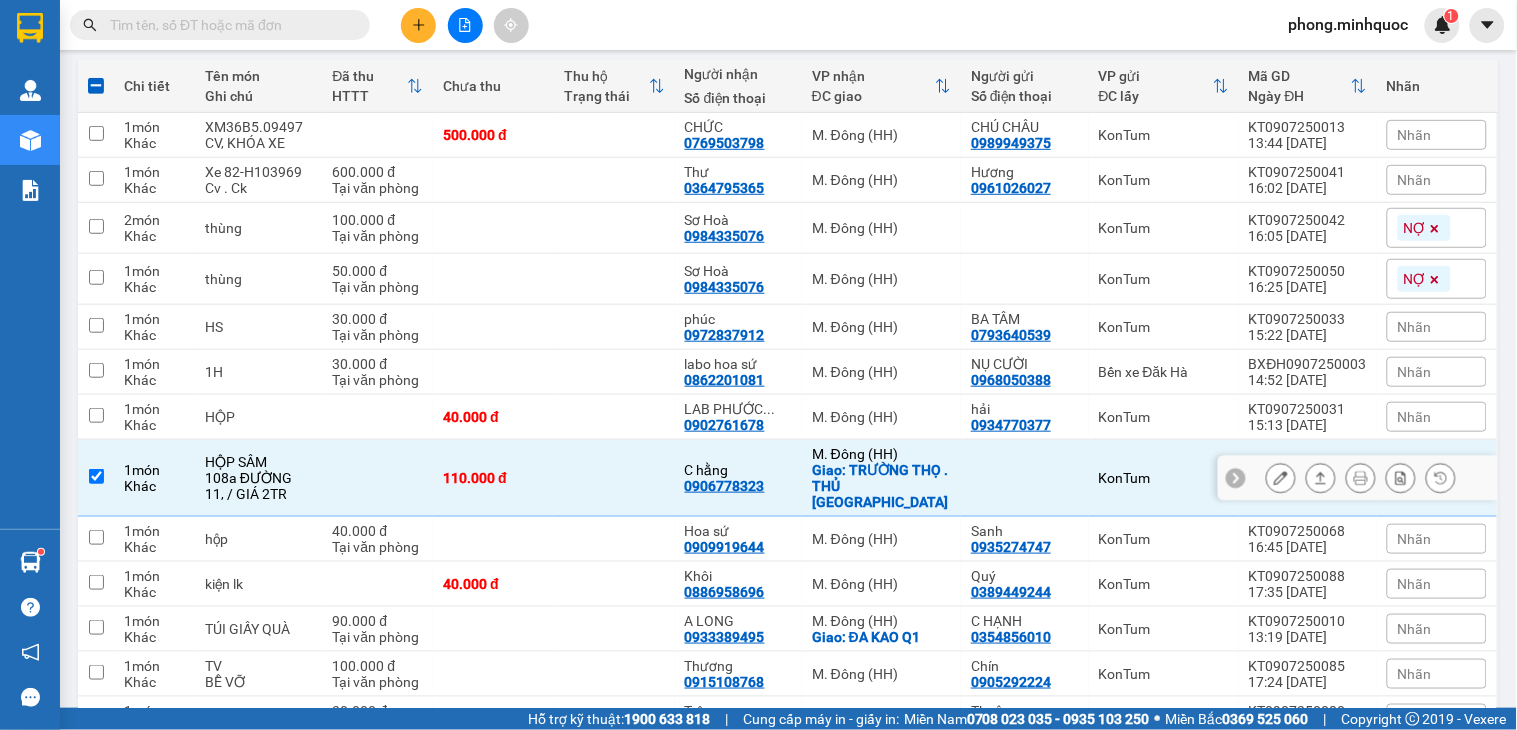 scroll, scrollTop: 444, scrollLeft: 0, axis: vertical 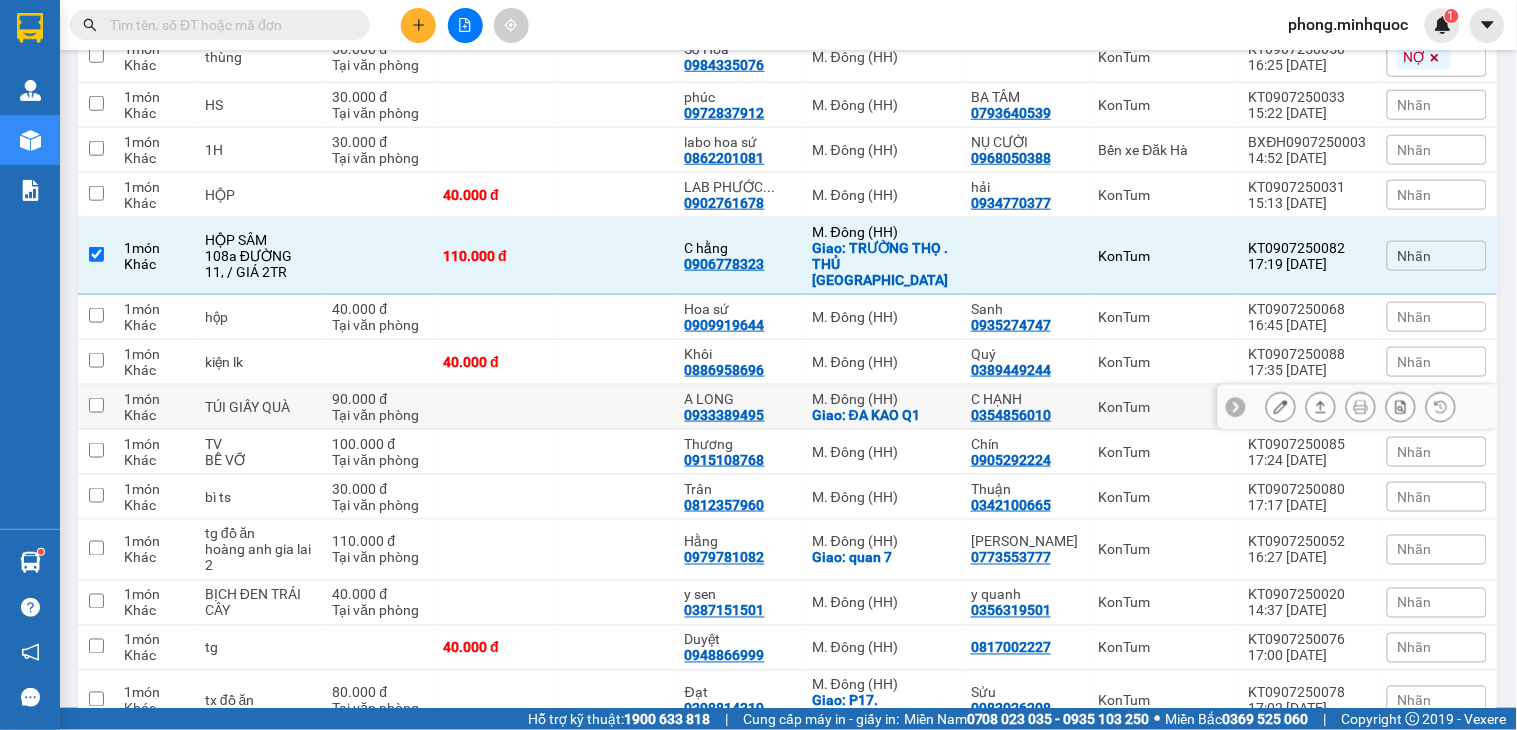 click on "Giao: ĐA KAO Q1" at bounding box center (881, 415) 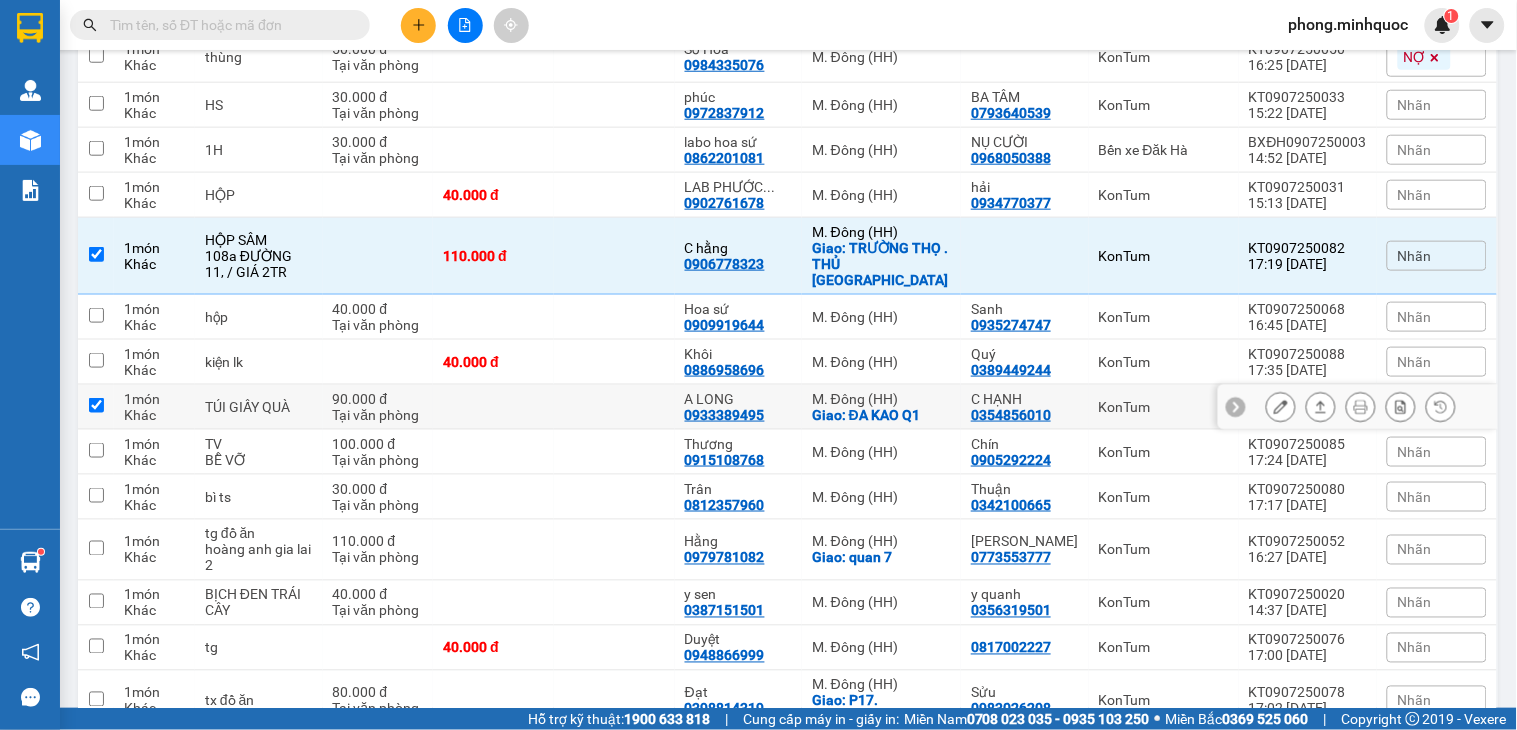 checkbox on "true" 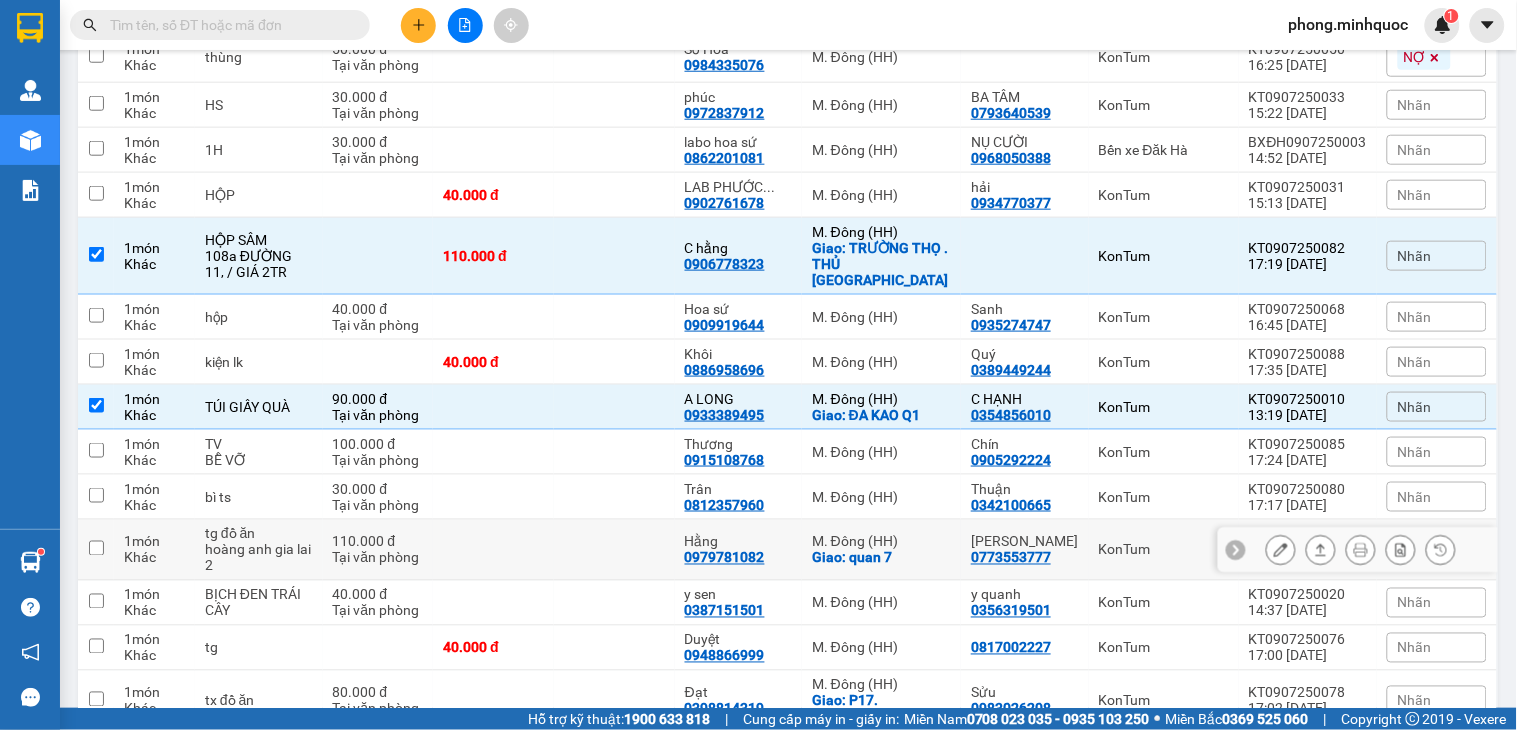 click on "Giao: quan 7" at bounding box center (881, 558) 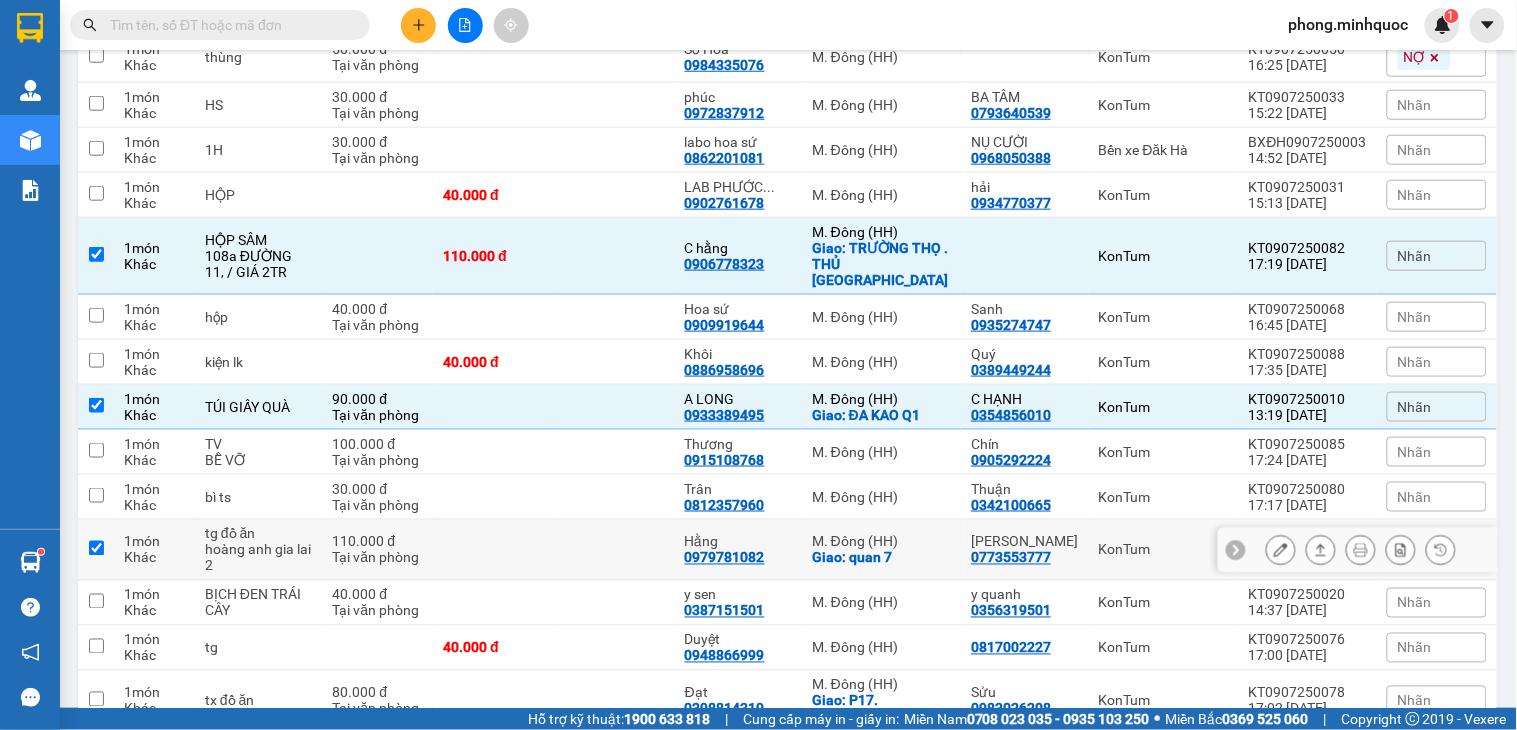 checkbox on "true" 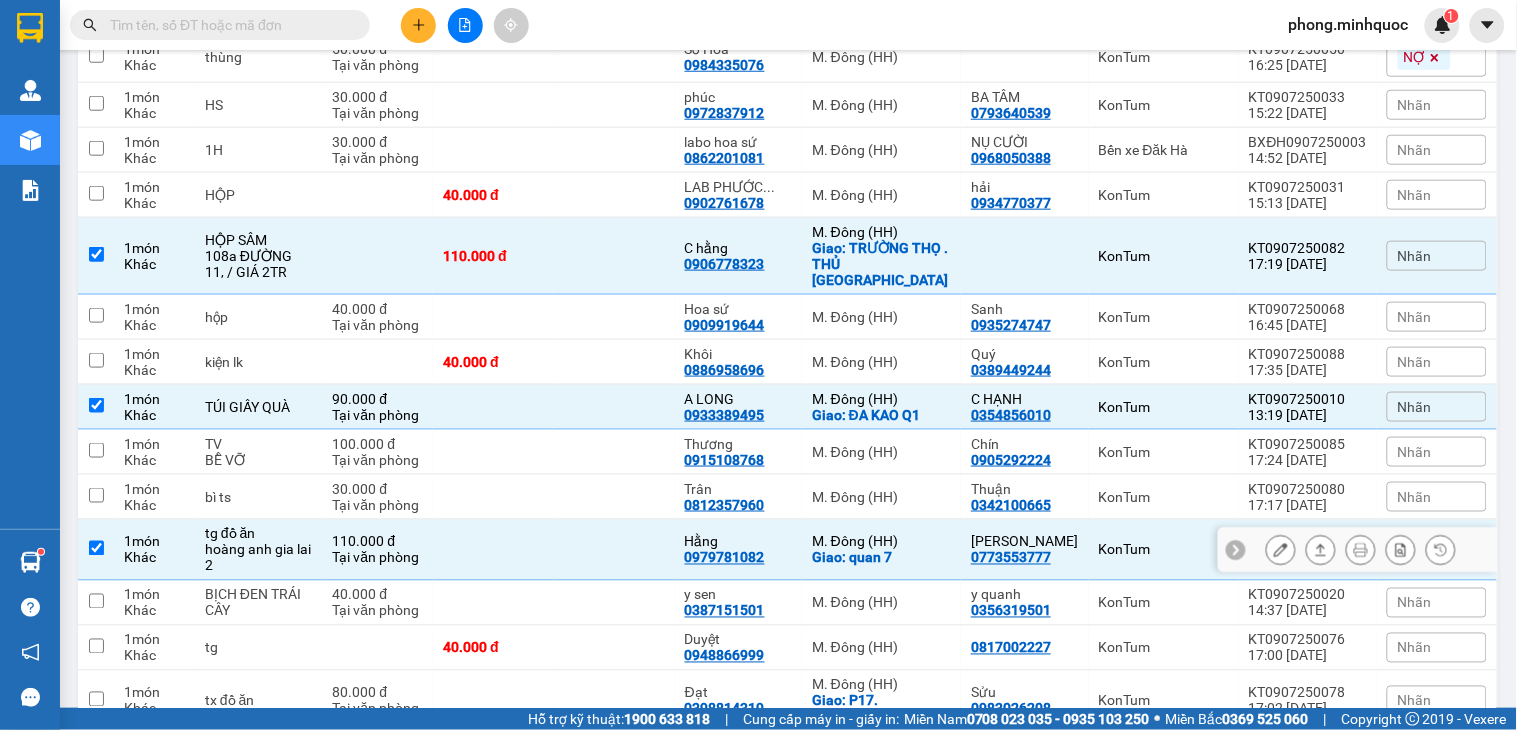 scroll, scrollTop: 666, scrollLeft: 0, axis: vertical 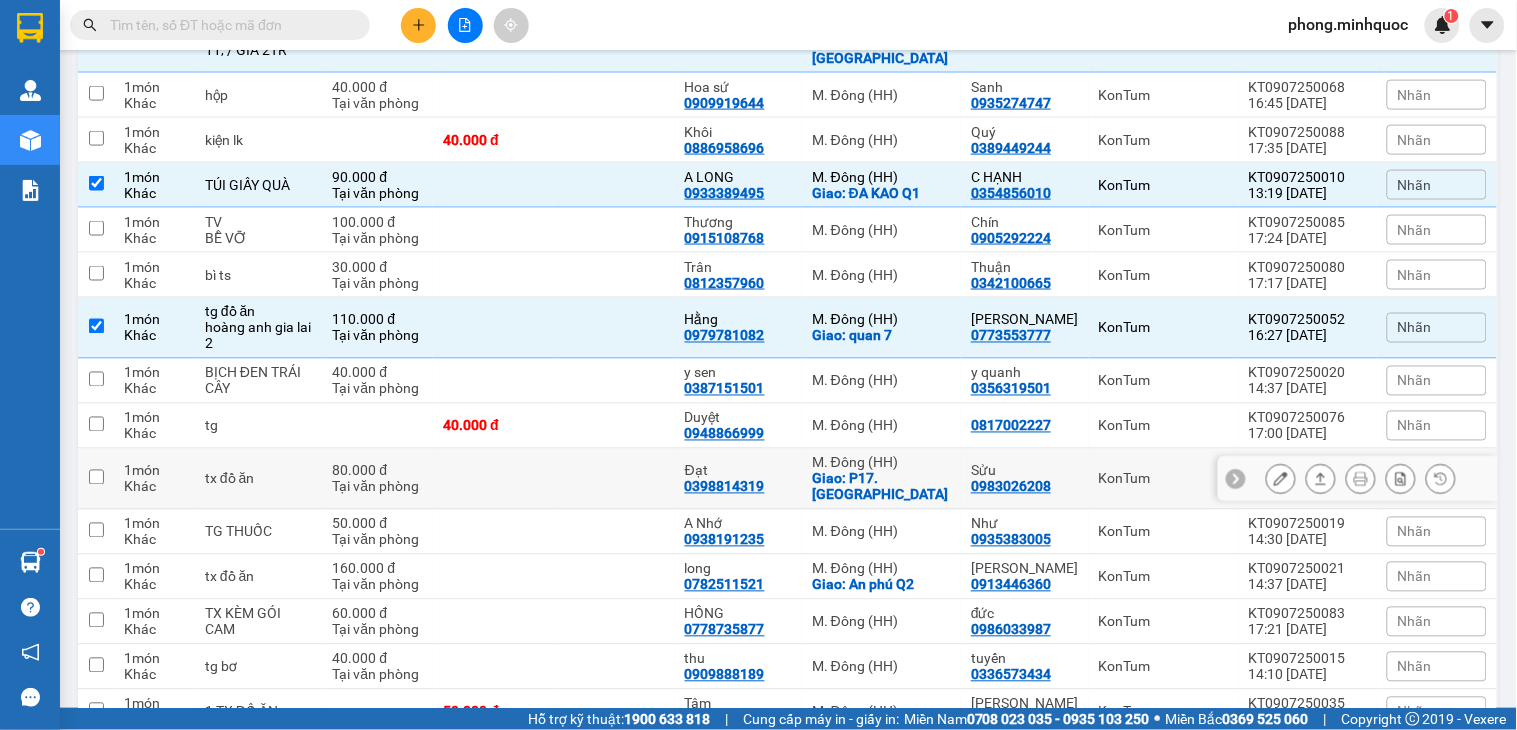 click on "Giao: P17. [GEOGRAPHIC_DATA]" at bounding box center (881, 487) 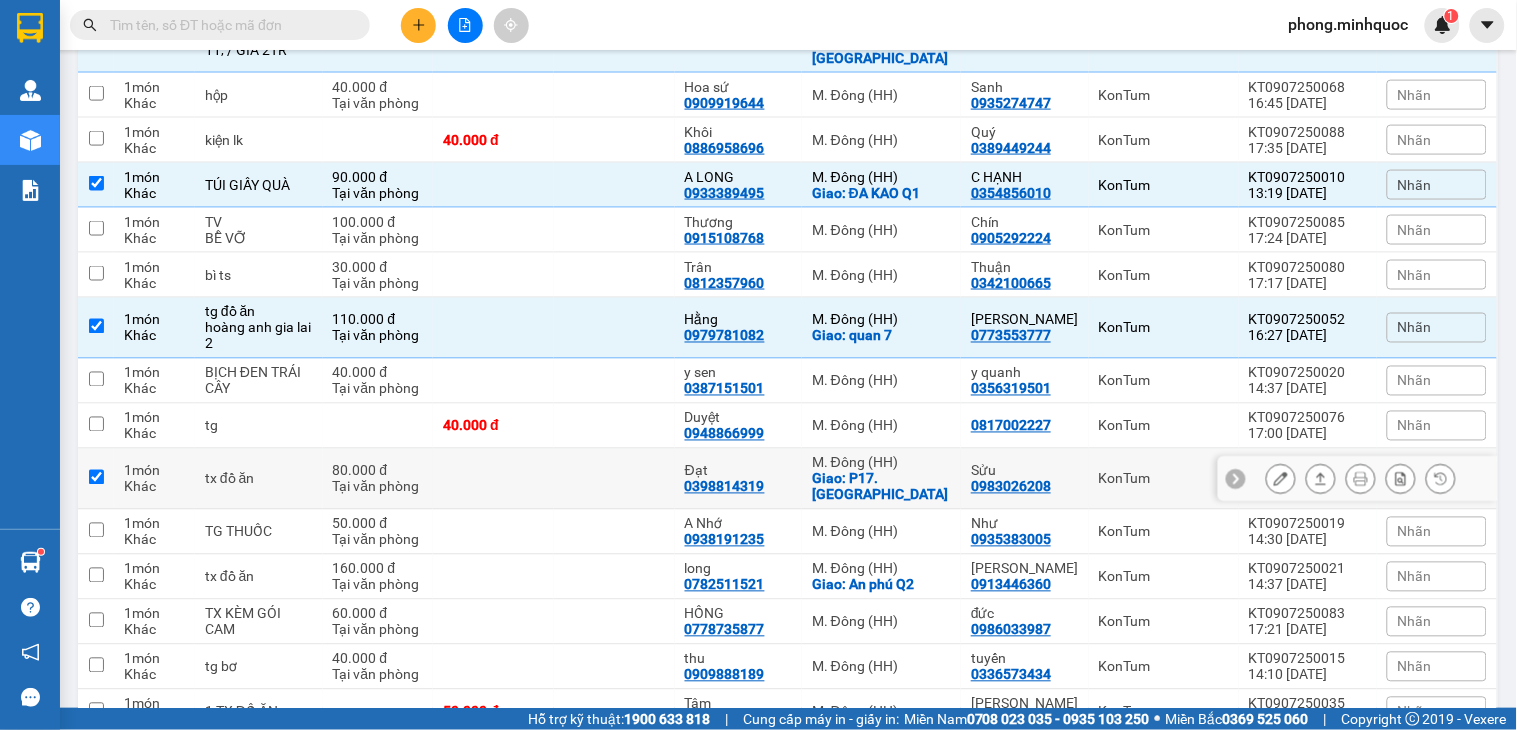 checkbox on "true" 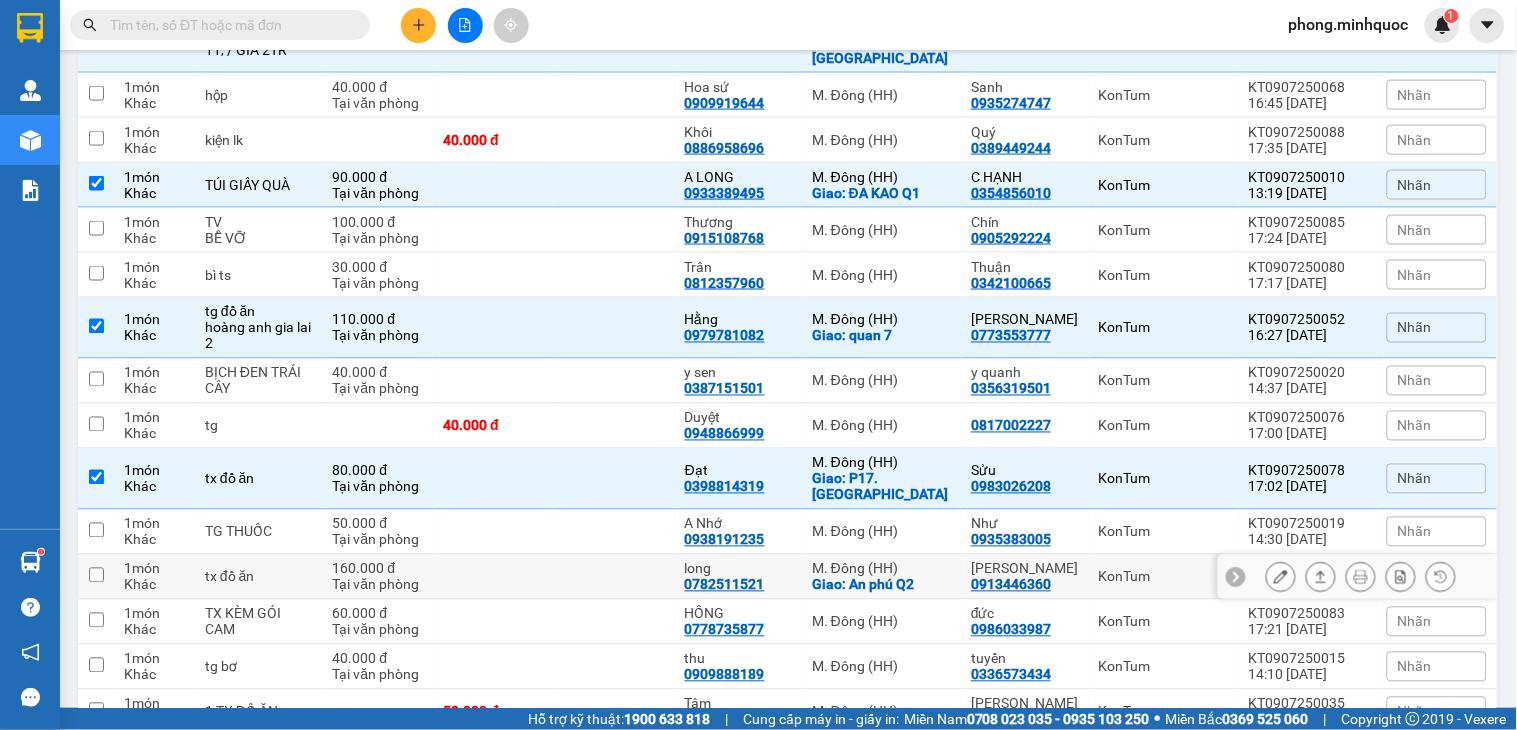 click on "M. Đông (HH)" at bounding box center (881, 569) 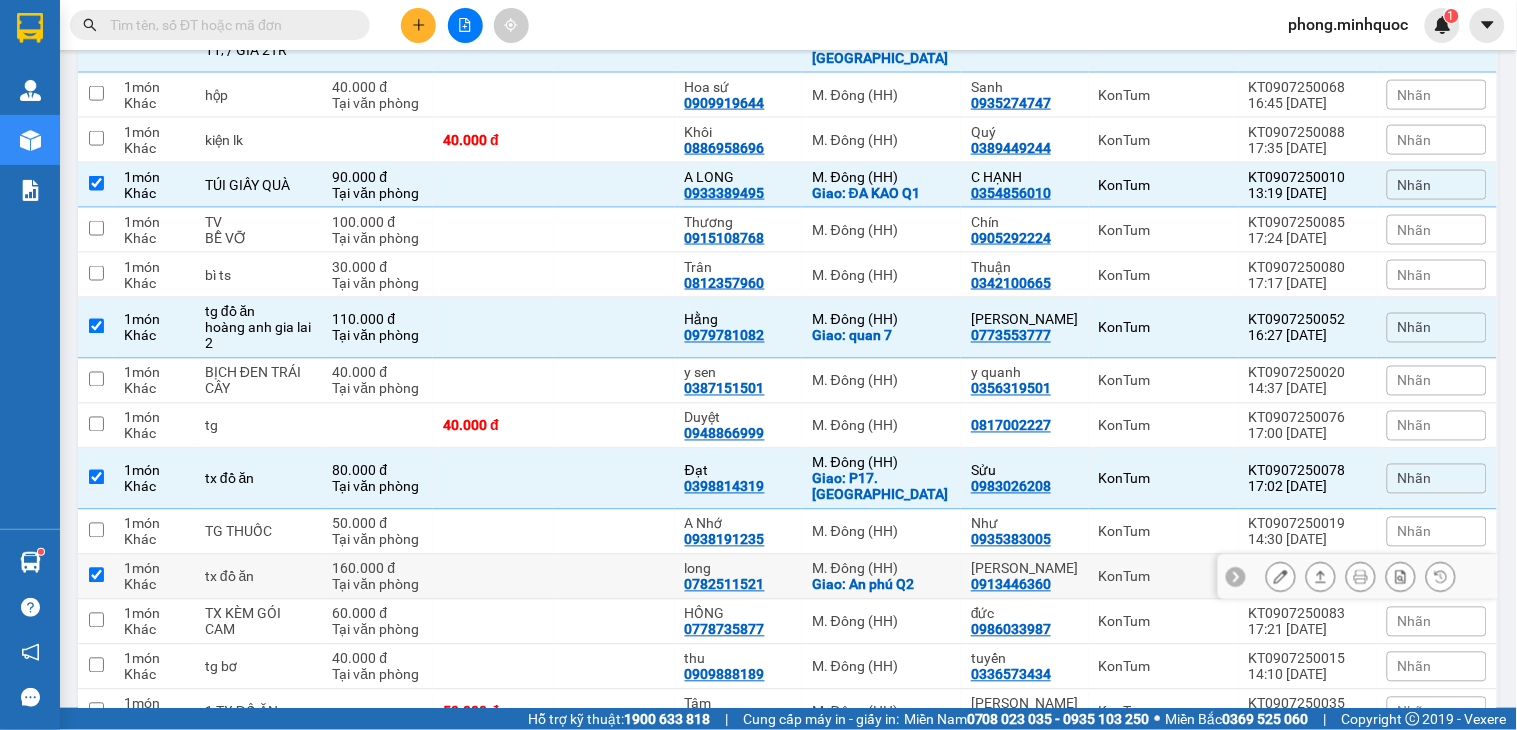 checkbox on "true" 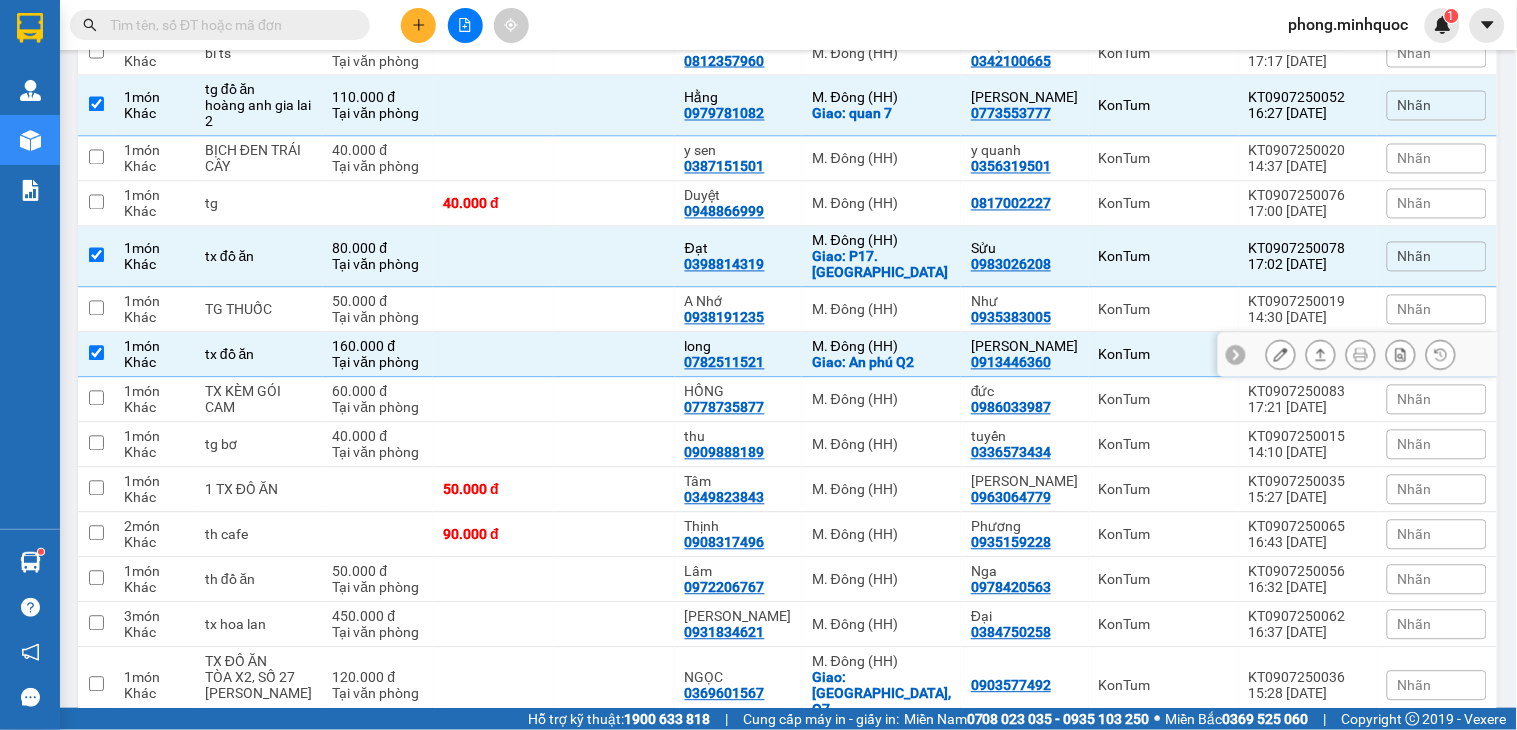 scroll, scrollTop: 1000, scrollLeft: 0, axis: vertical 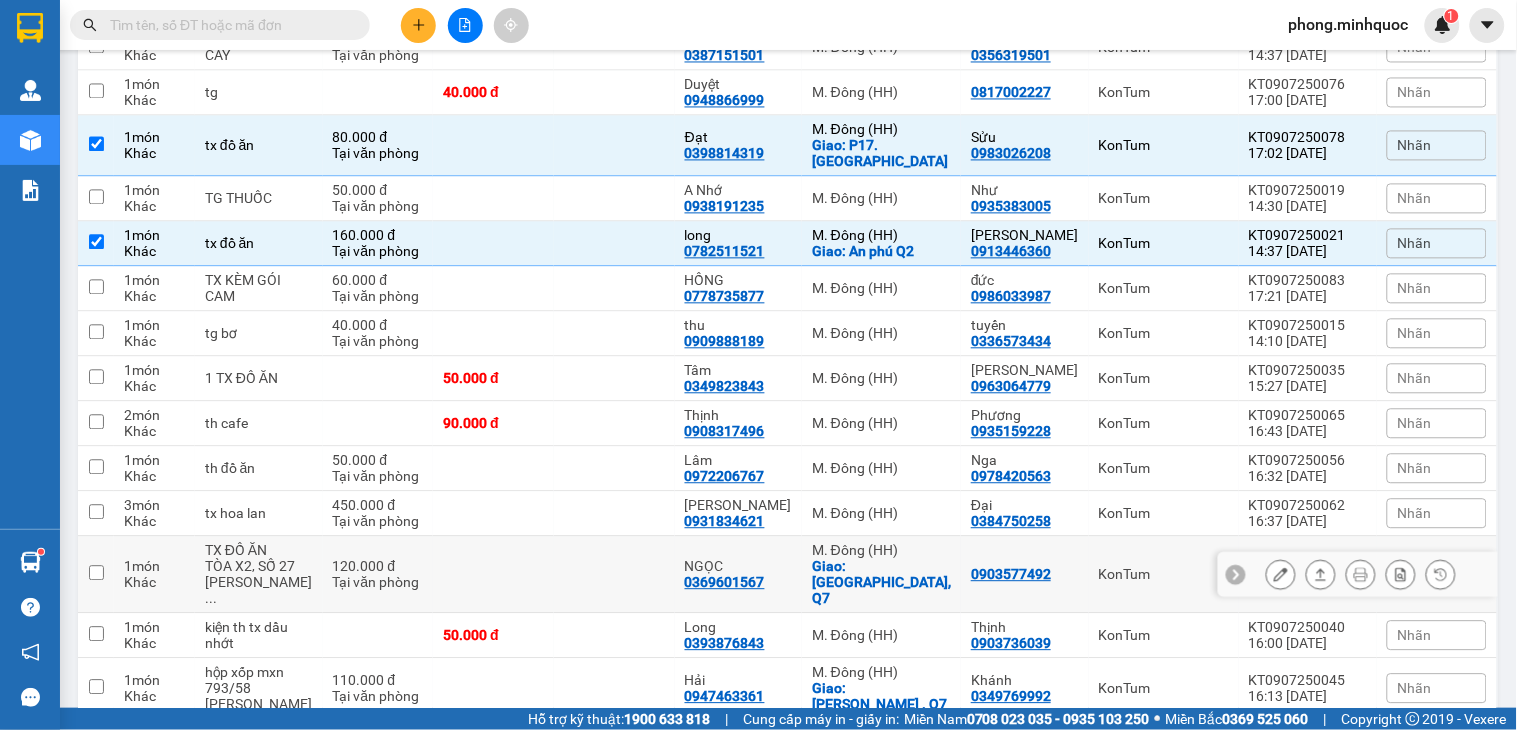 click on "Giao: [GEOGRAPHIC_DATA], Q7" at bounding box center (881, 582) 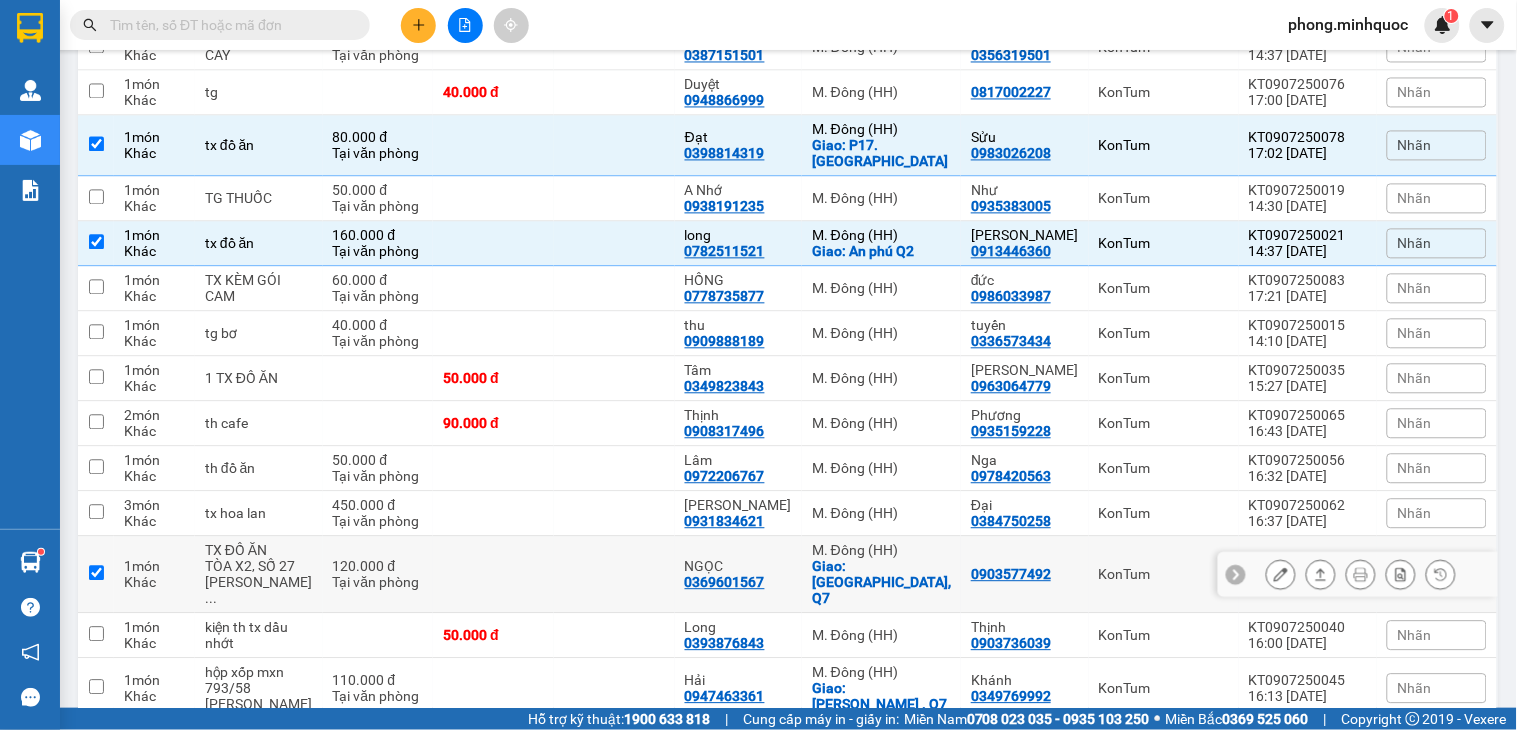 checkbox on "true" 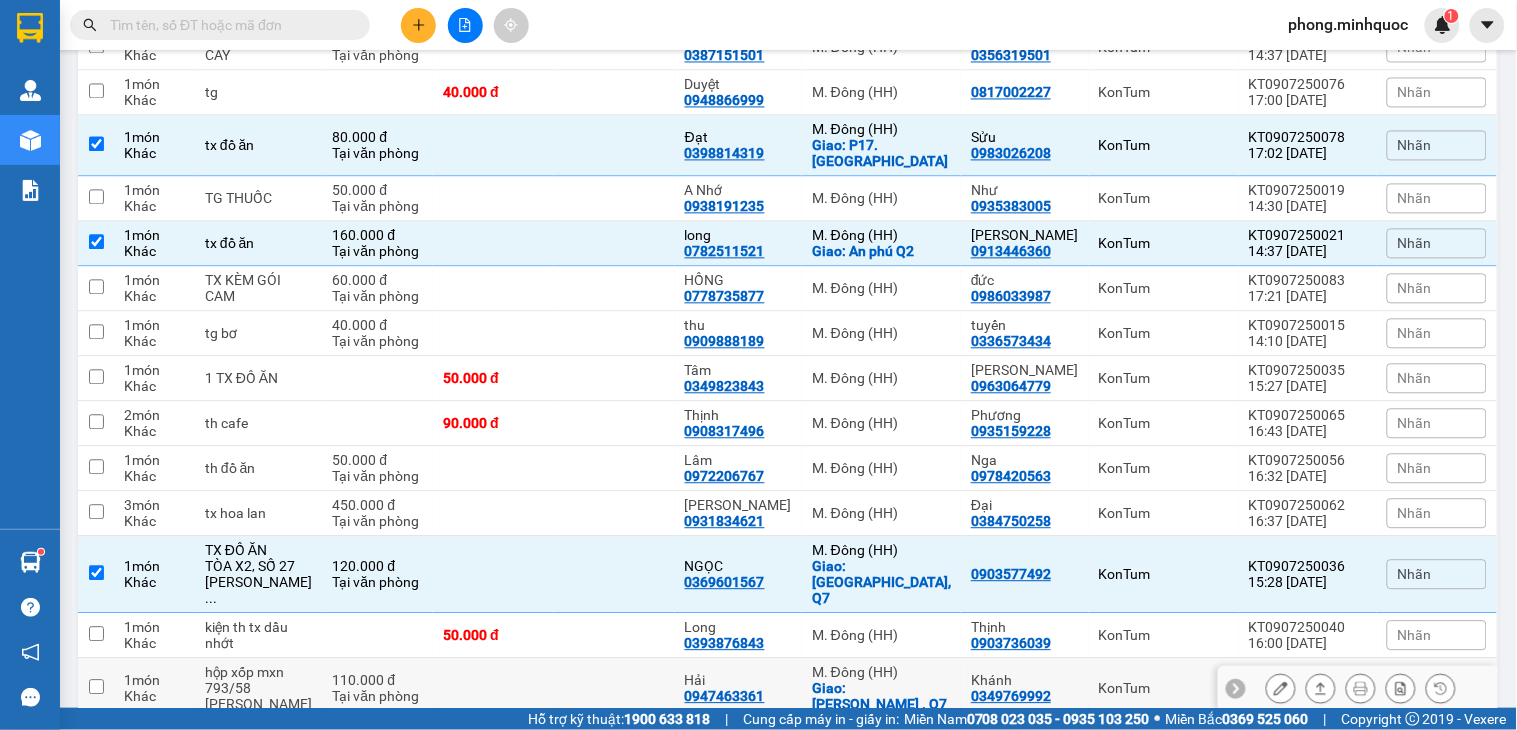 click on "M. Đông (HH)" at bounding box center (881, 672) 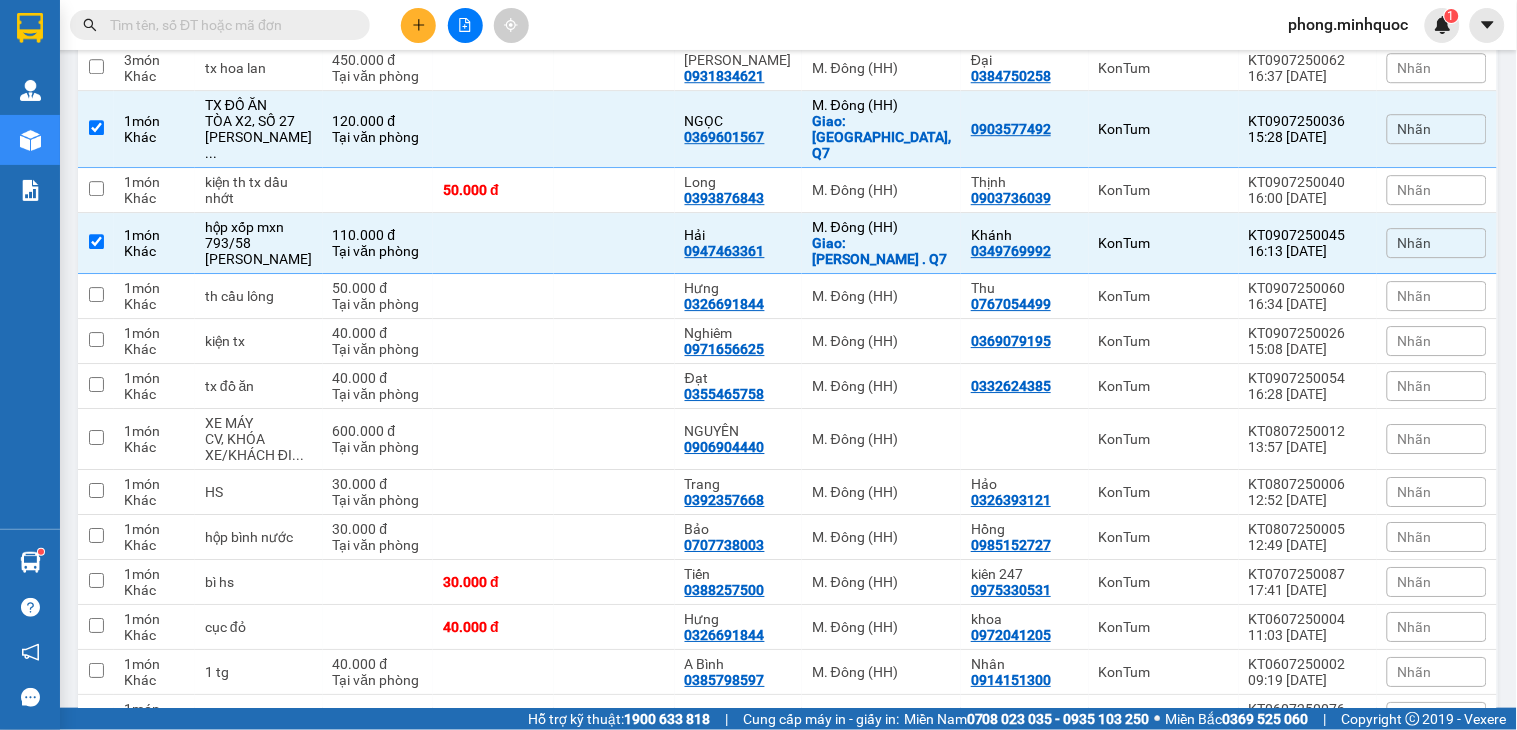 scroll, scrollTop: 1334, scrollLeft: 0, axis: vertical 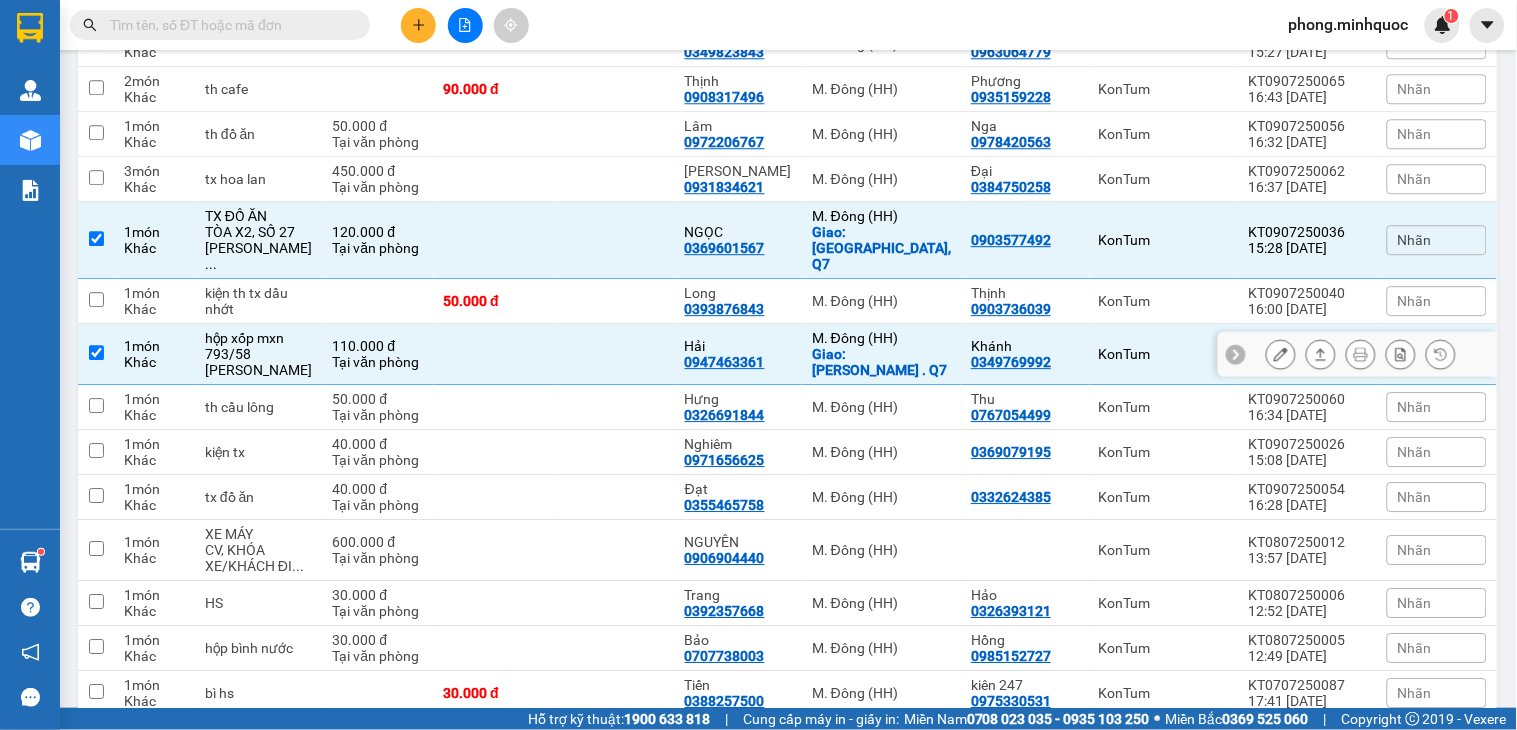 click at bounding box center [614, 354] 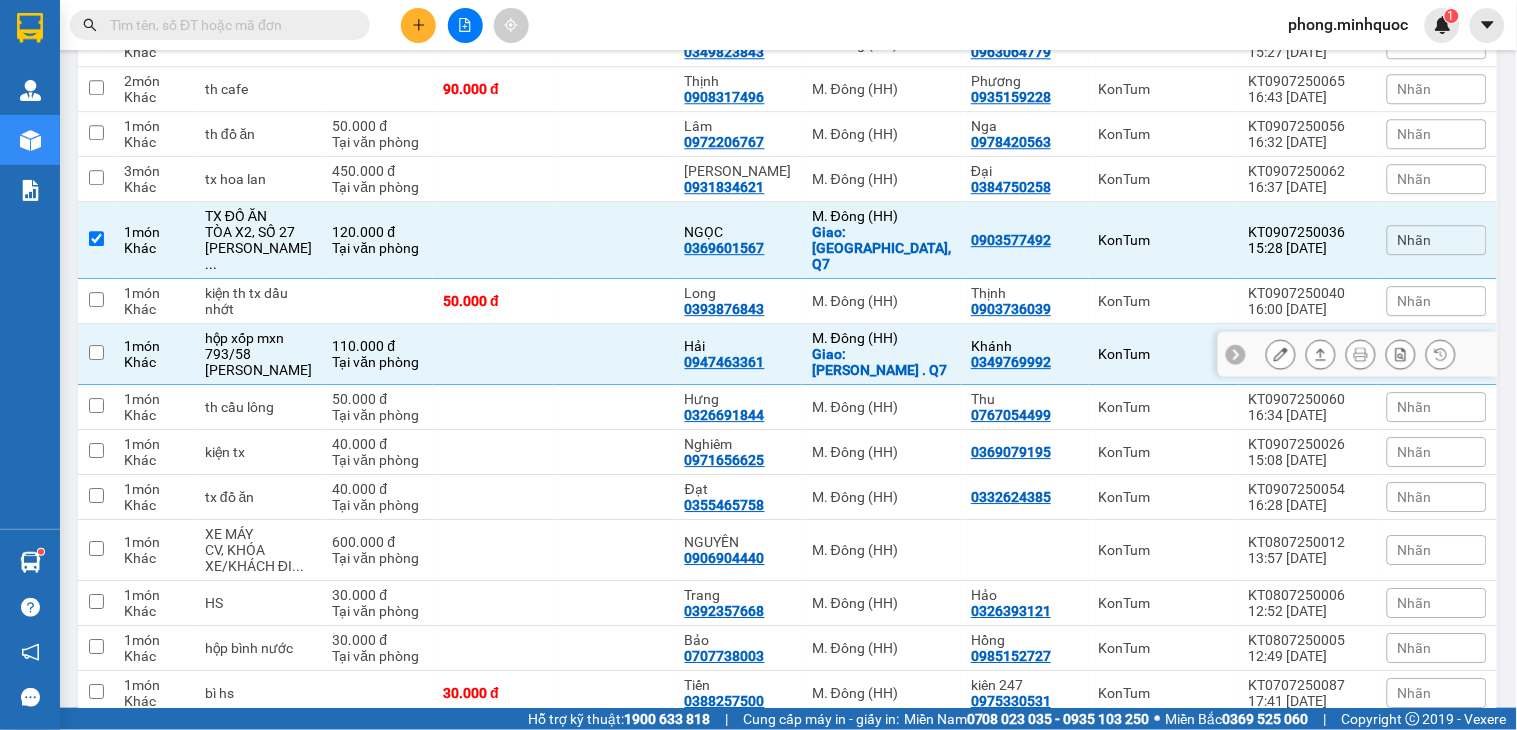 checkbox on "false" 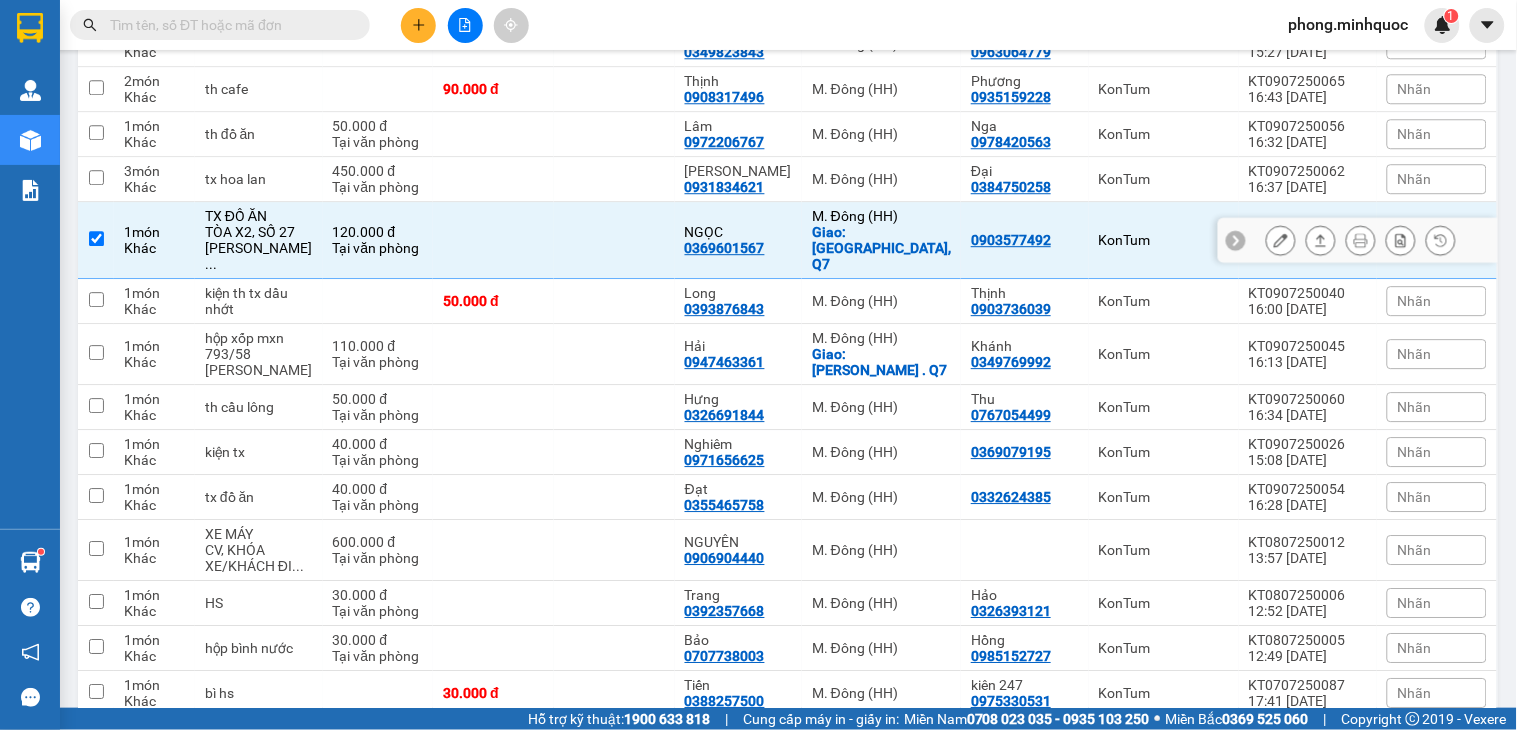 click at bounding box center (614, 240) 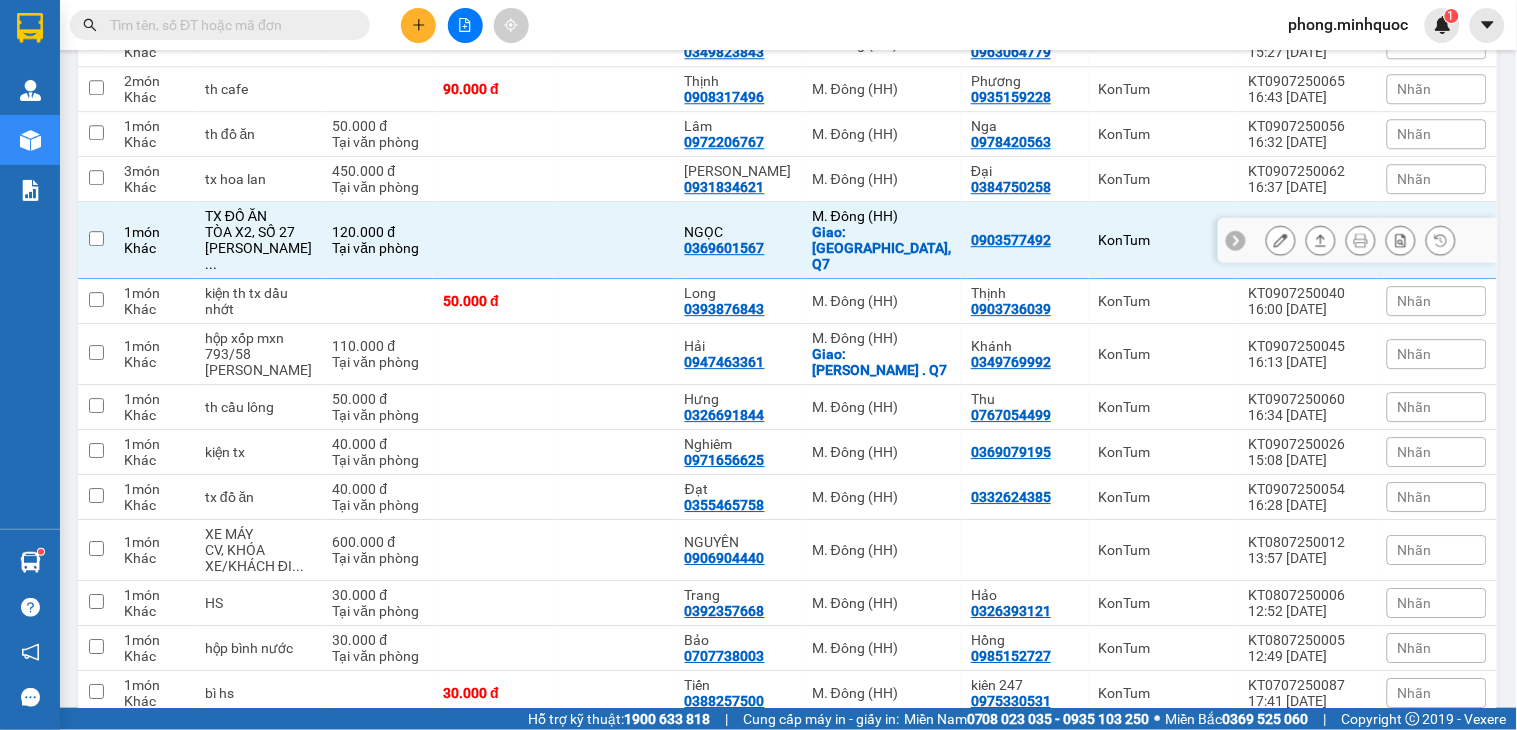 checkbox on "false" 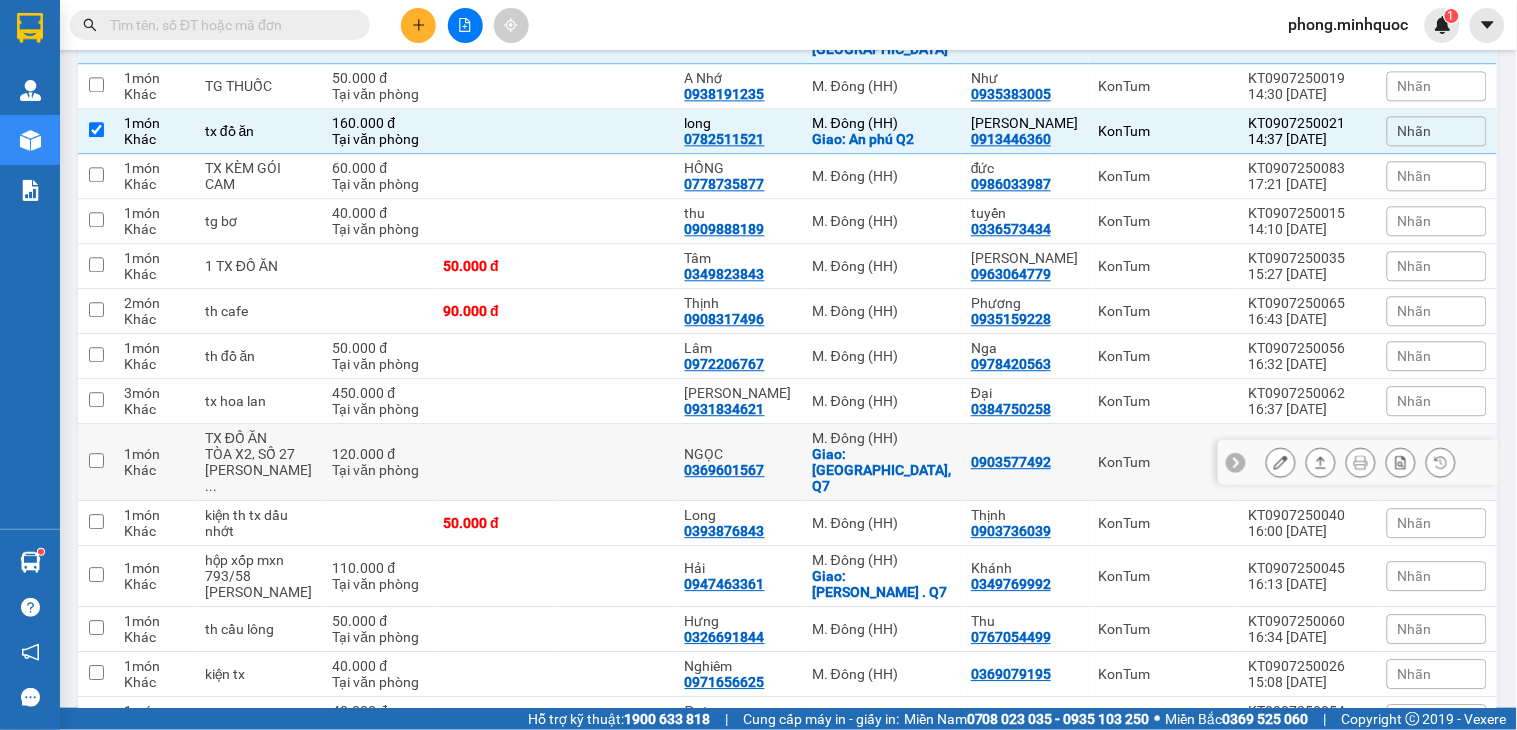 scroll, scrollTop: 1001, scrollLeft: 0, axis: vertical 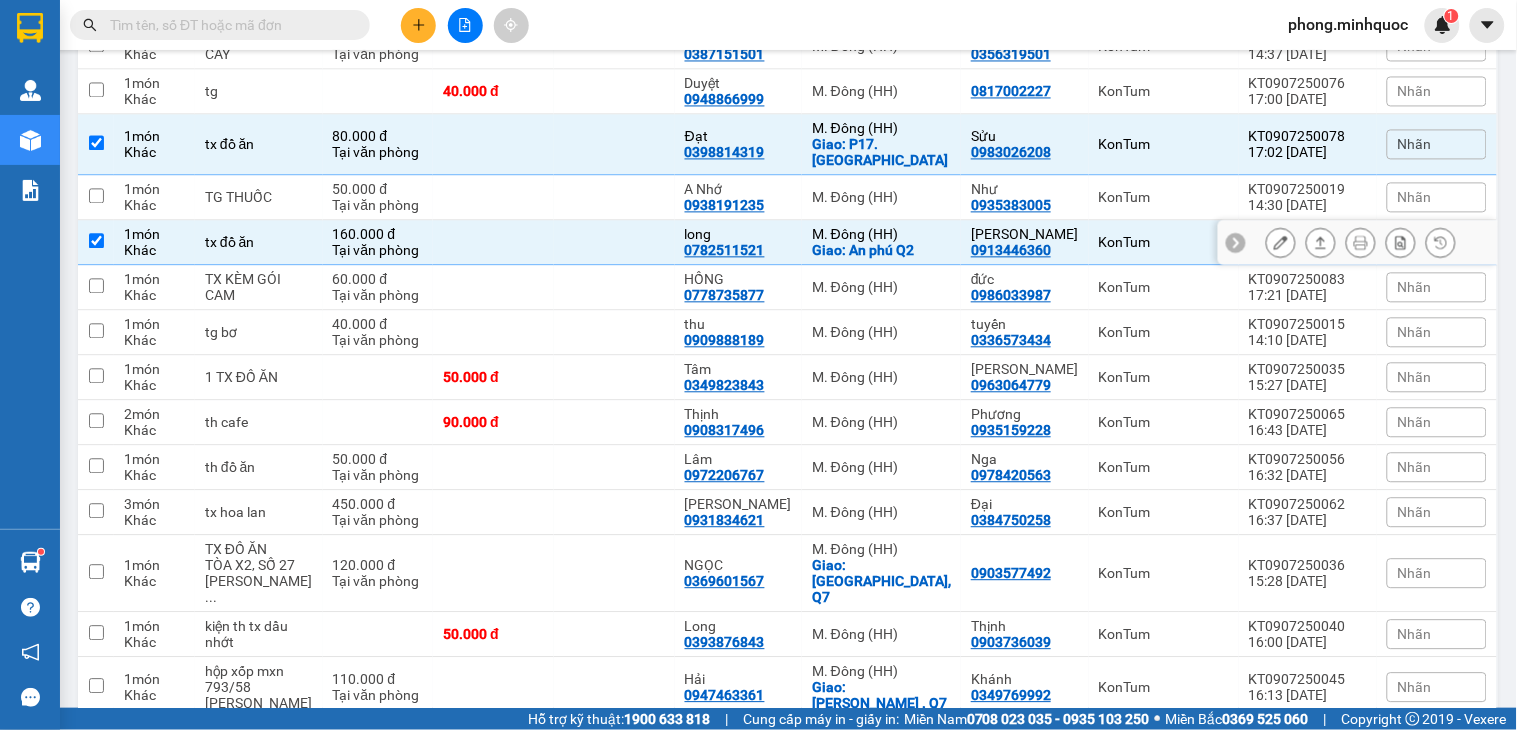 click at bounding box center (614, 242) 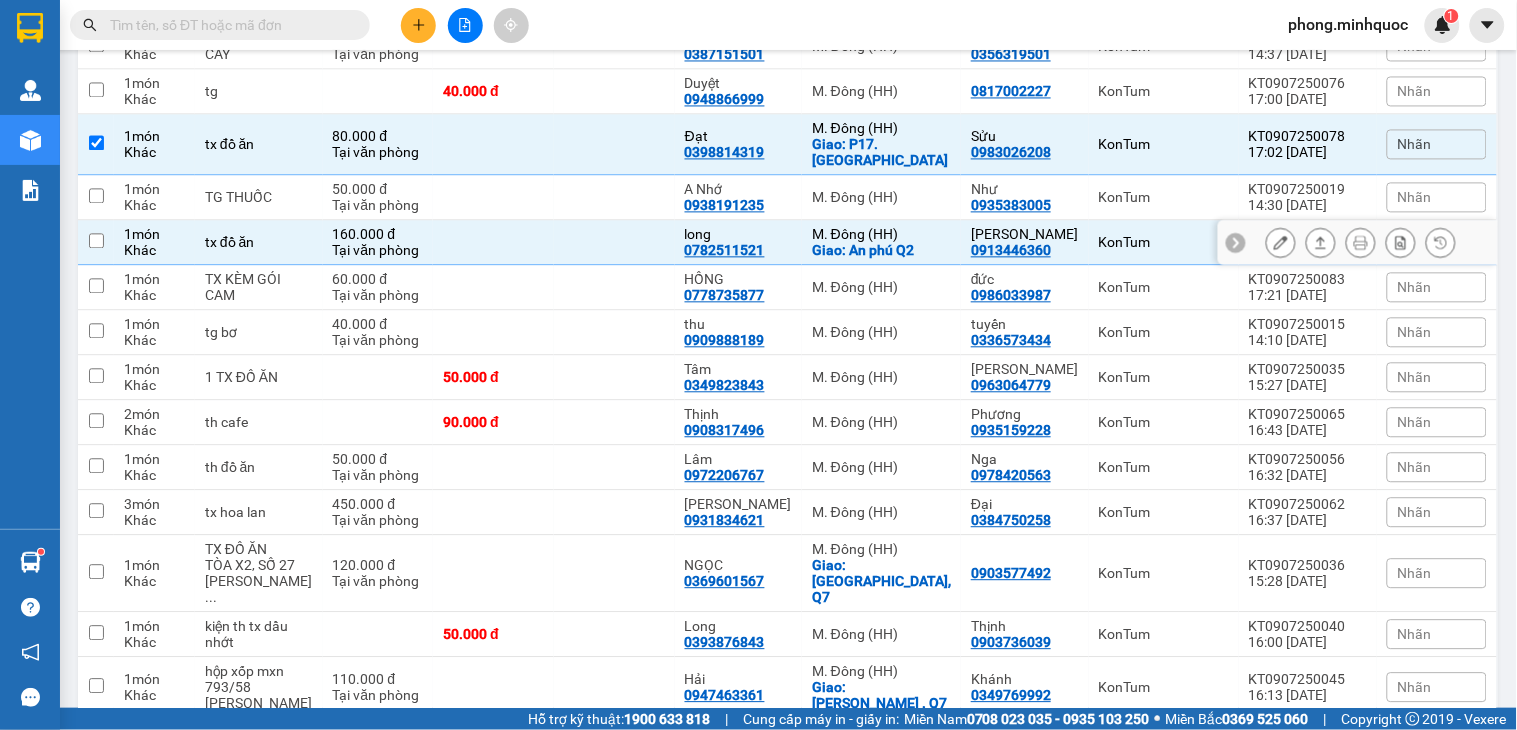checkbox on "false" 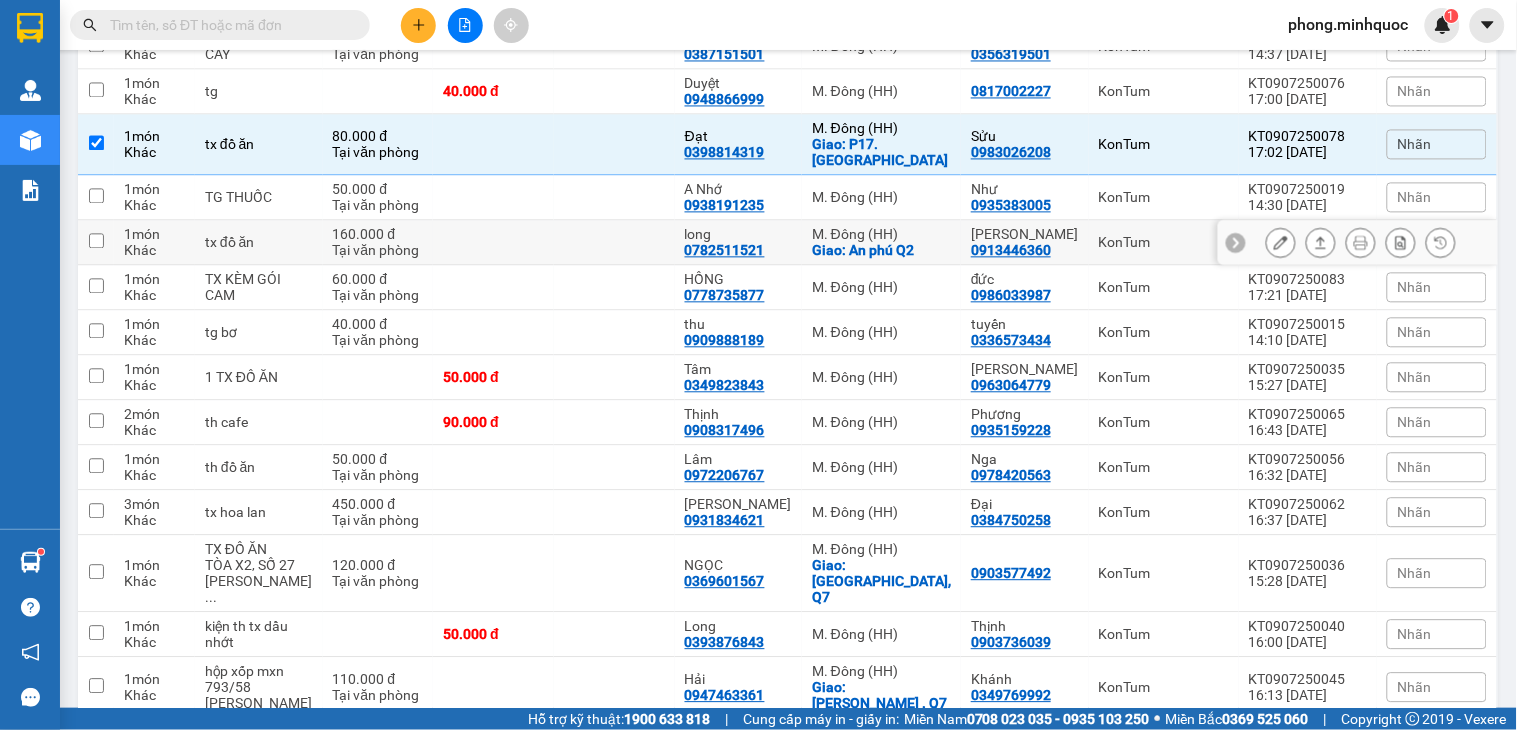 scroll, scrollTop: 778, scrollLeft: 0, axis: vertical 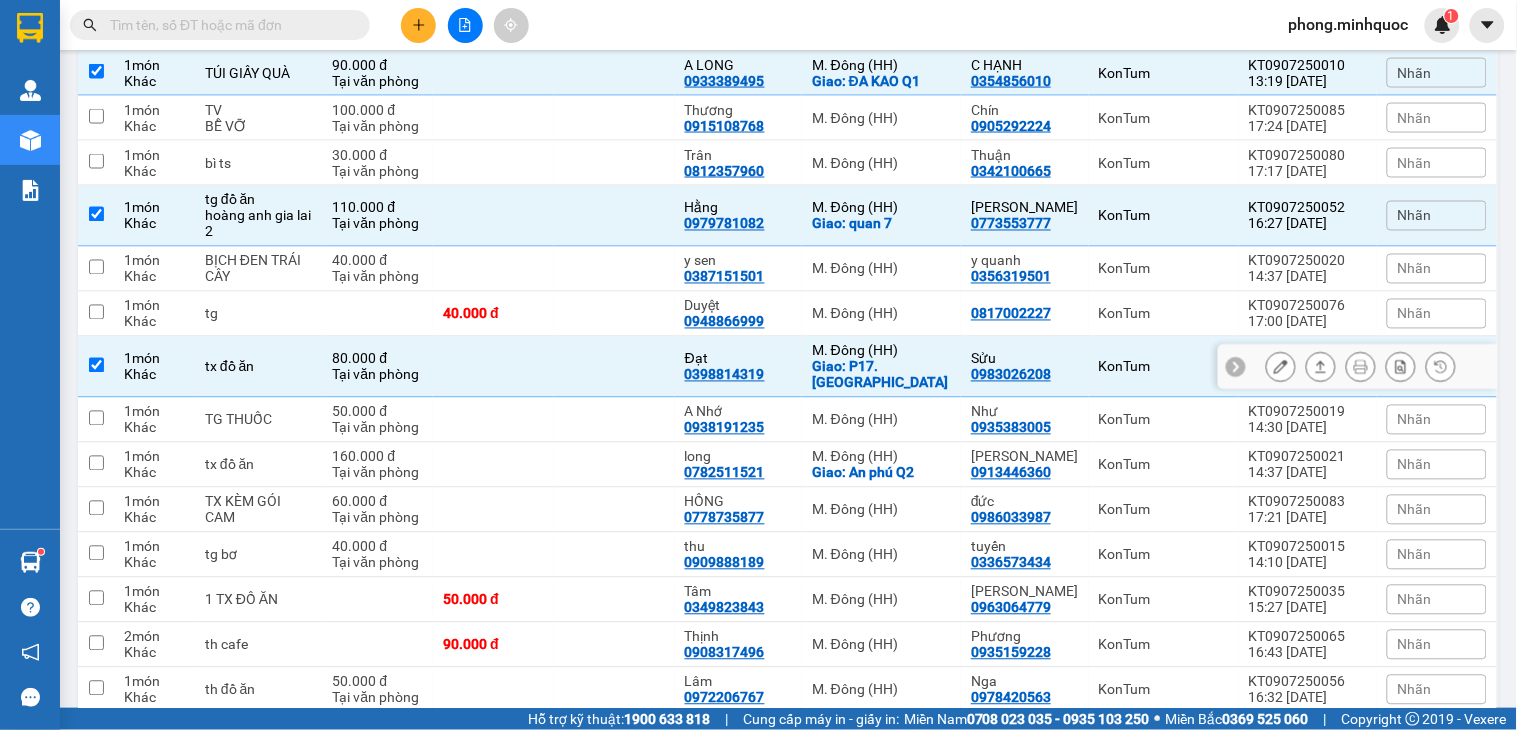 click at bounding box center [614, 367] 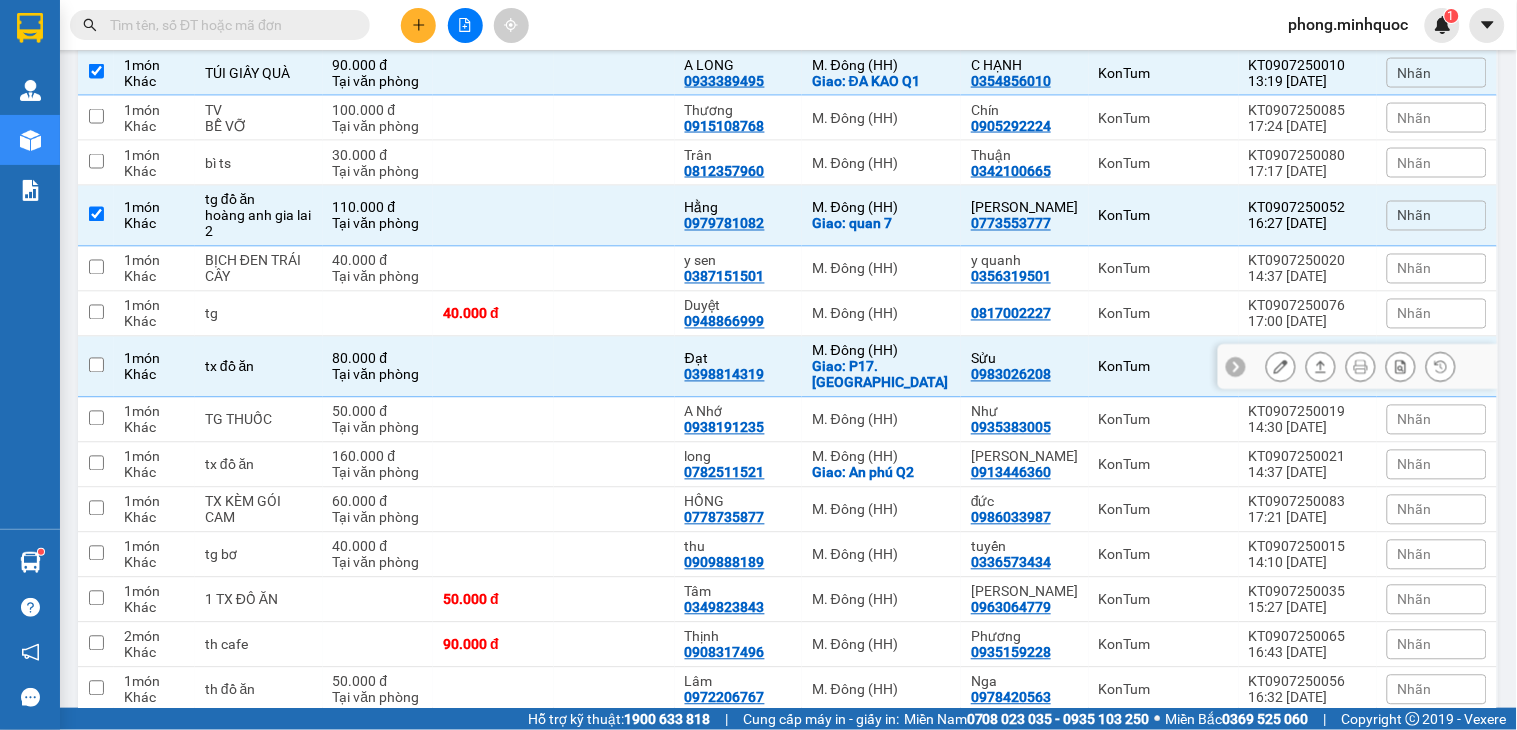 checkbox on "false" 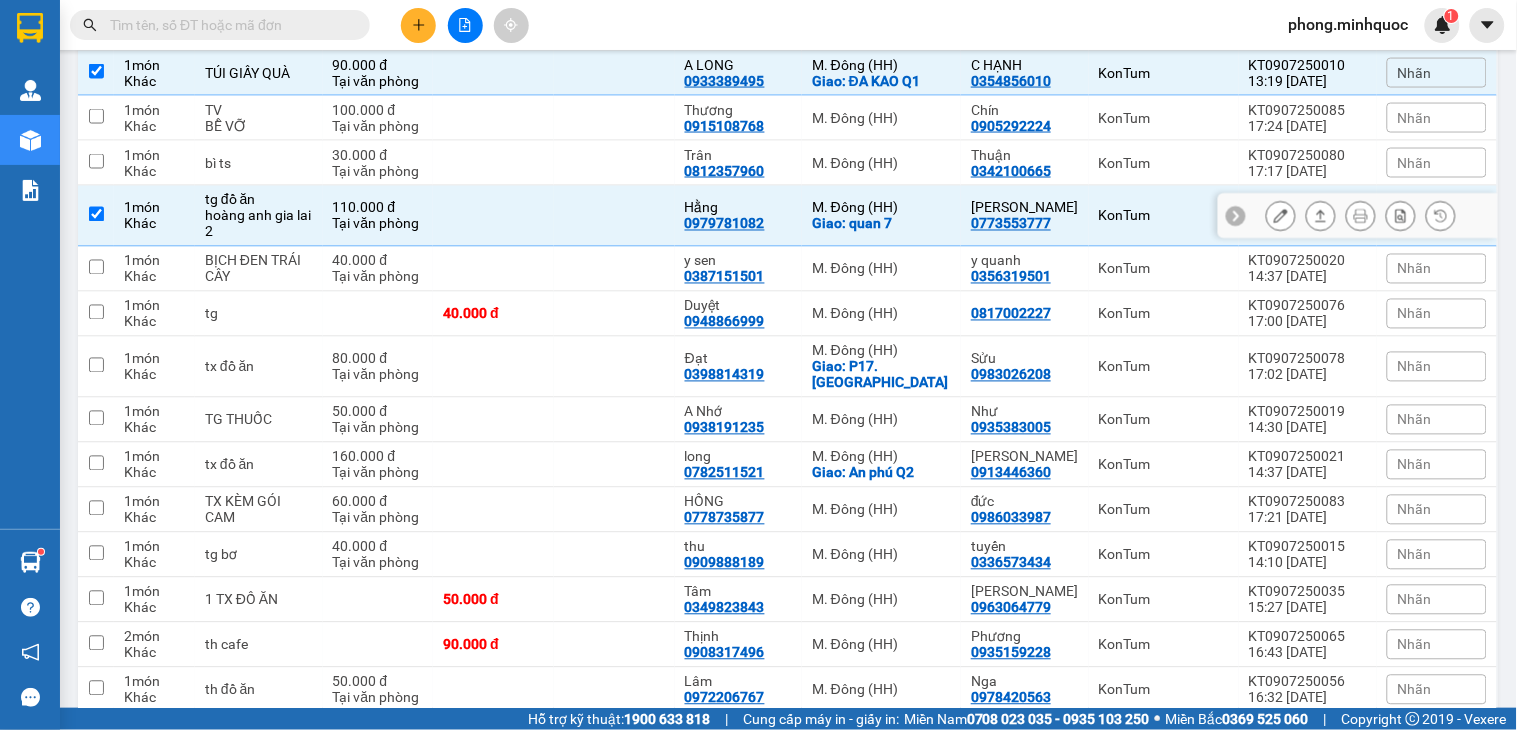 click at bounding box center (614, 216) 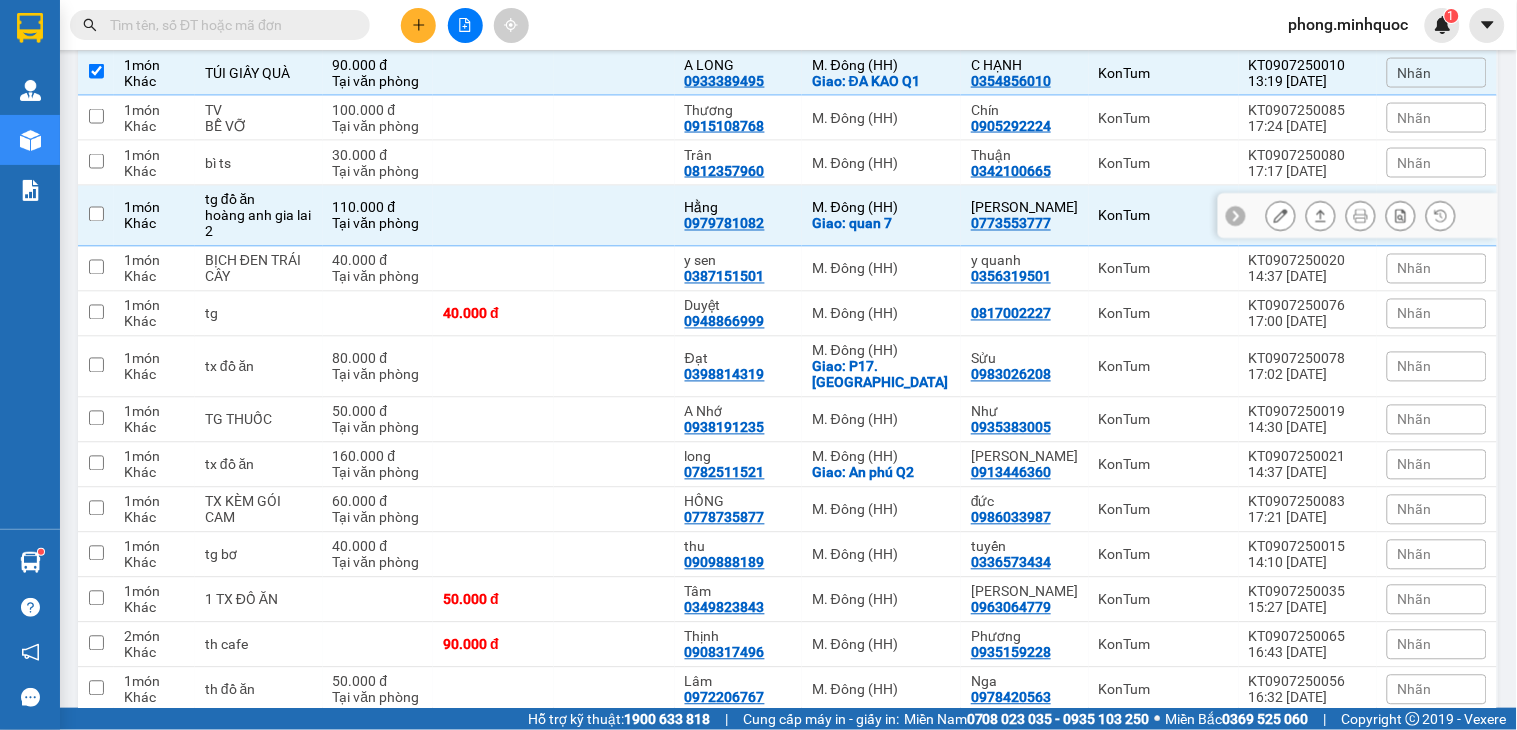 checkbox on "false" 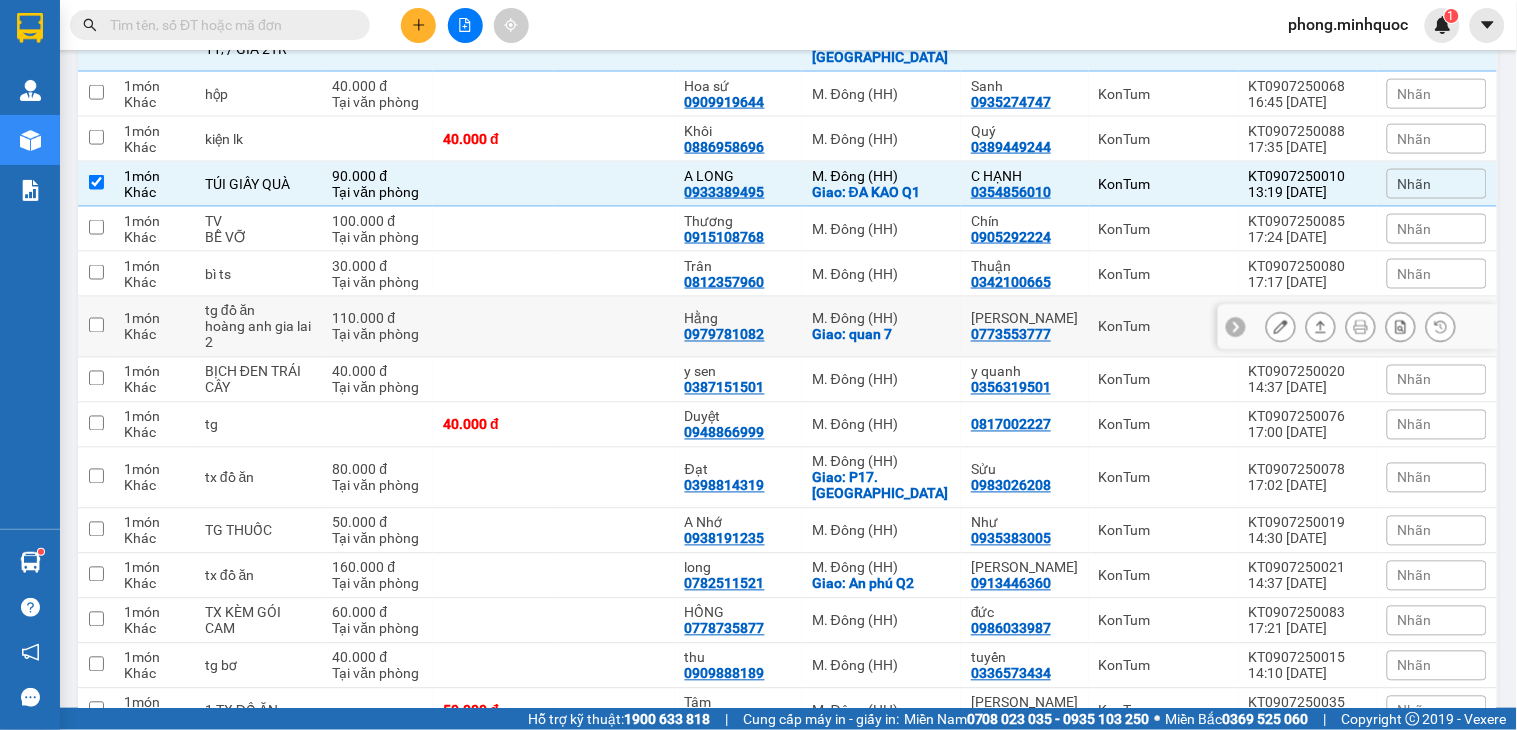 scroll, scrollTop: 556, scrollLeft: 0, axis: vertical 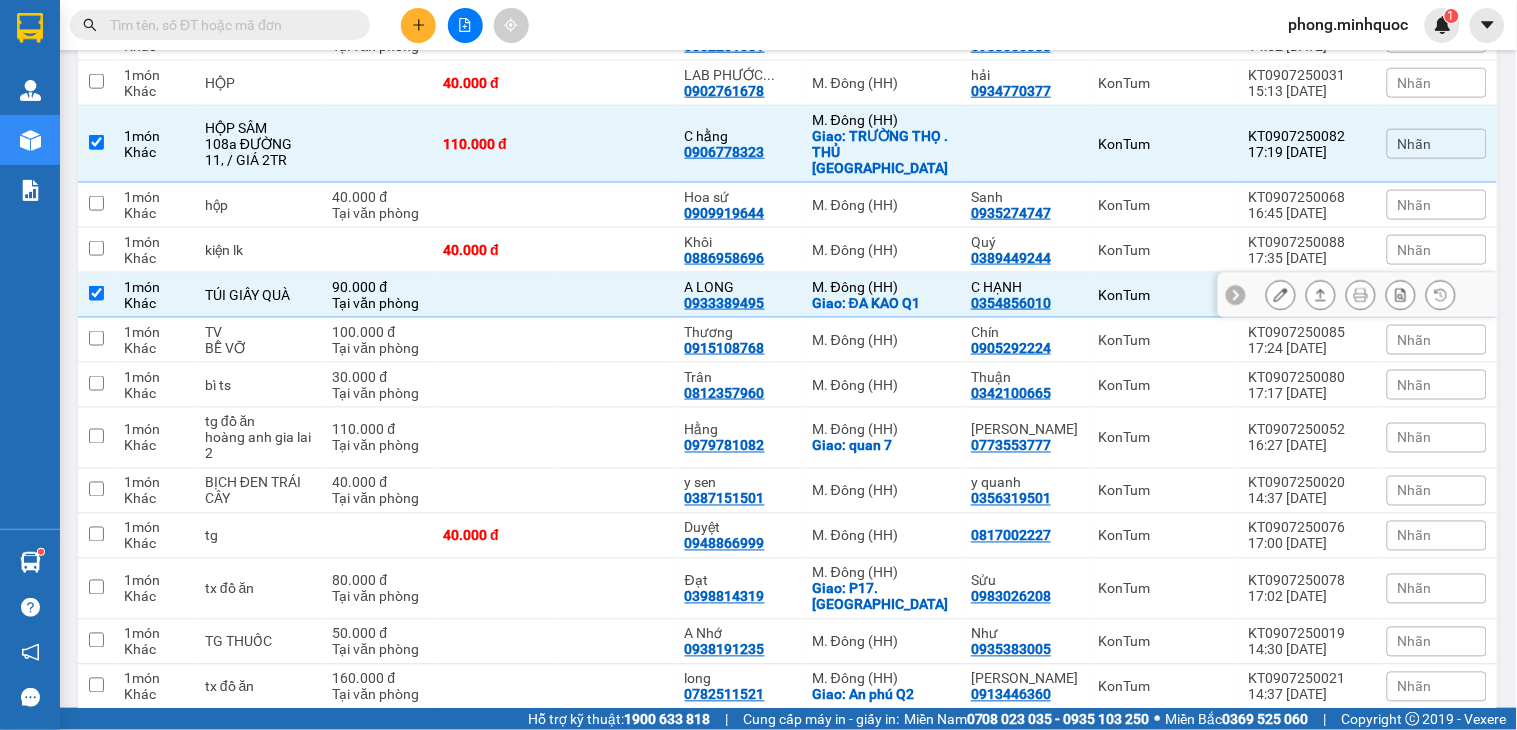 drag, startPoint x: 650, startPoint y: 272, endPoint x: 667, endPoint y: 187, distance: 86.683334 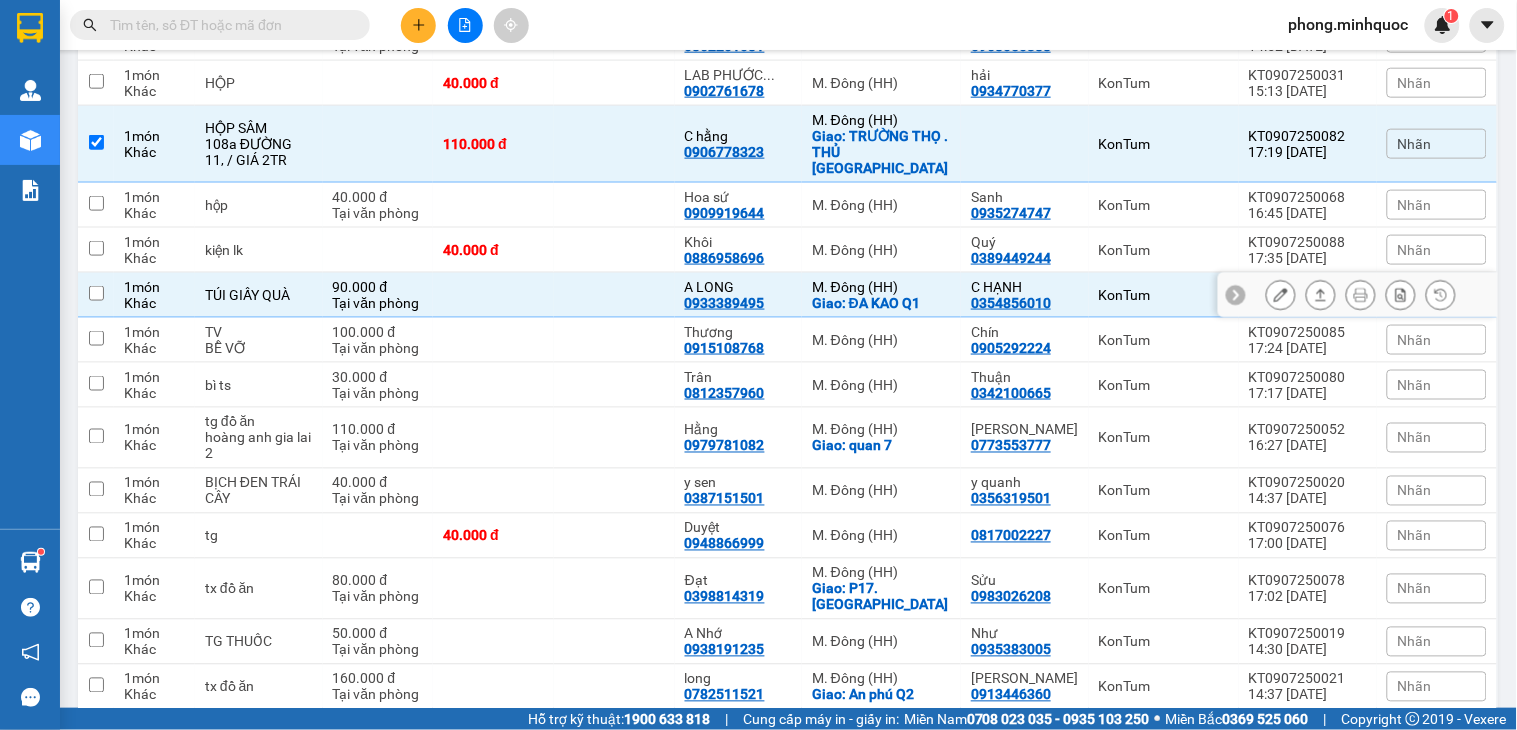checkbox on "false" 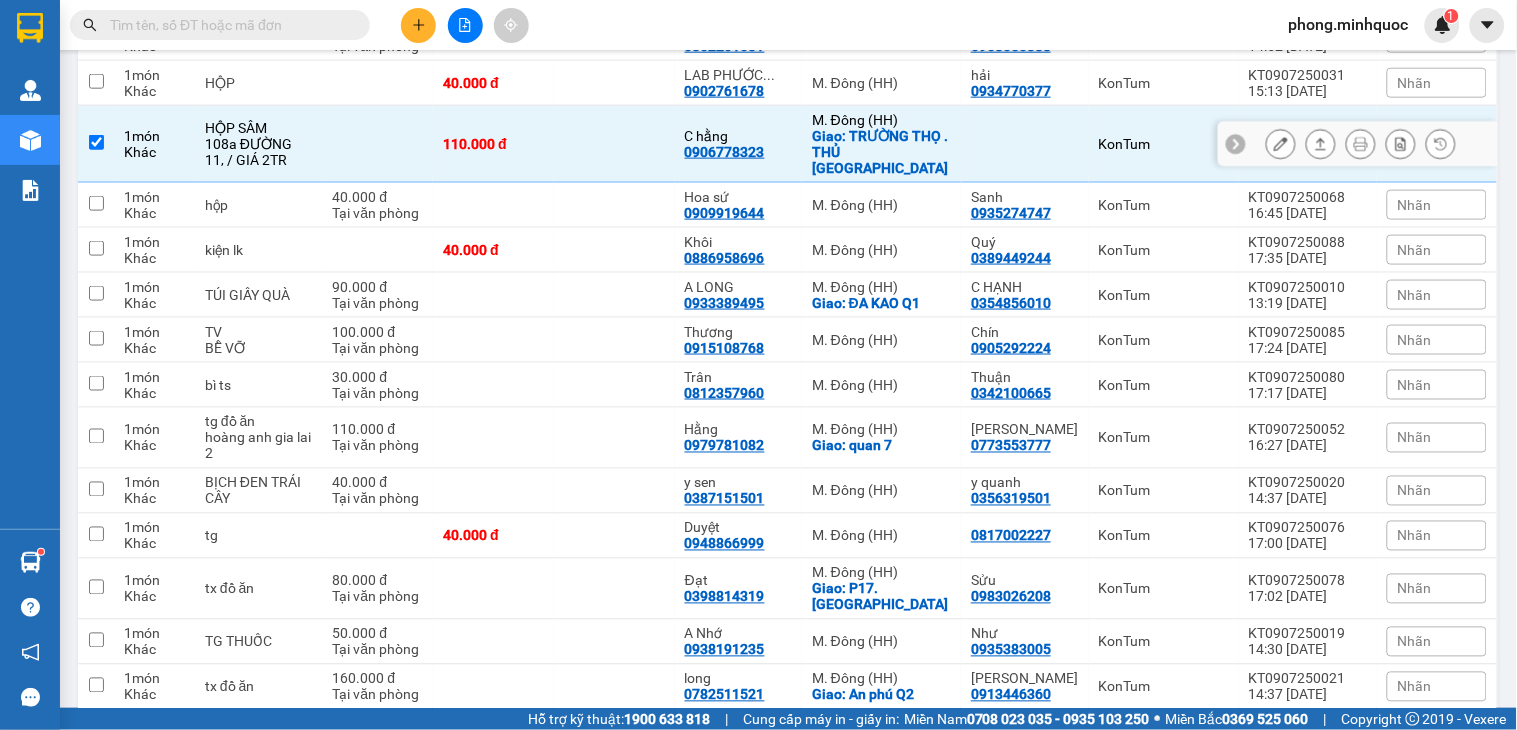 click at bounding box center [614, 144] 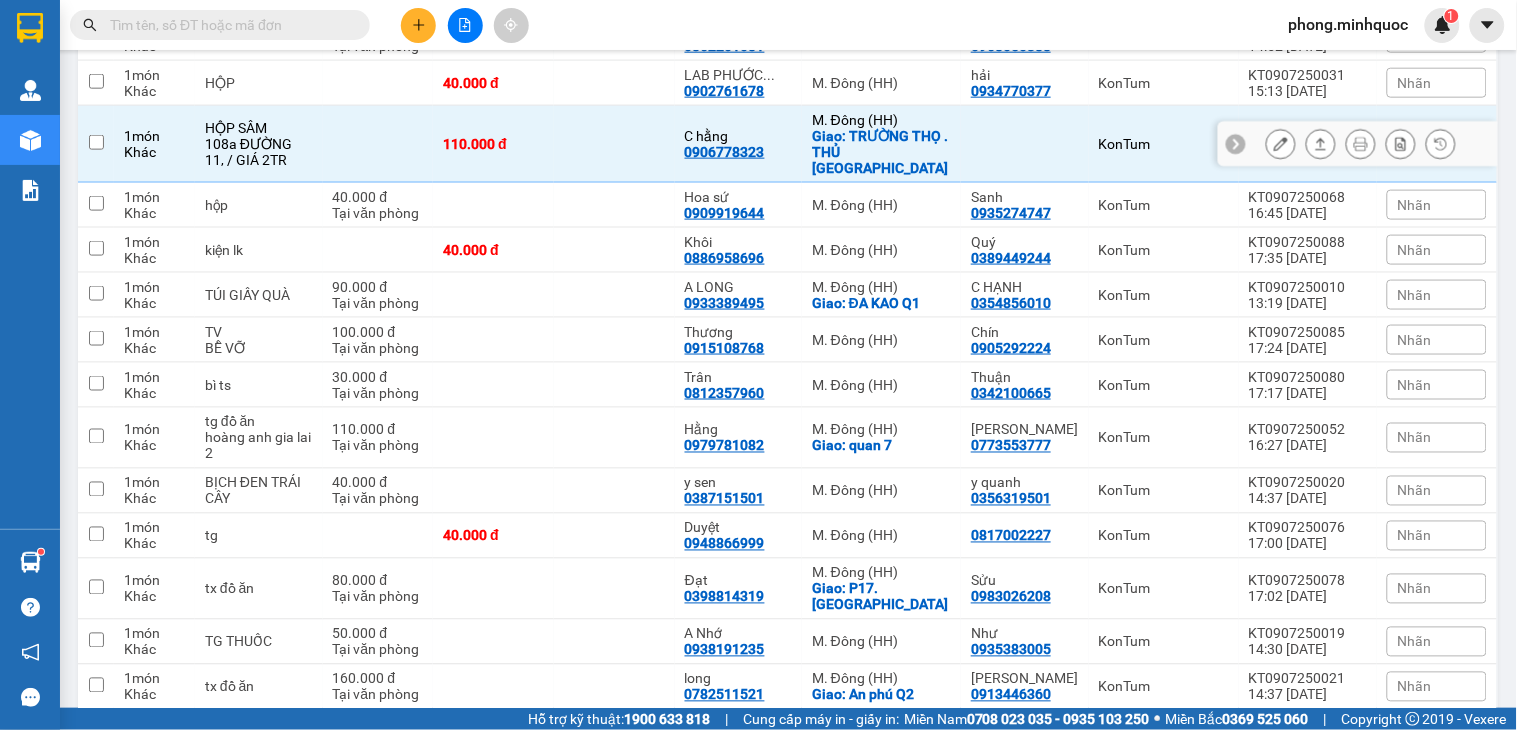 checkbox on "false" 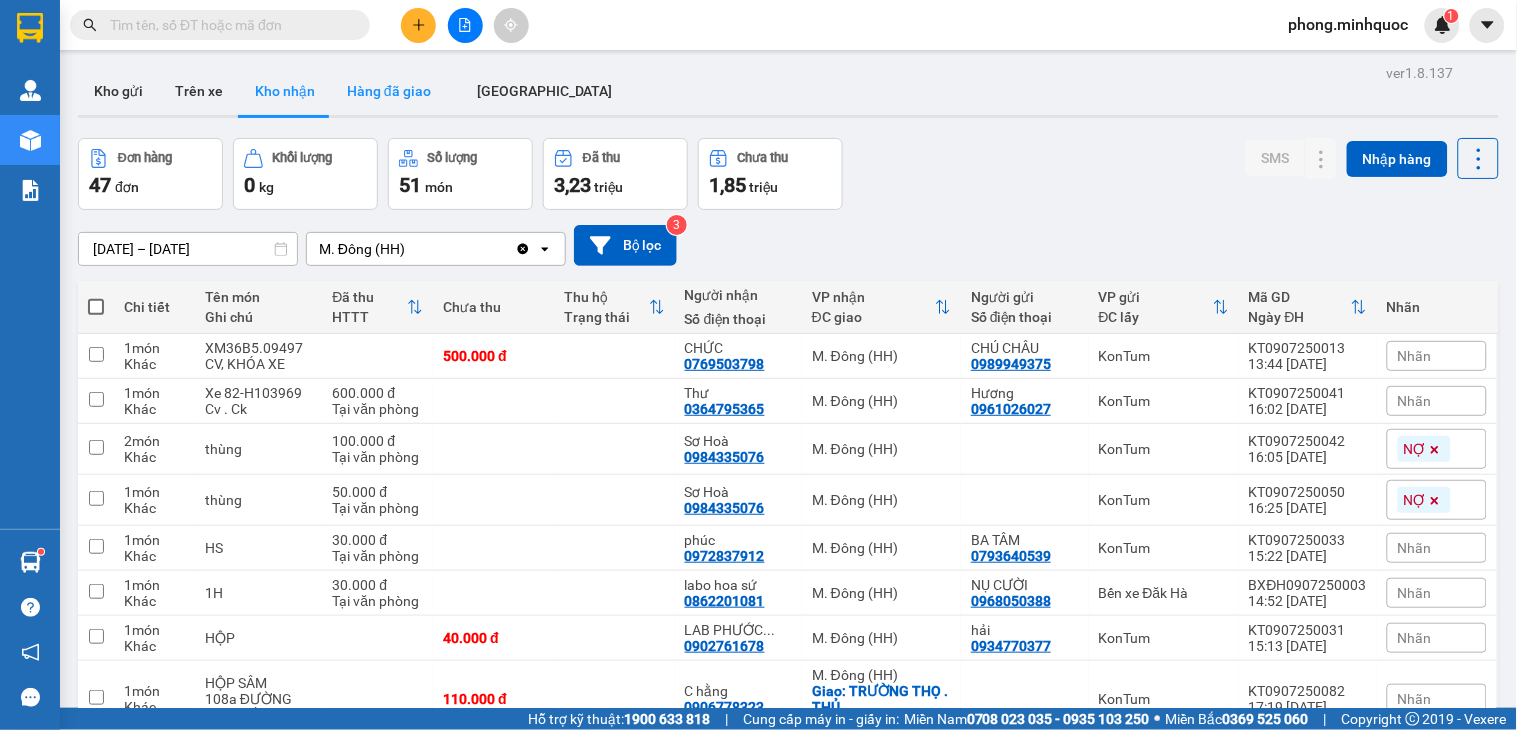 scroll, scrollTop: 0, scrollLeft: 0, axis: both 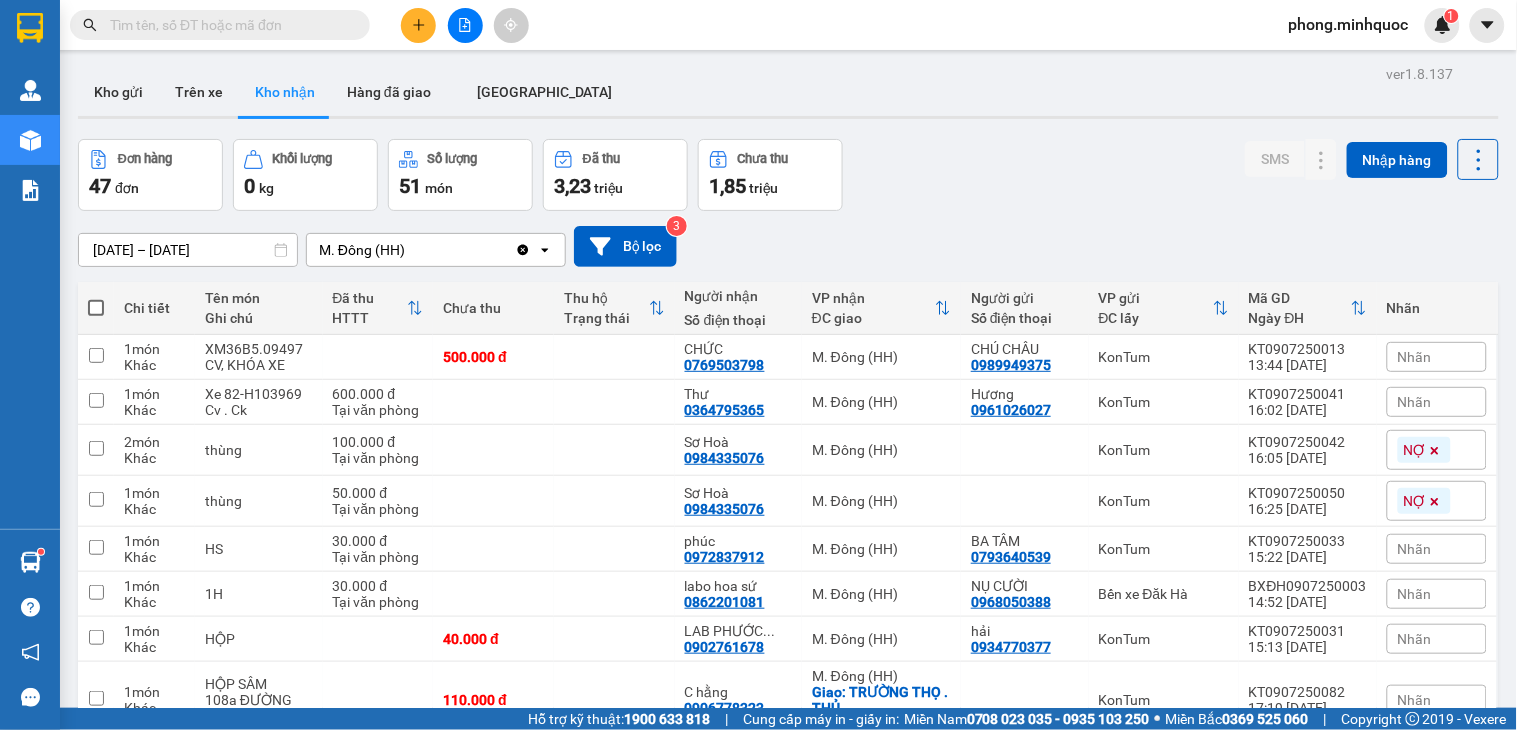 click at bounding box center [228, 25] 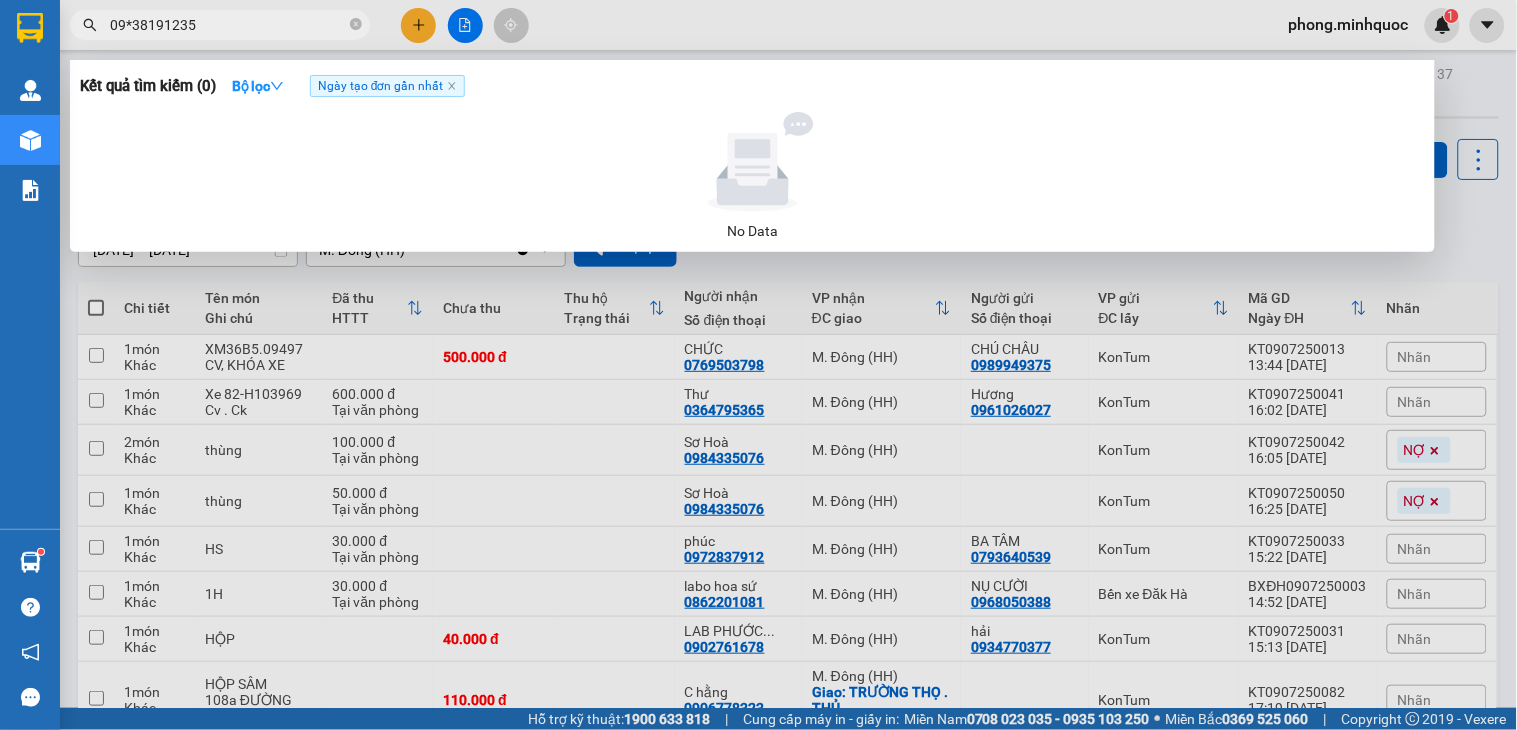 click on "09*38191235" at bounding box center (228, 25) 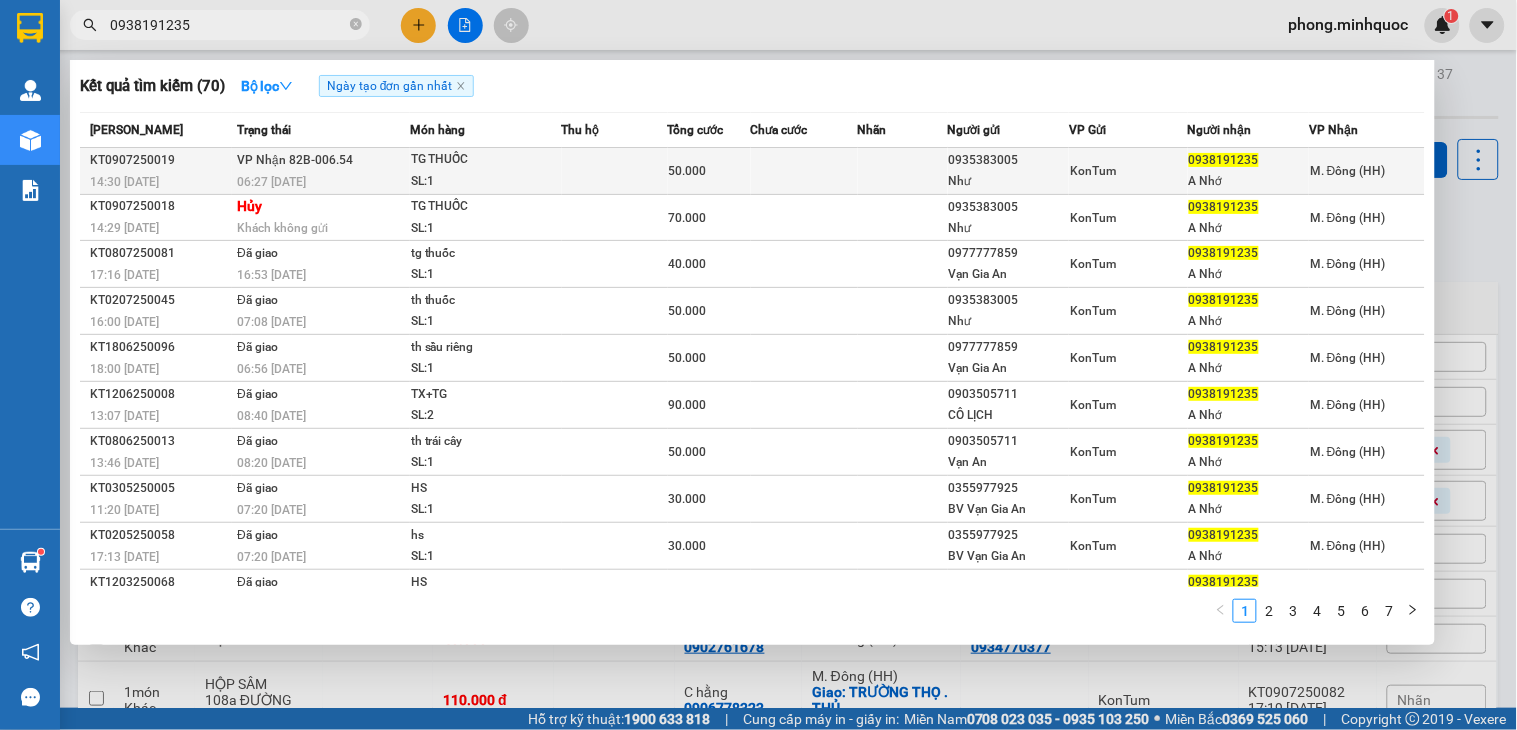 type on "0938191235" 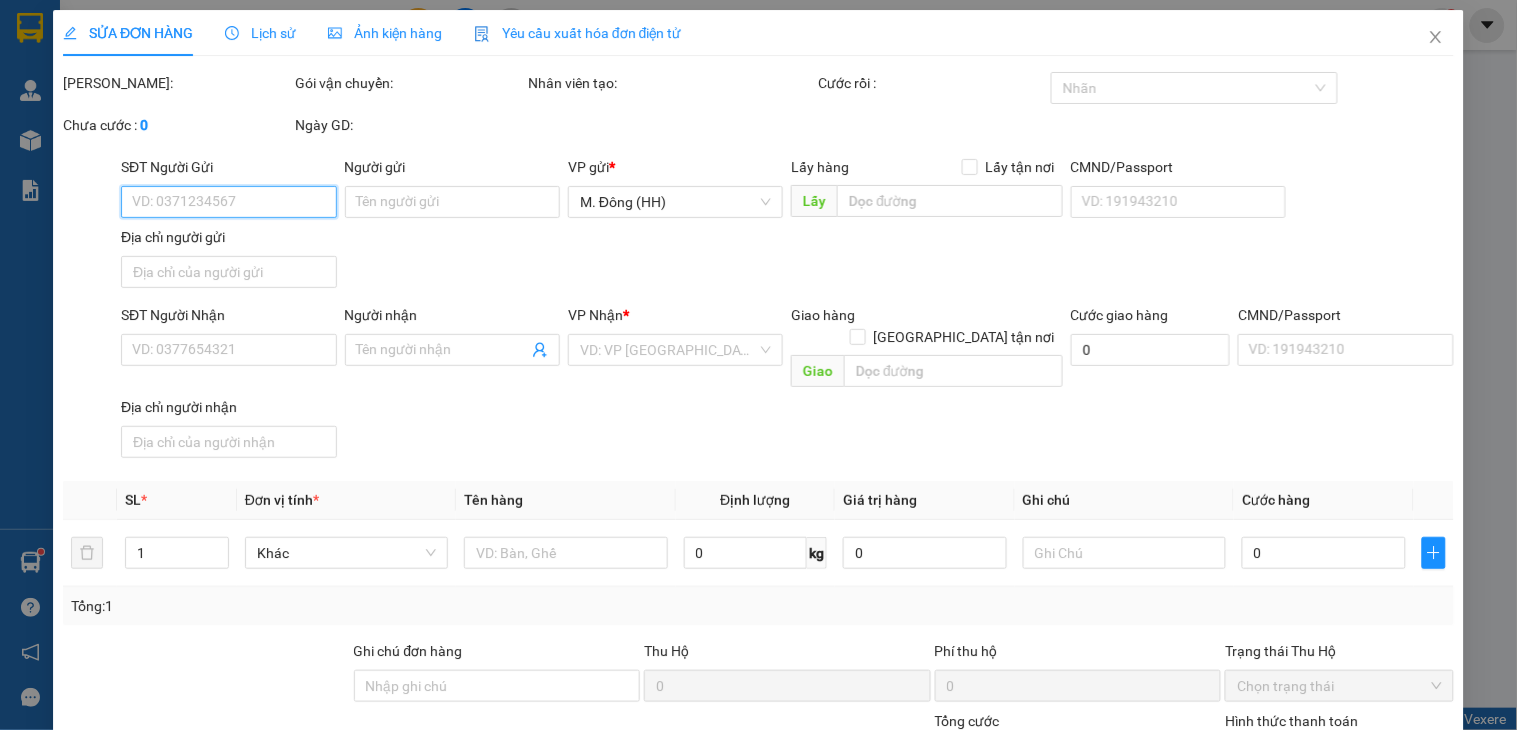 type on "0935383005" 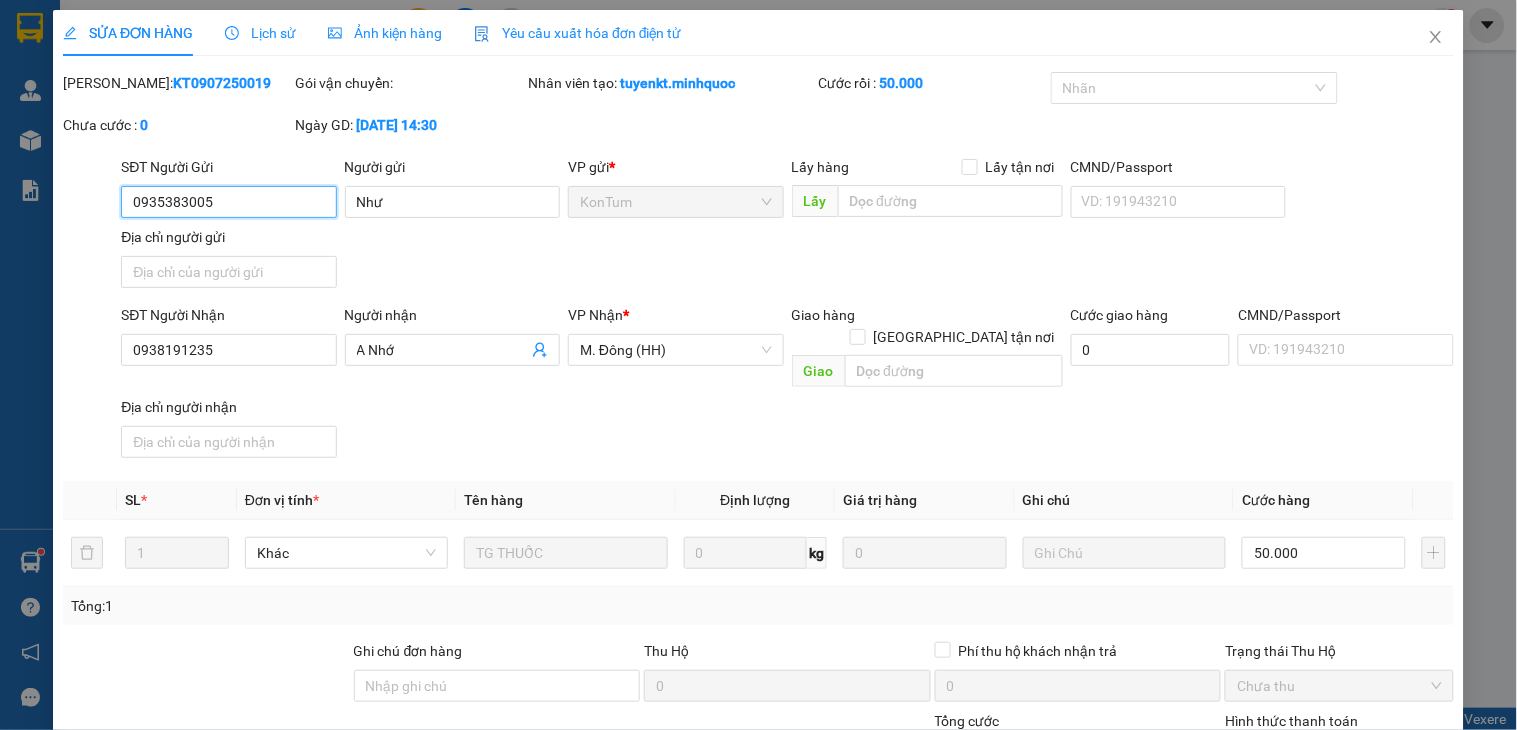 scroll, scrollTop: 154, scrollLeft: 0, axis: vertical 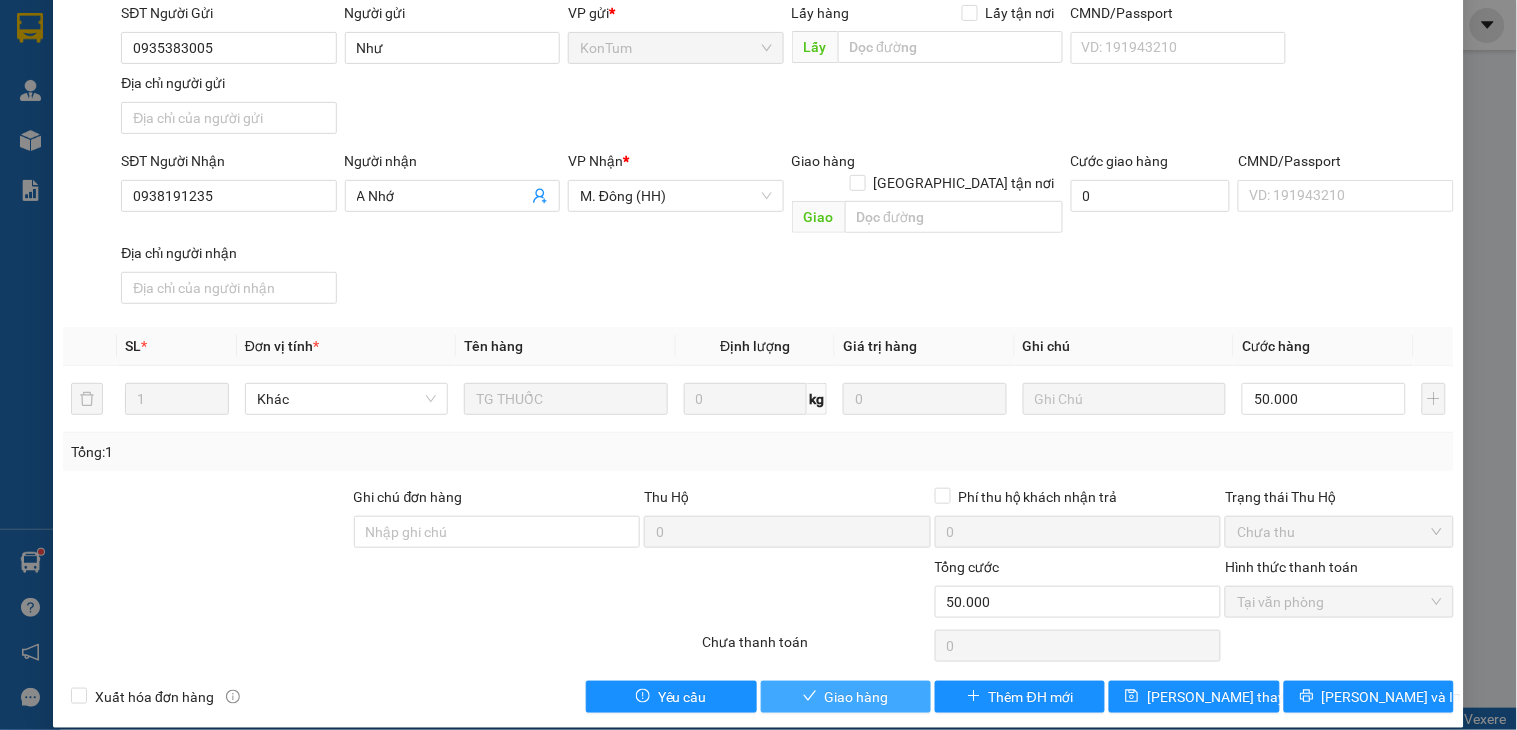 click on "Giao hàng" at bounding box center (846, 697) 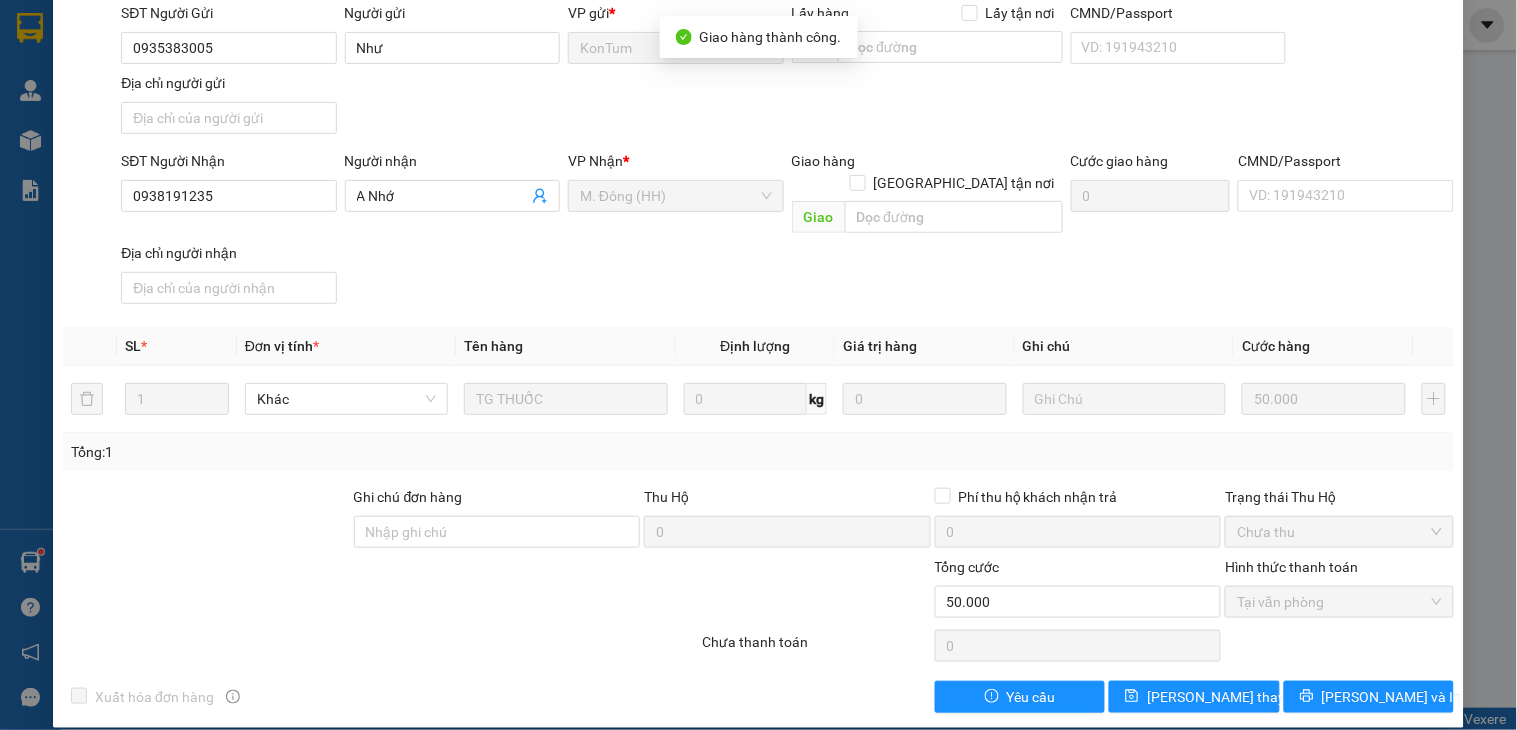 scroll, scrollTop: 0, scrollLeft: 0, axis: both 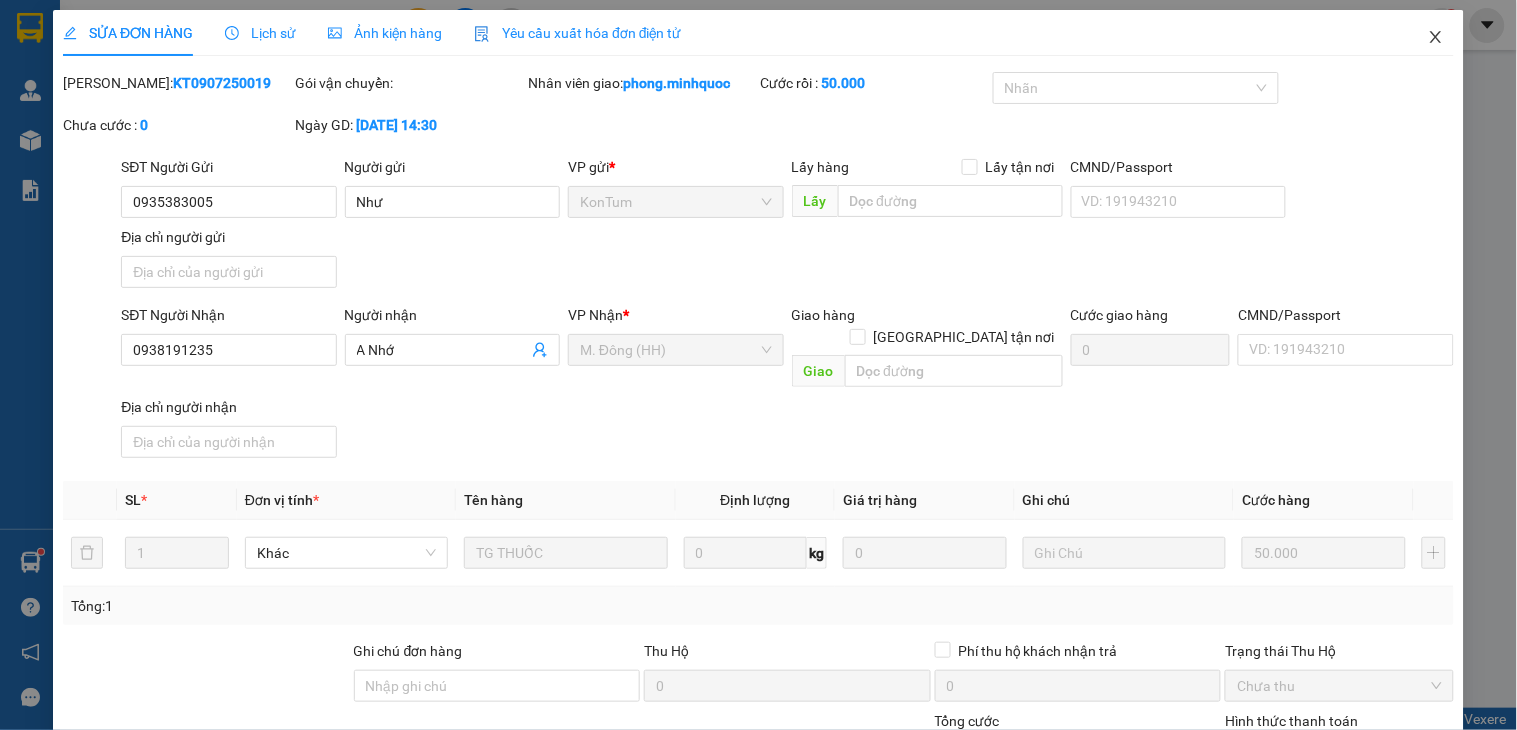 click 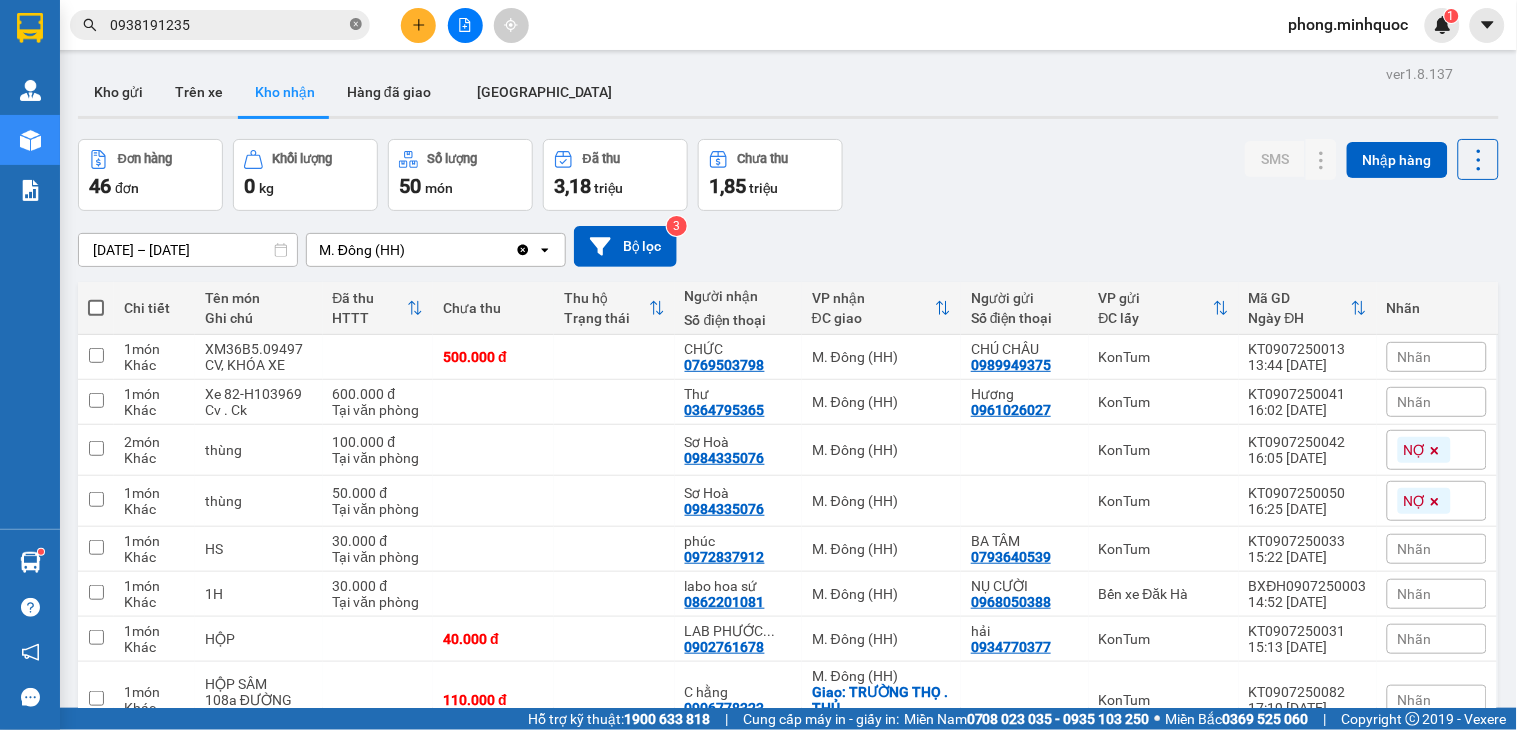 click 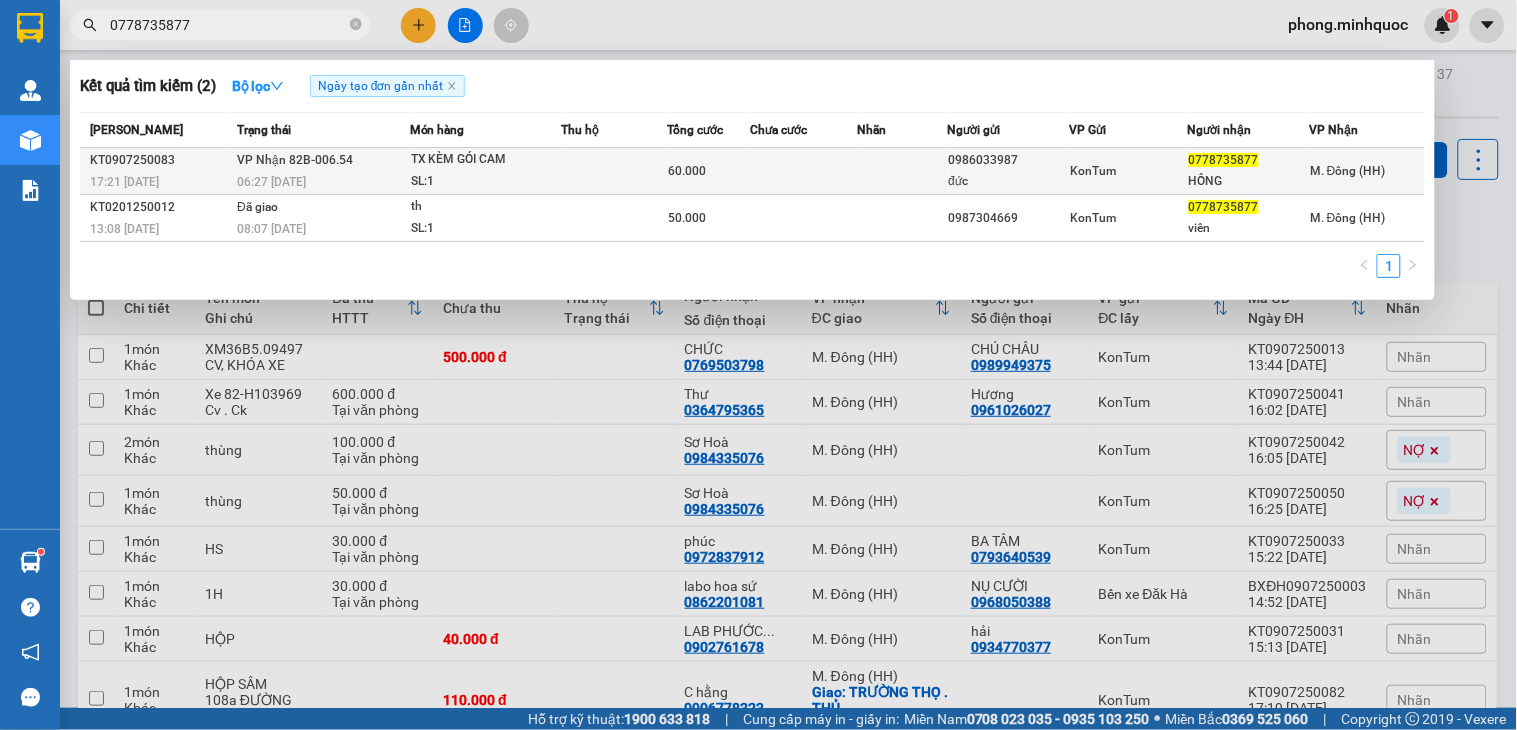 type on "0778735877" 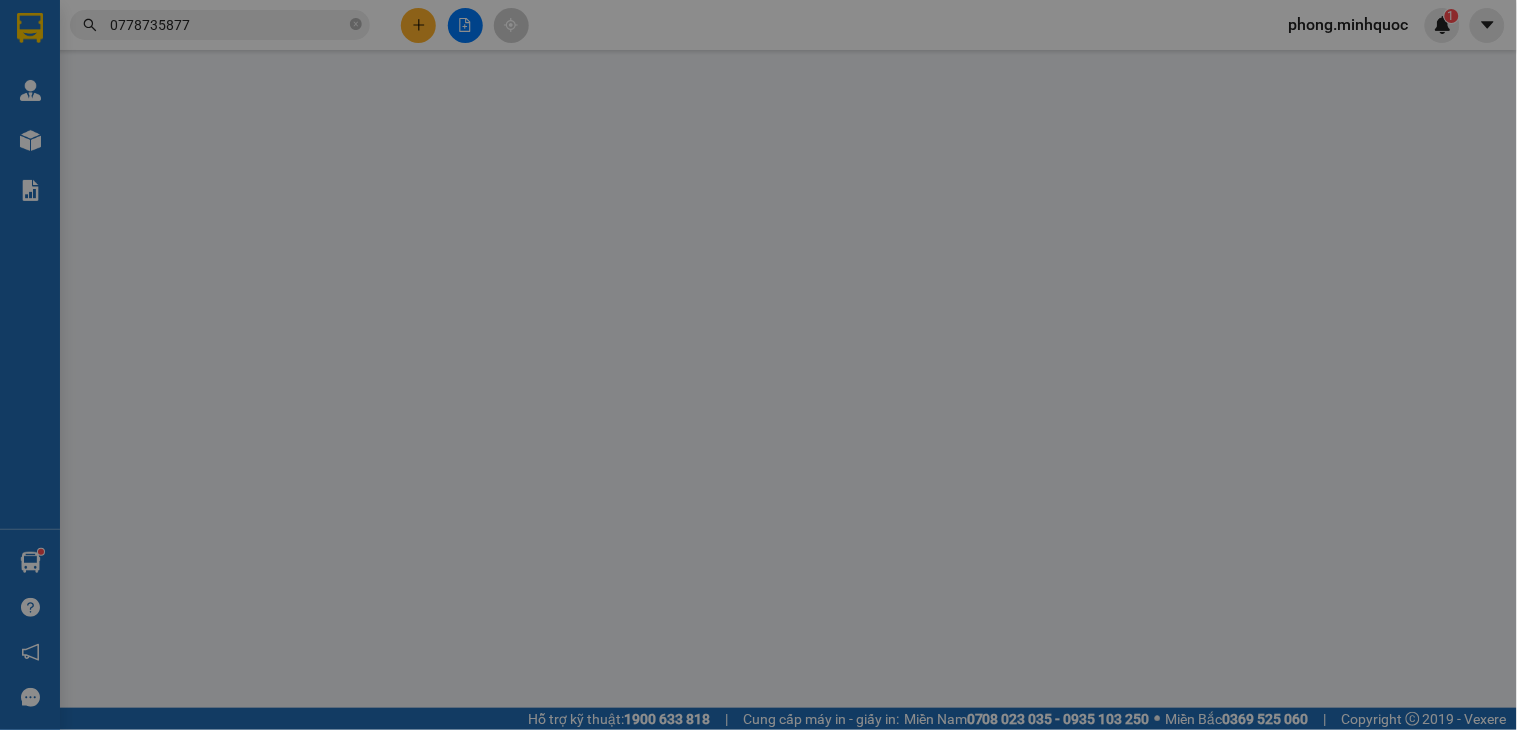 type on "0986033987" 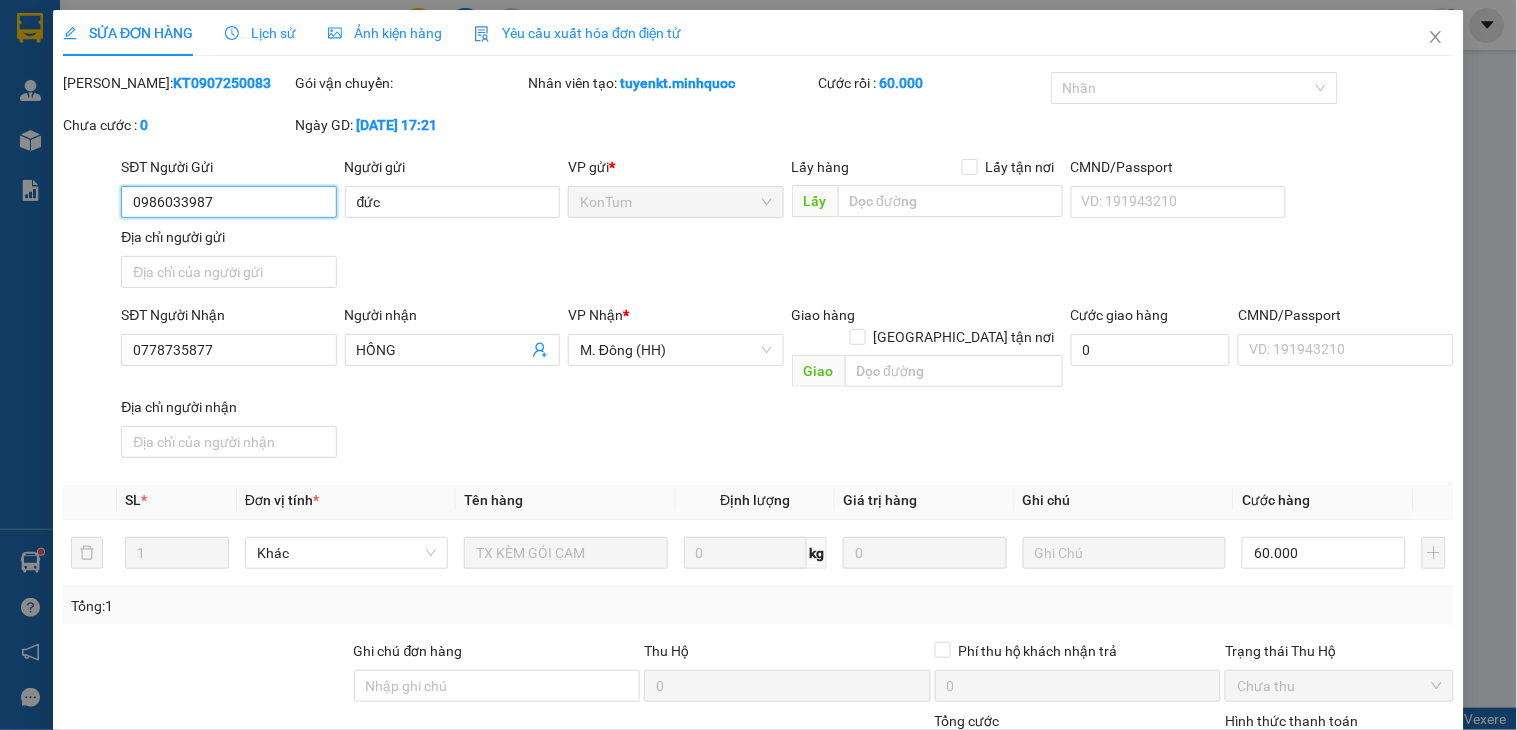 scroll, scrollTop: 154, scrollLeft: 0, axis: vertical 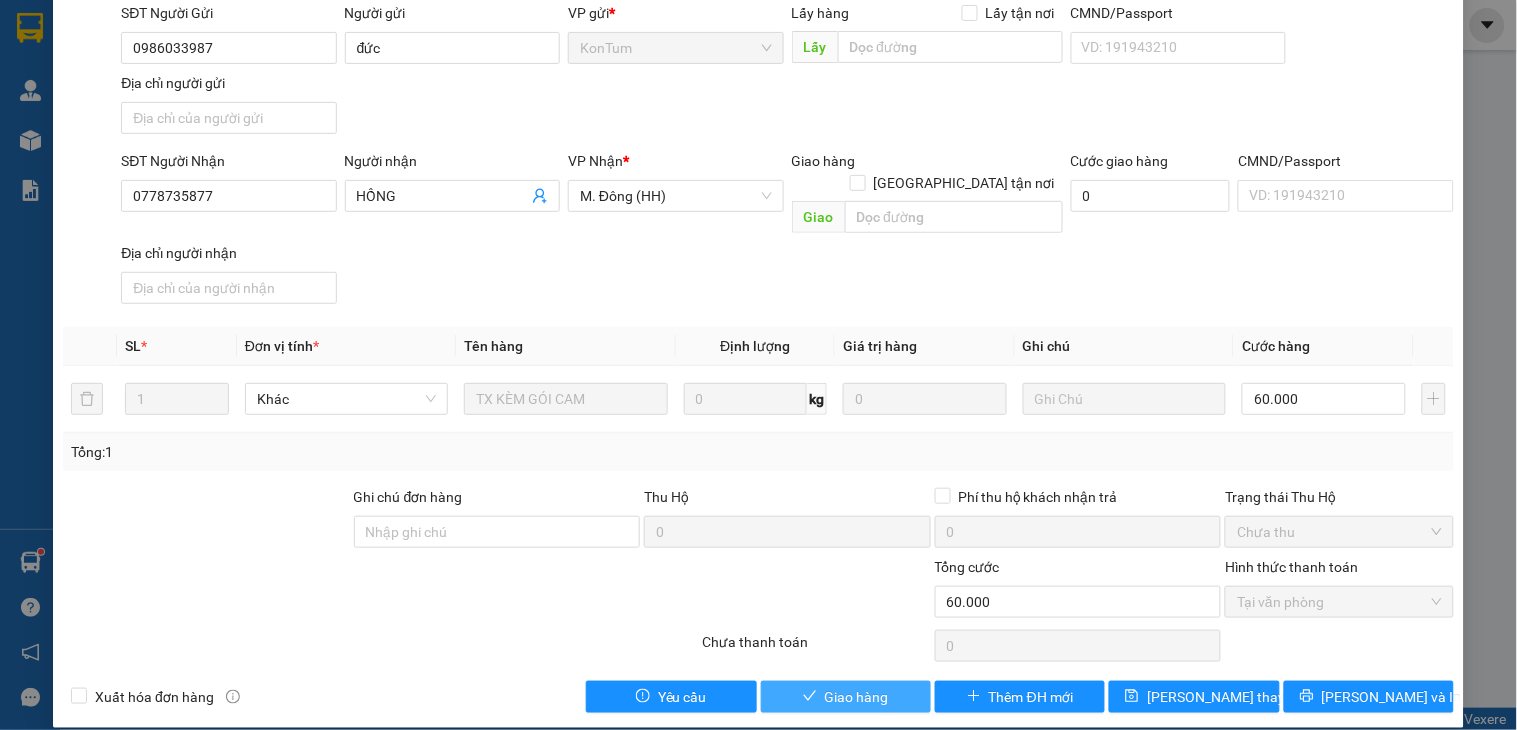 click on "Giao hàng" at bounding box center [857, 697] 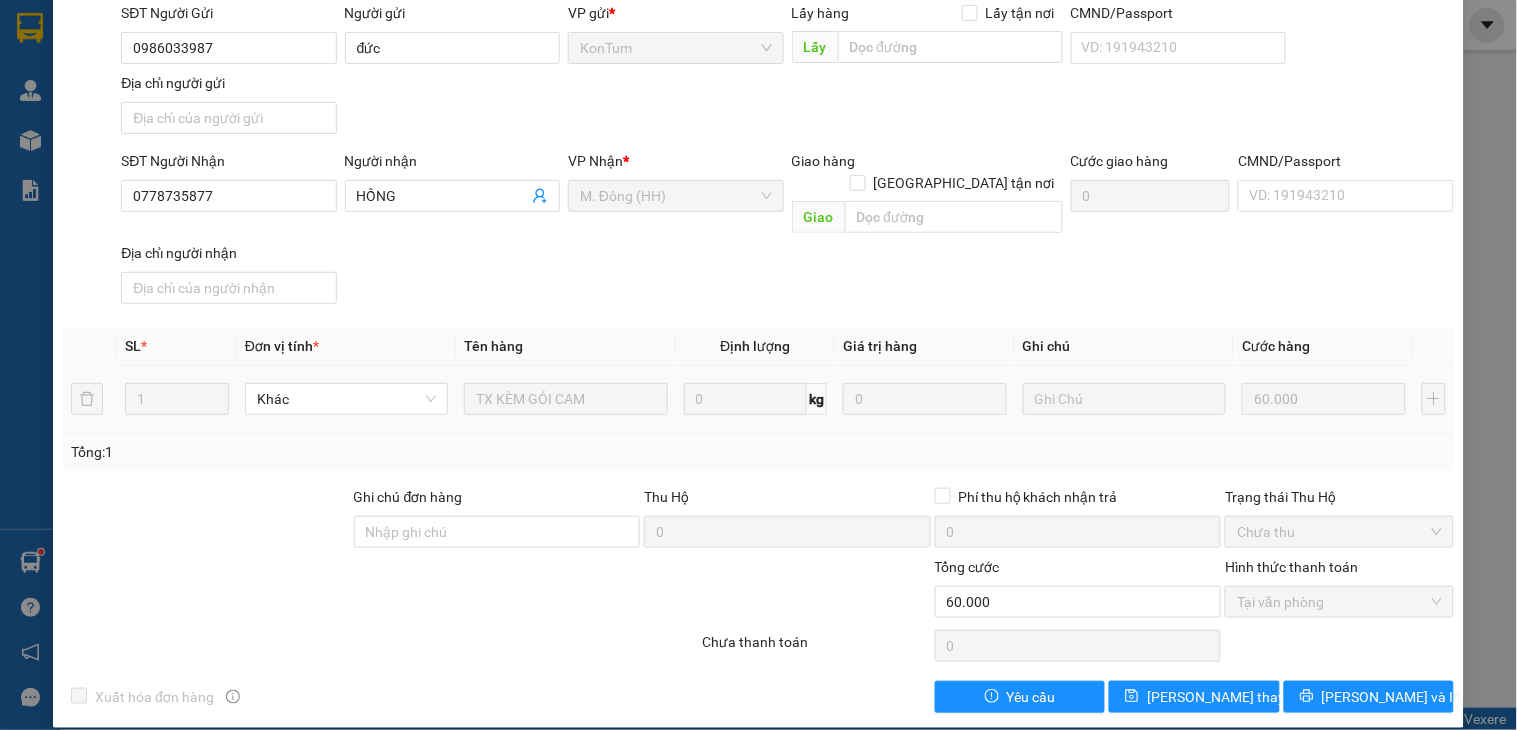 scroll, scrollTop: 0, scrollLeft: 0, axis: both 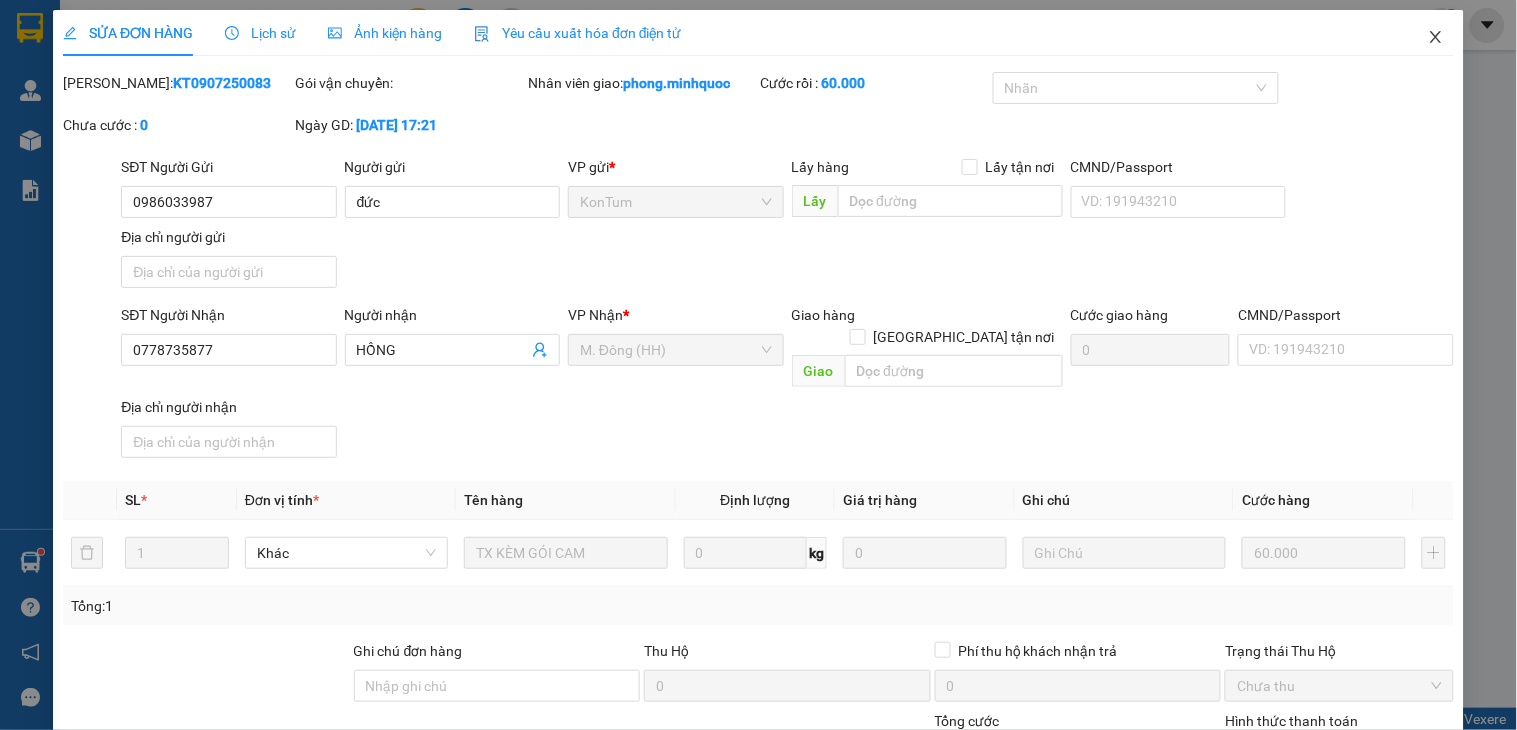 click 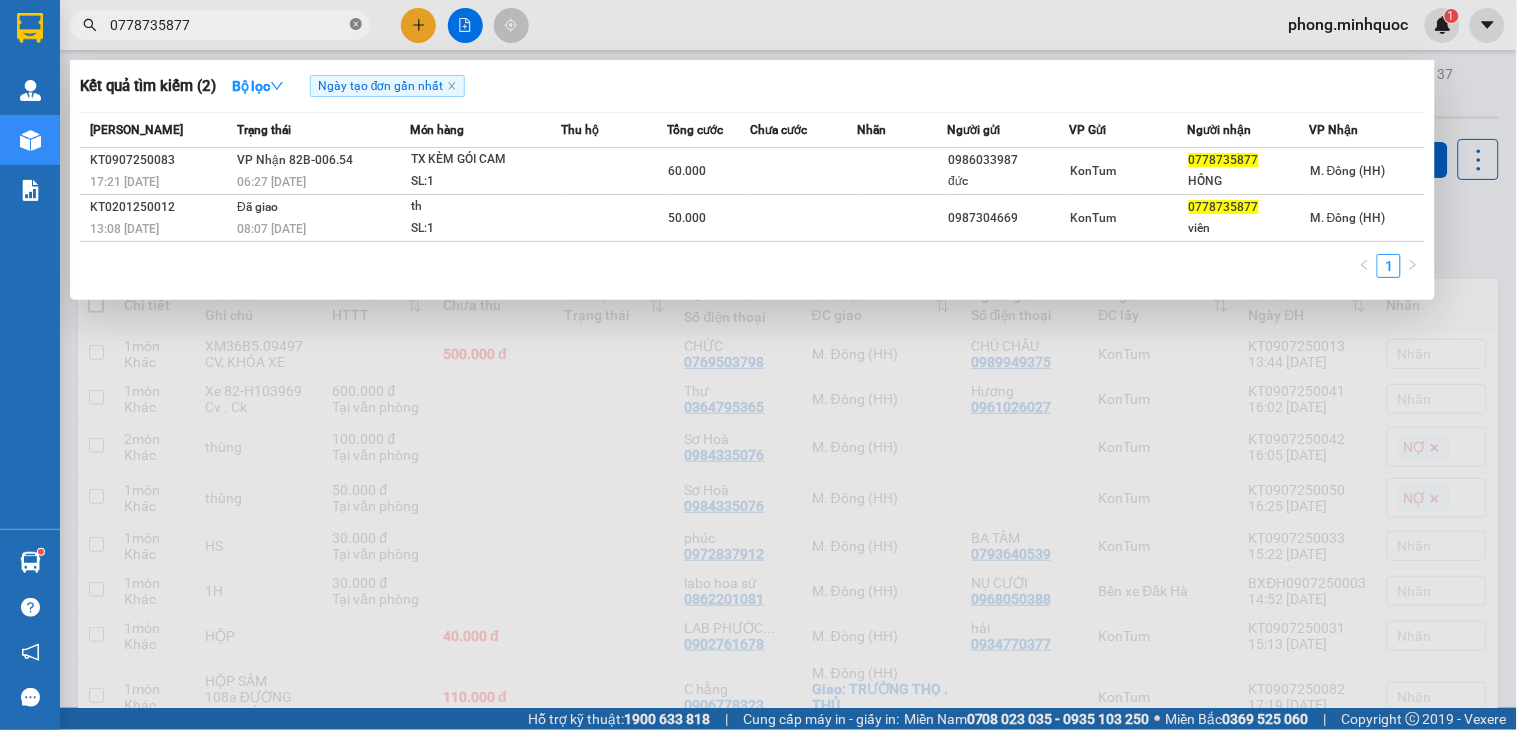 click 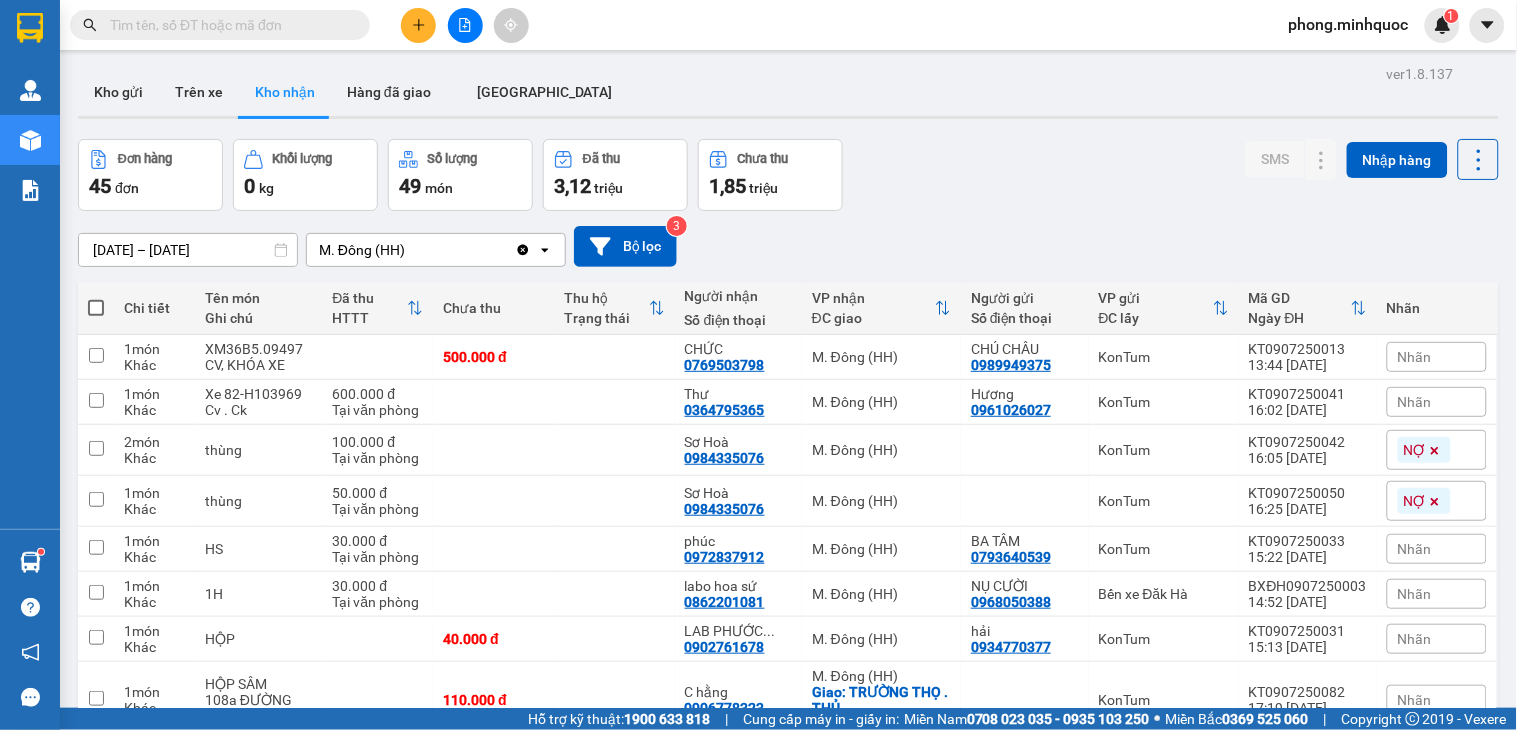 click at bounding box center [228, 25] 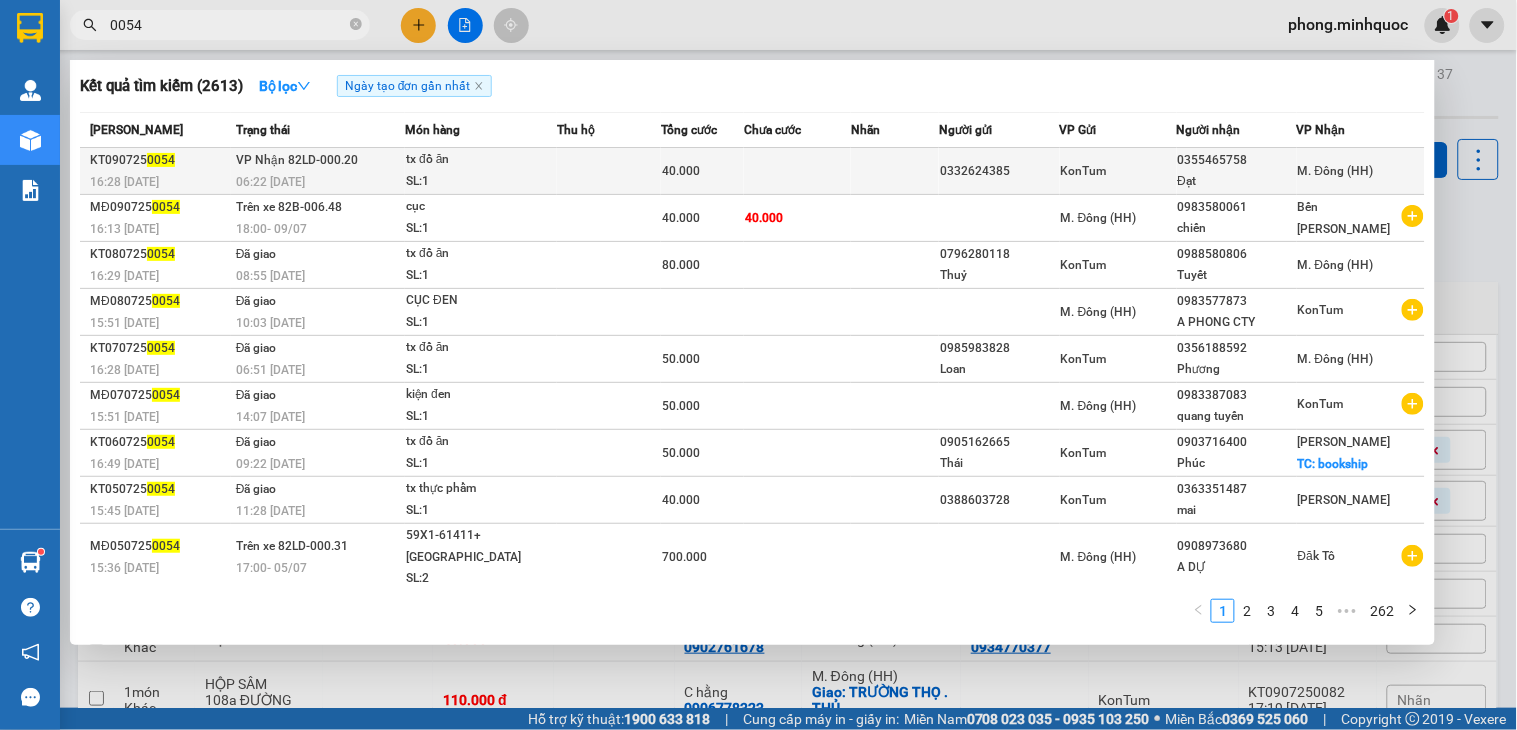 type on "0054" 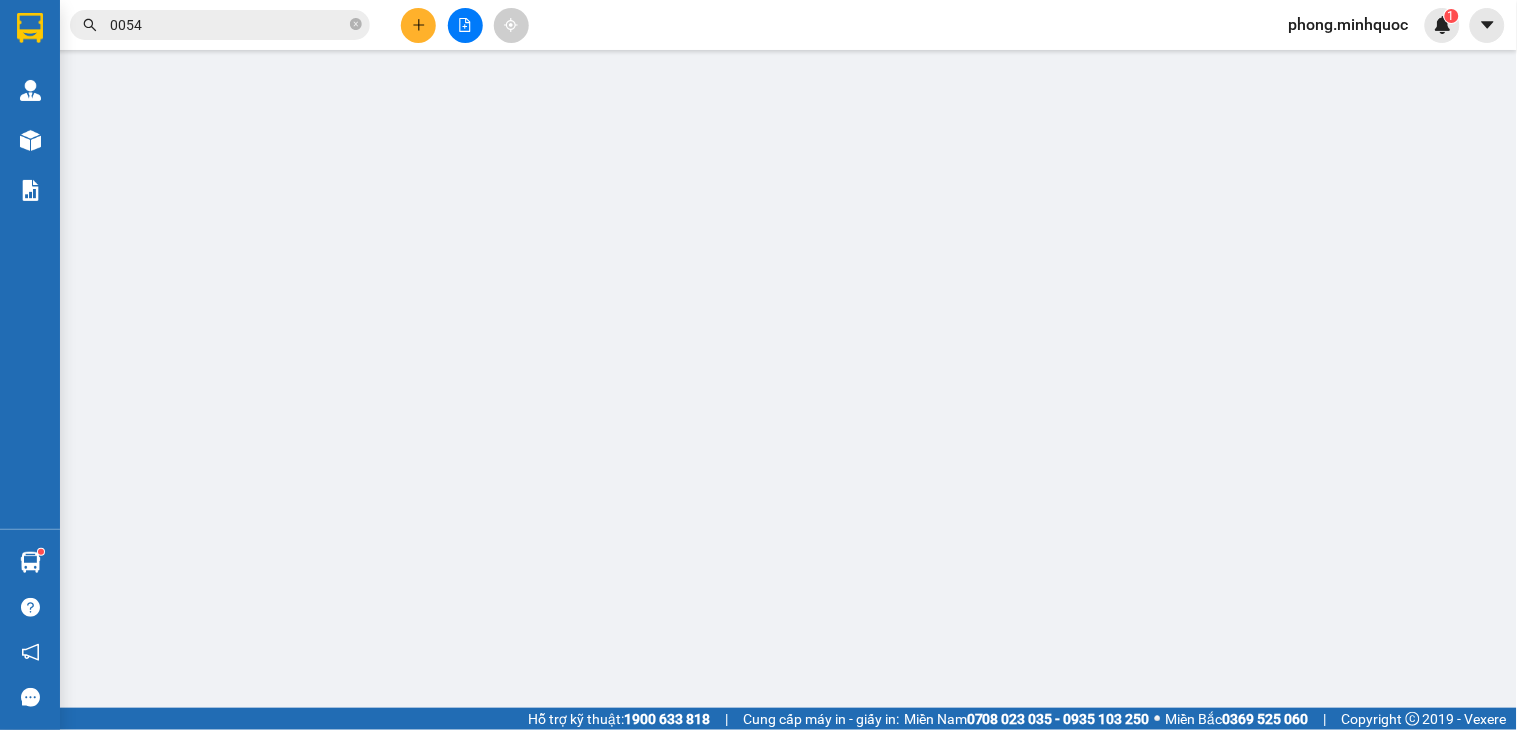 type on "0332624385" 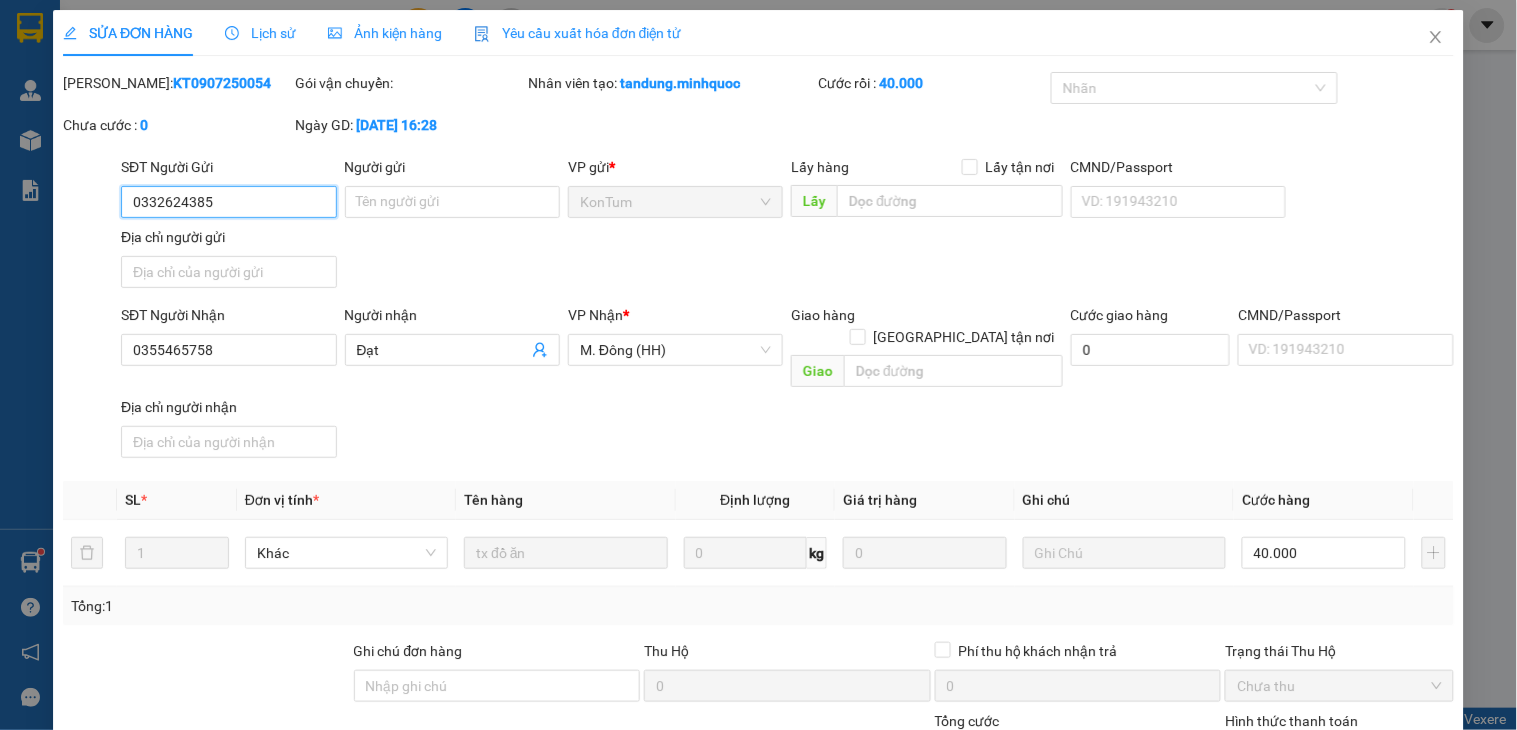 scroll, scrollTop: 154, scrollLeft: 0, axis: vertical 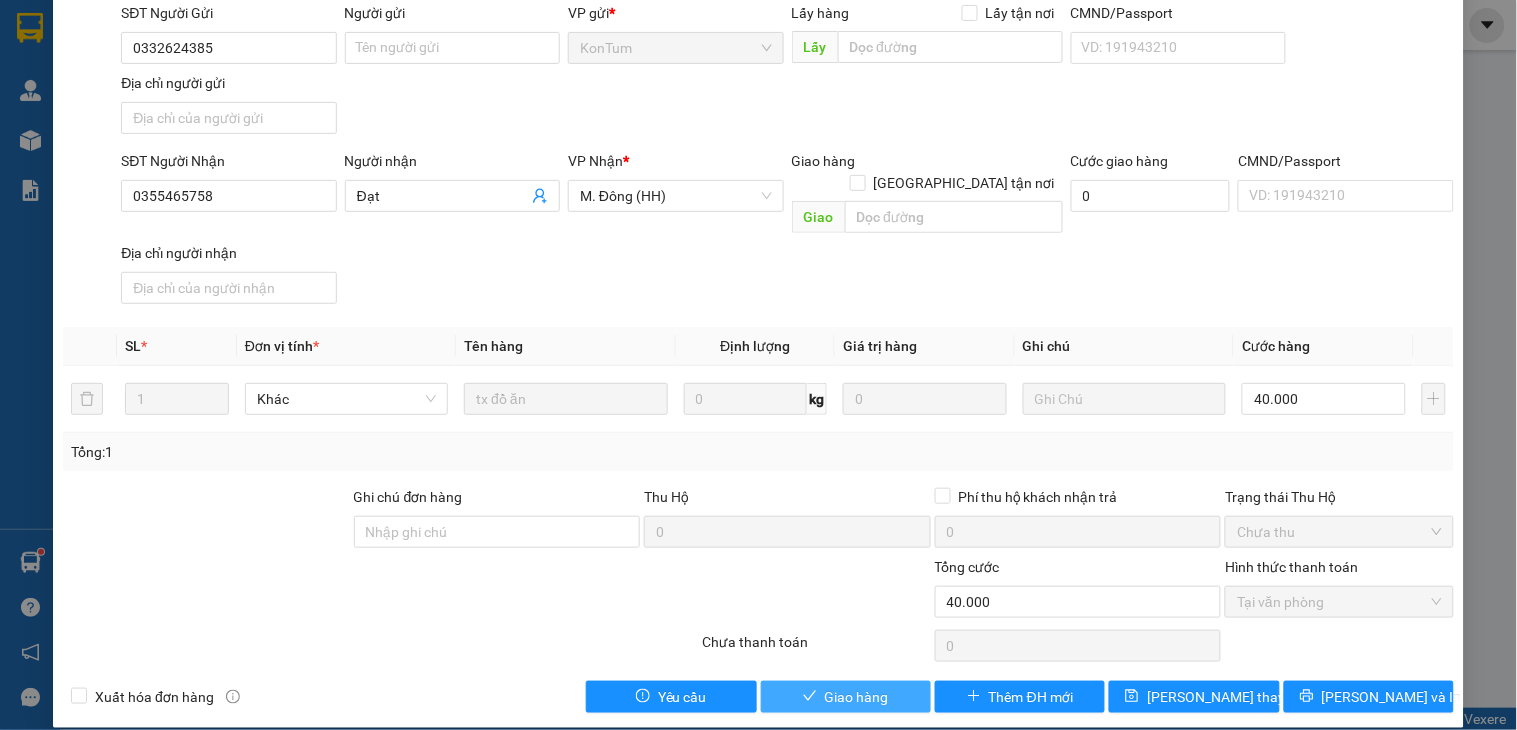 click on "Giao hàng" at bounding box center [857, 697] 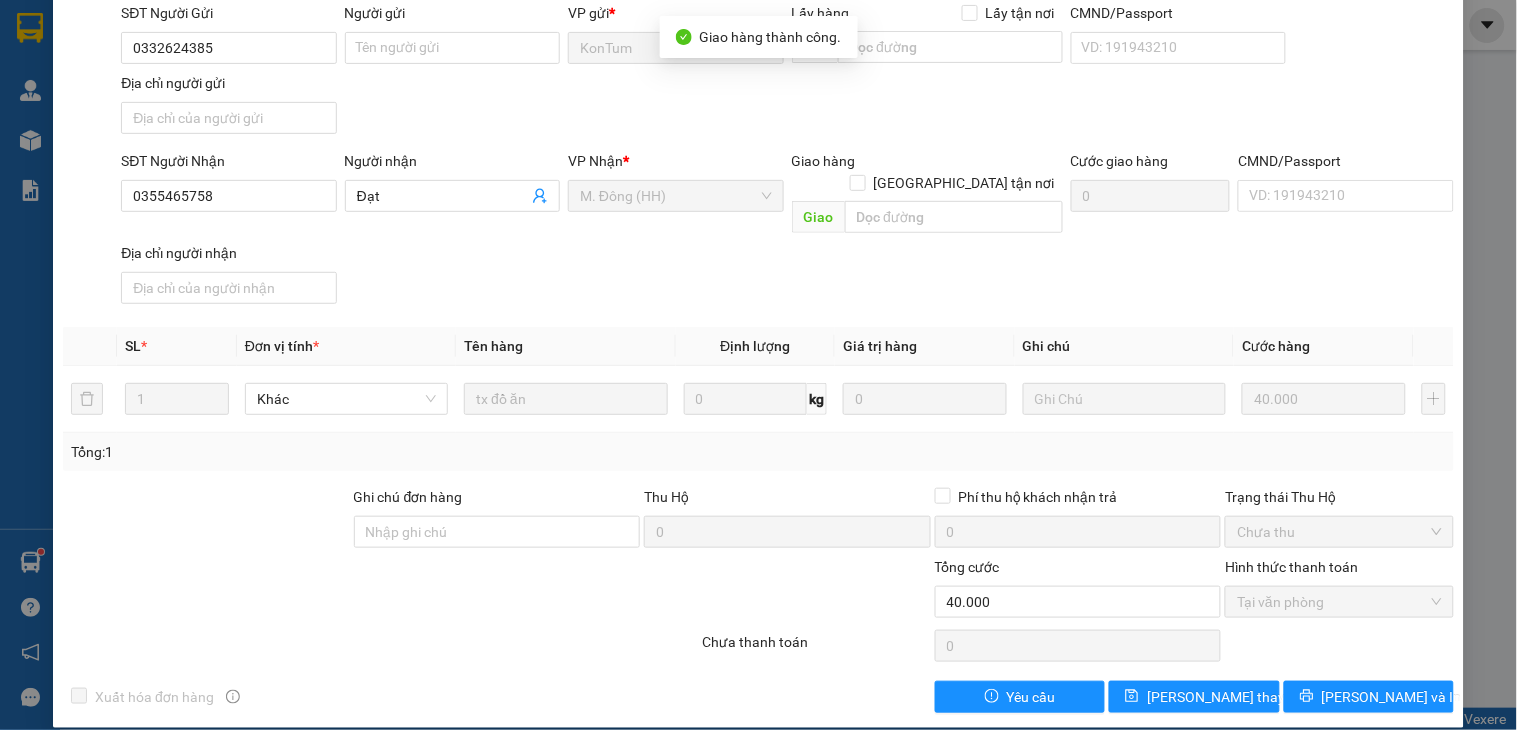 scroll, scrollTop: 0, scrollLeft: 0, axis: both 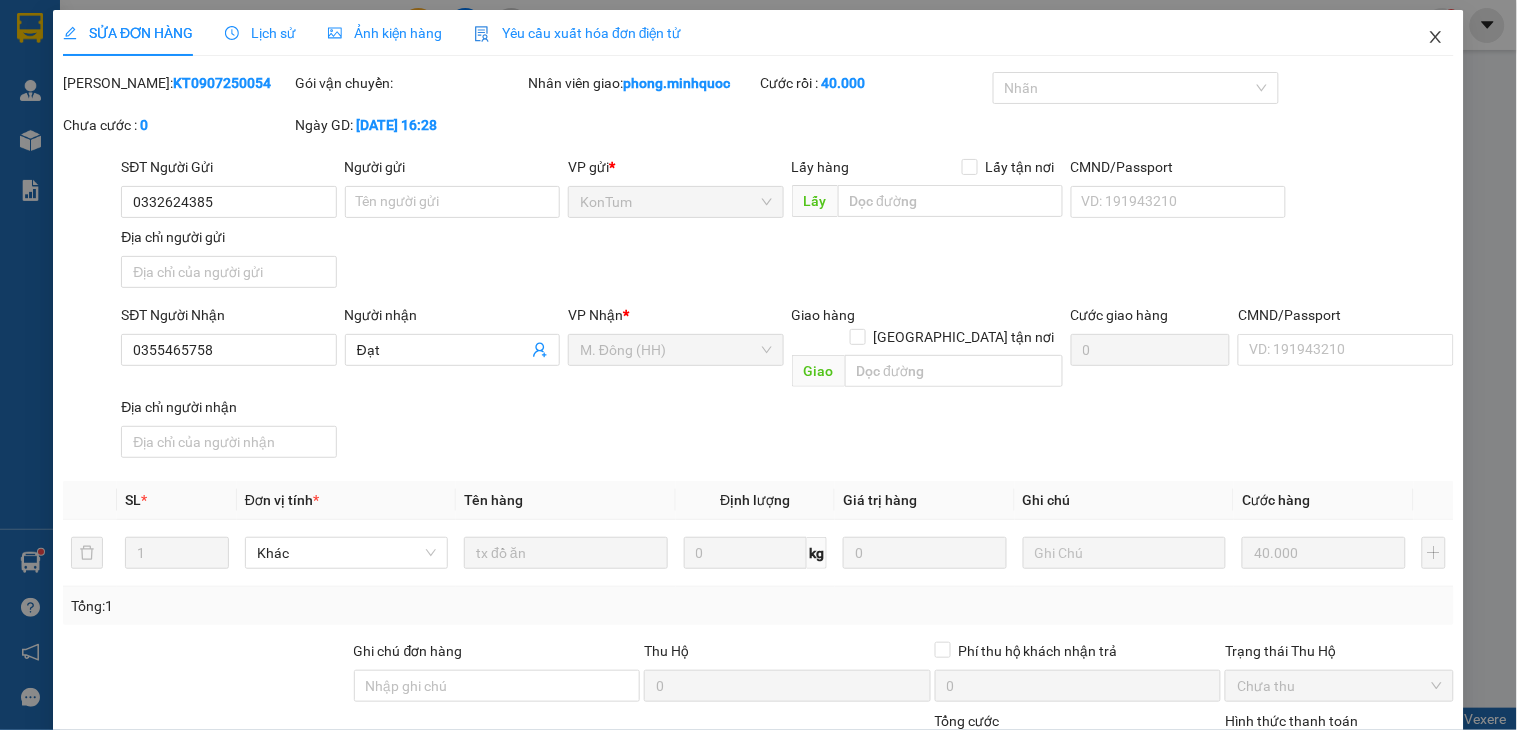 click 